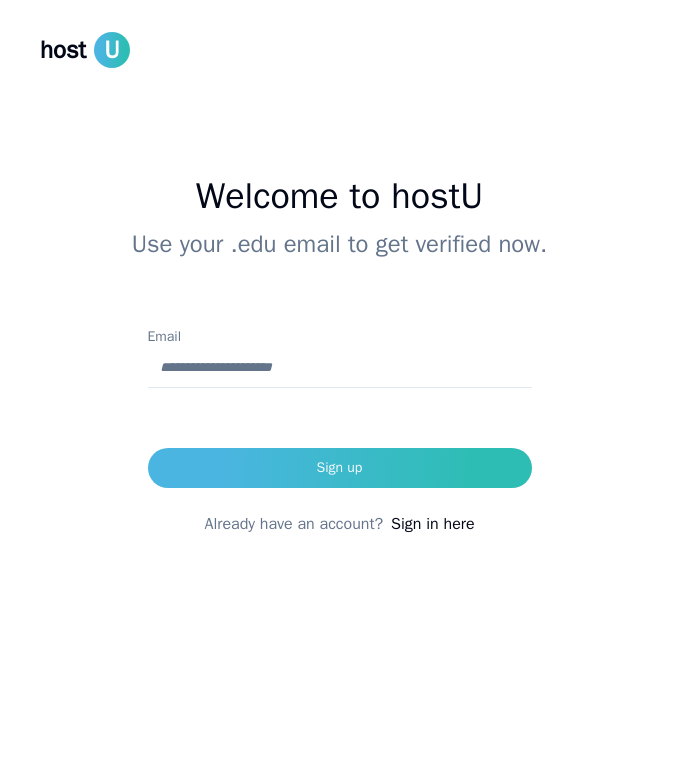 scroll, scrollTop: 0, scrollLeft: 0, axis: both 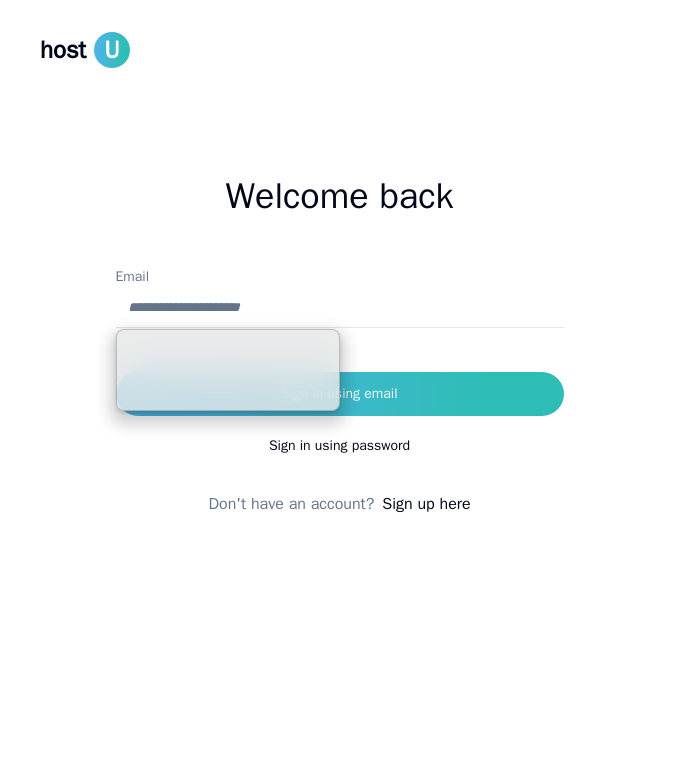 click on "Email" at bounding box center [340, 308] 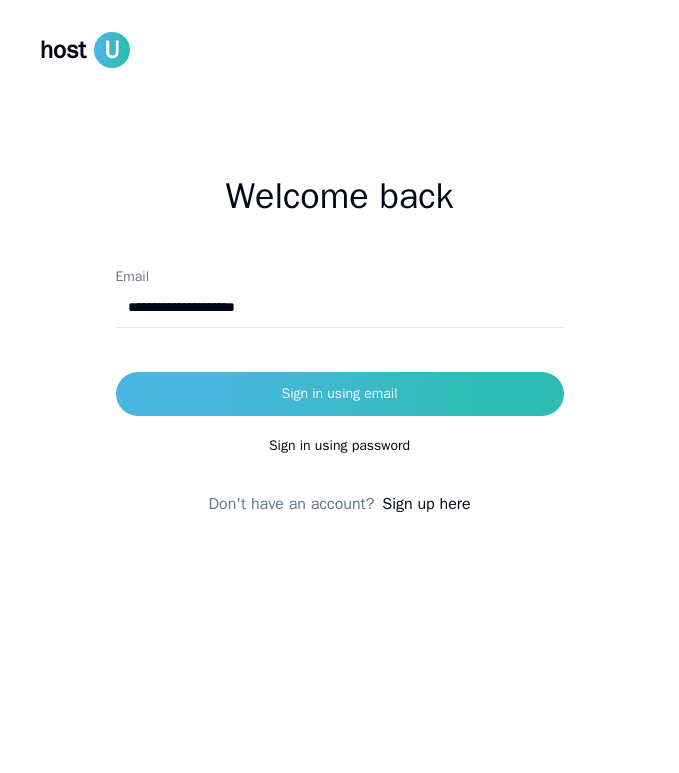 type on "**********" 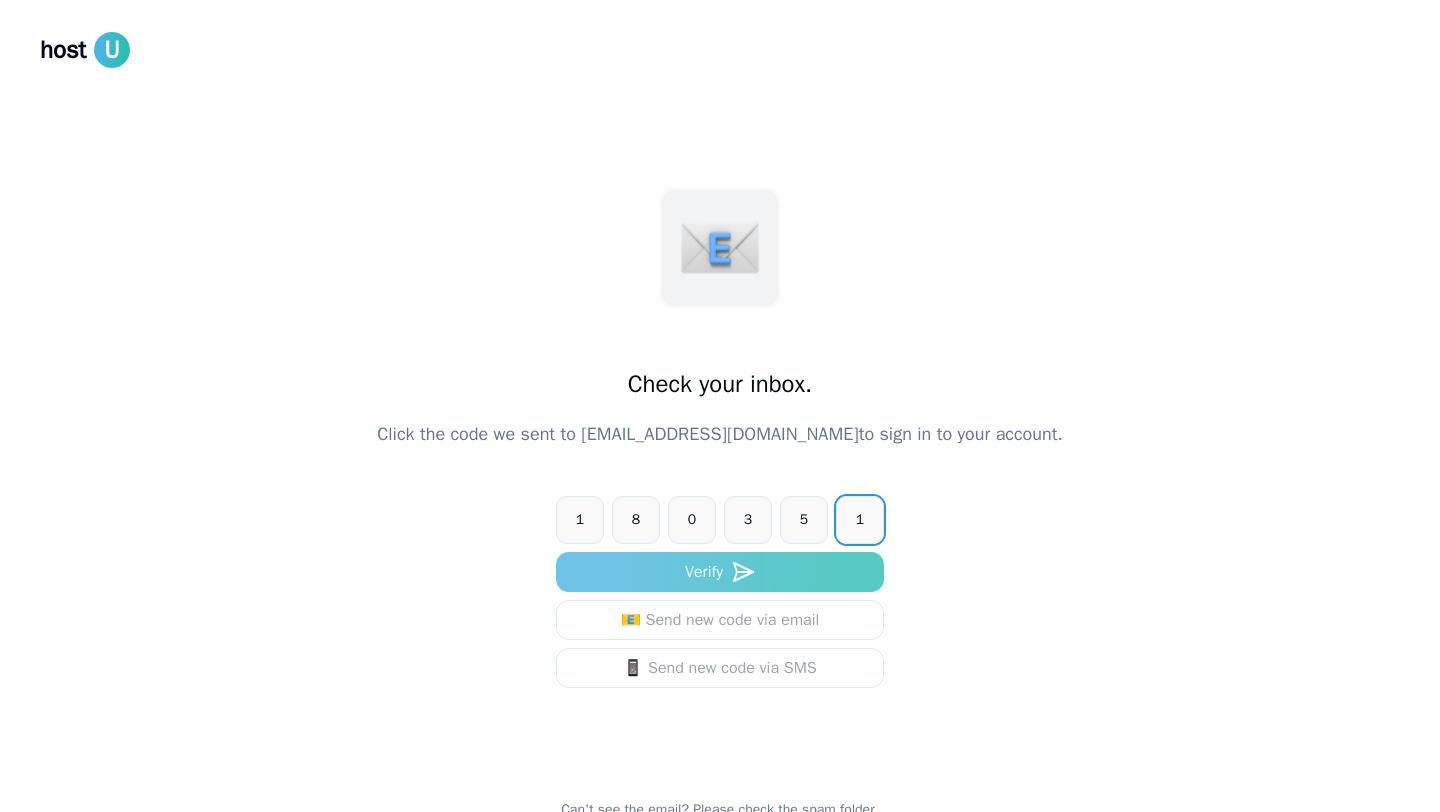 type on "******" 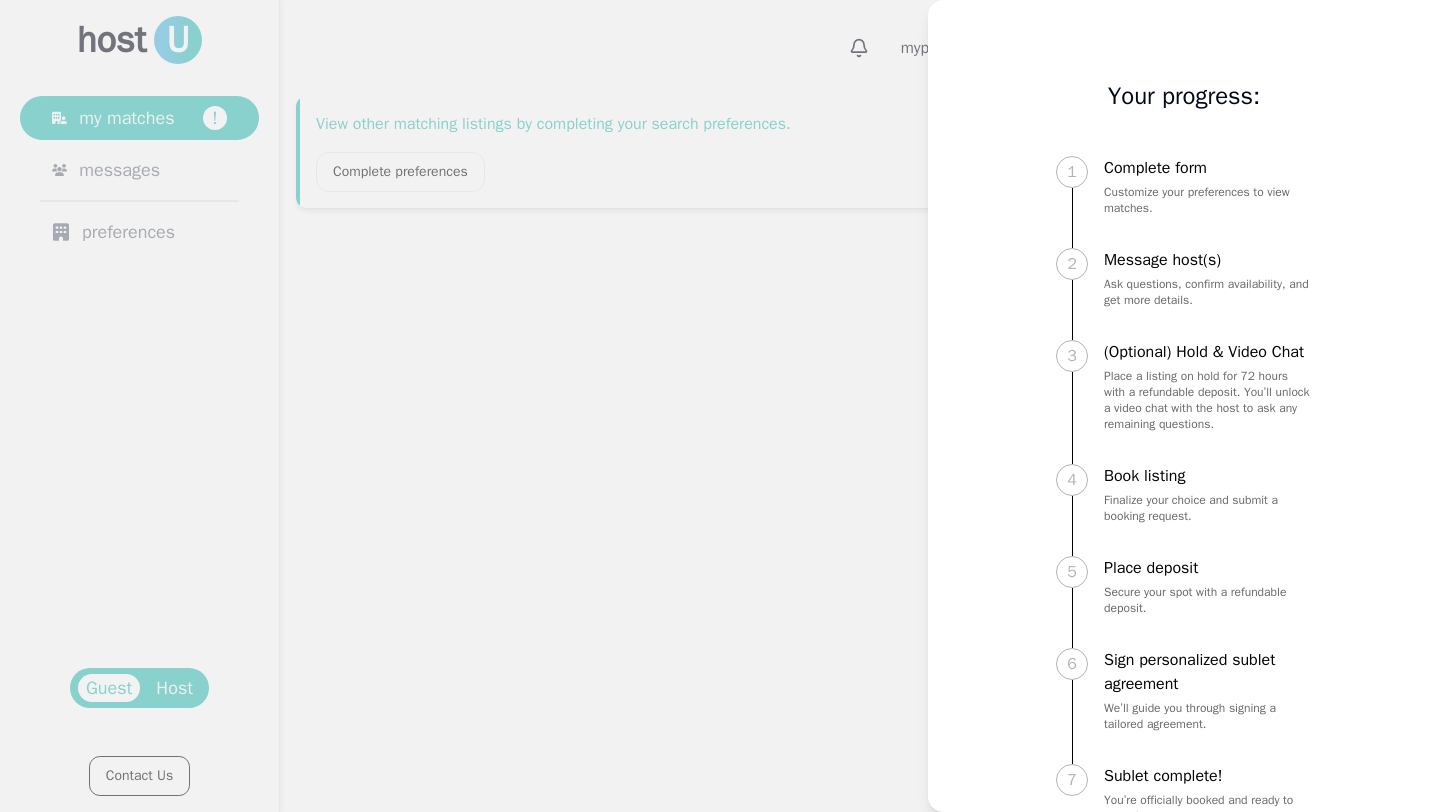 click at bounding box center [720, 406] 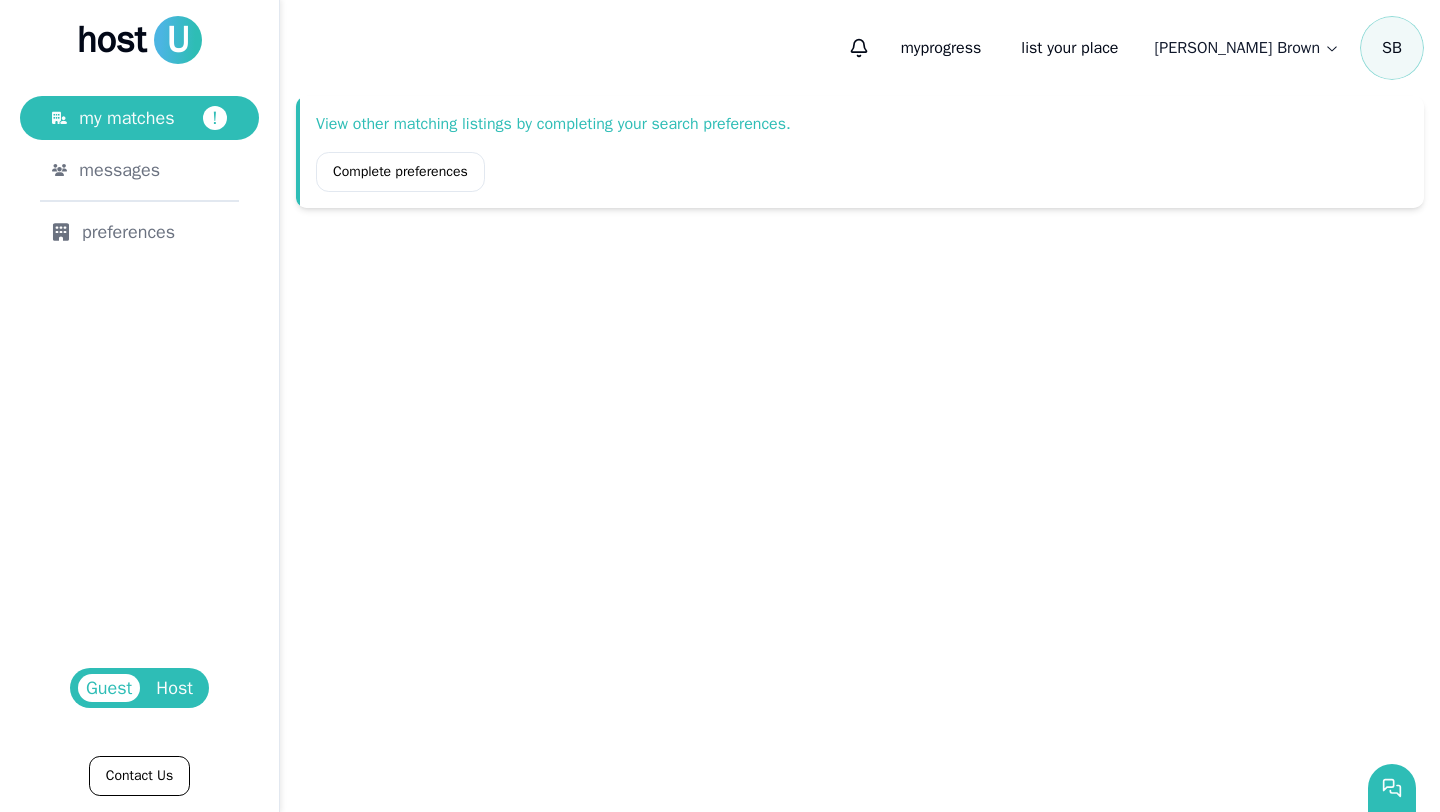 click on "Host" at bounding box center (174, 688) 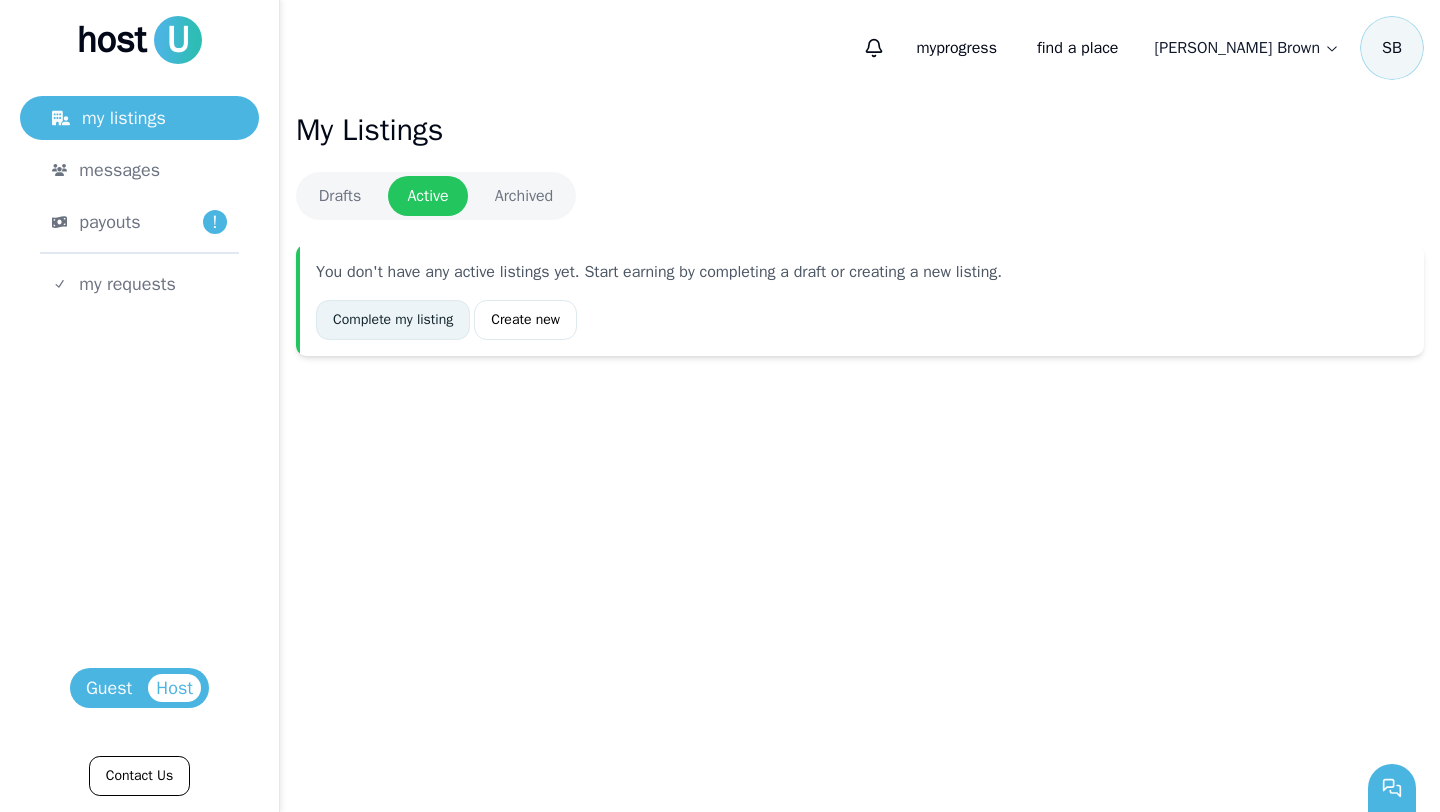 click on "Complete my listing" at bounding box center [393, 320] 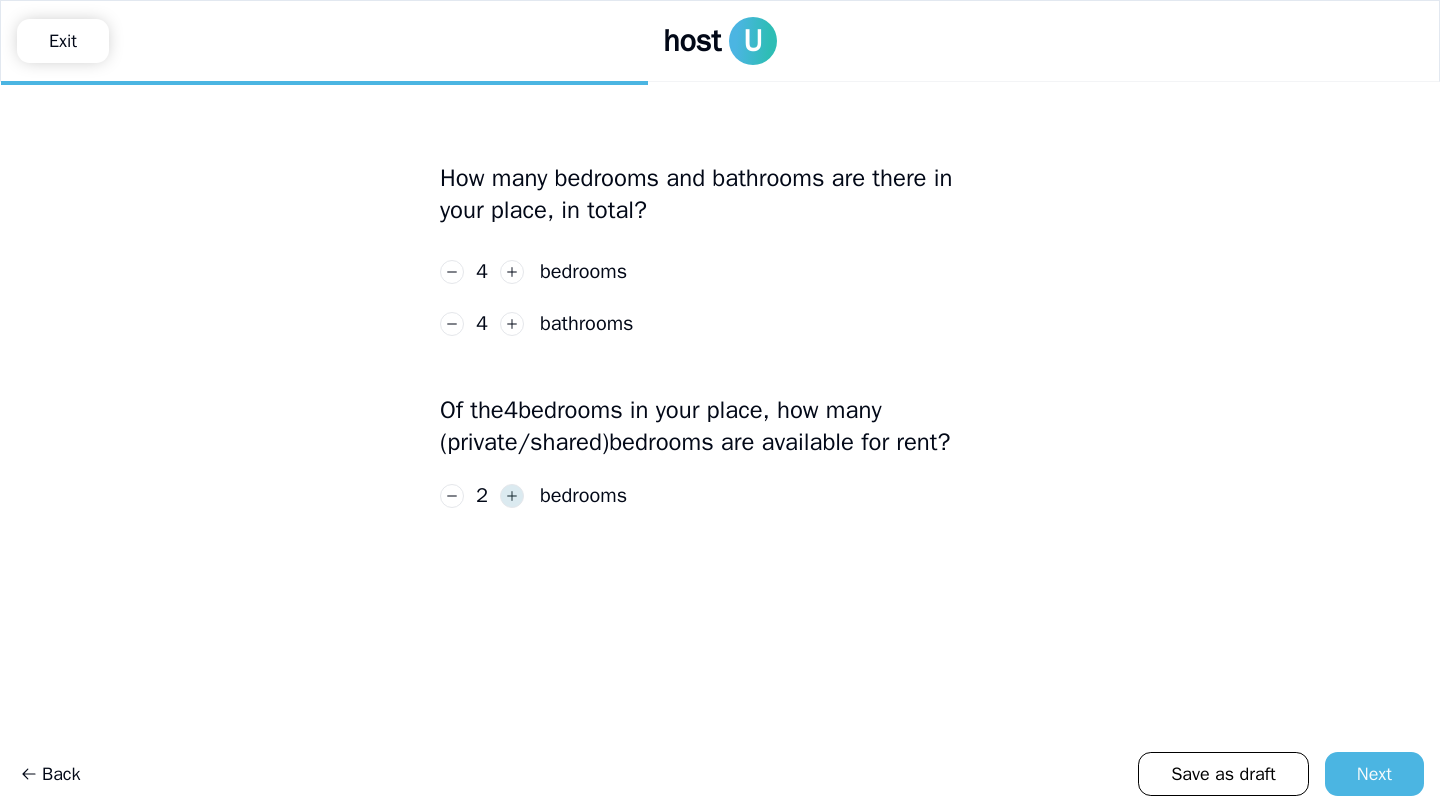 click 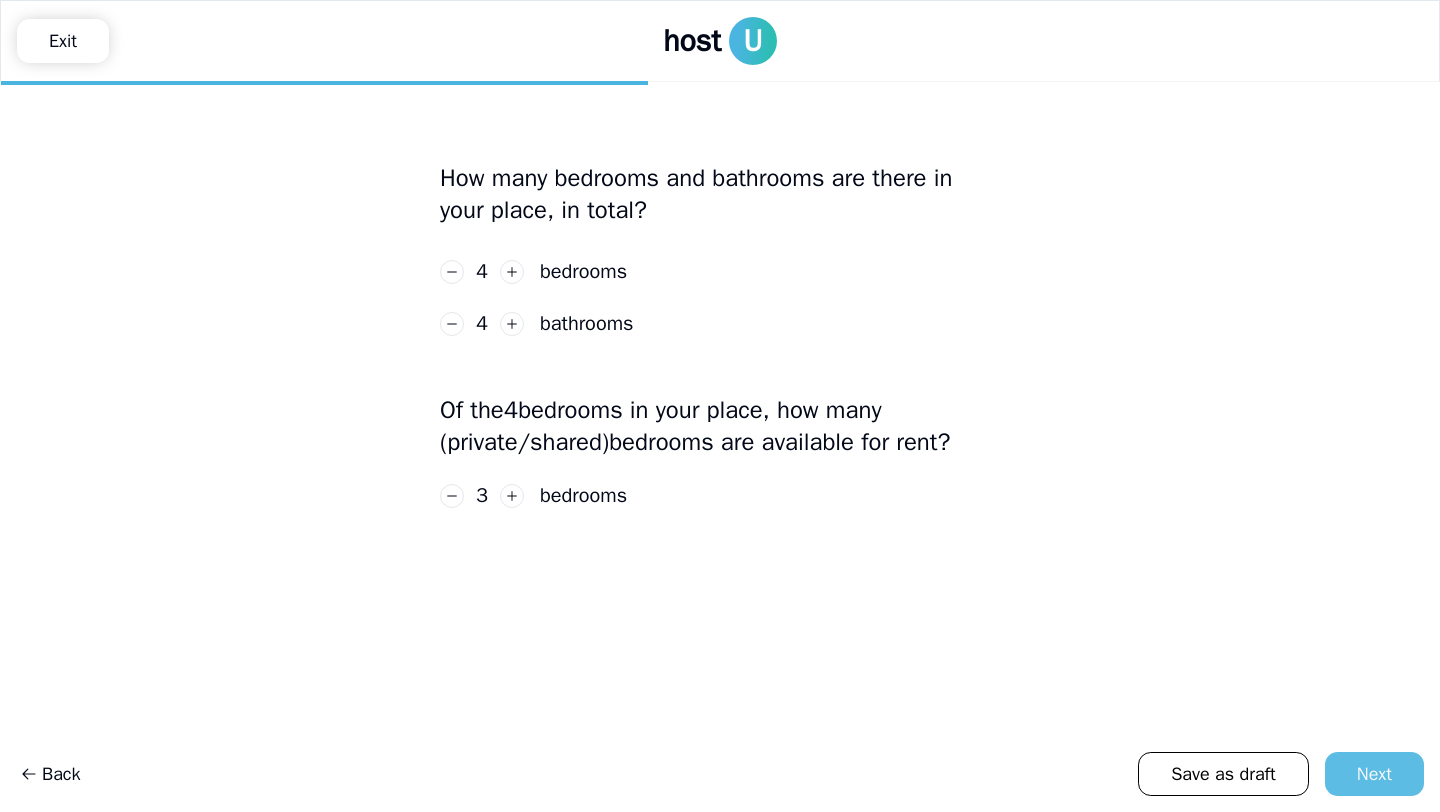 click on "Next" at bounding box center (1374, 774) 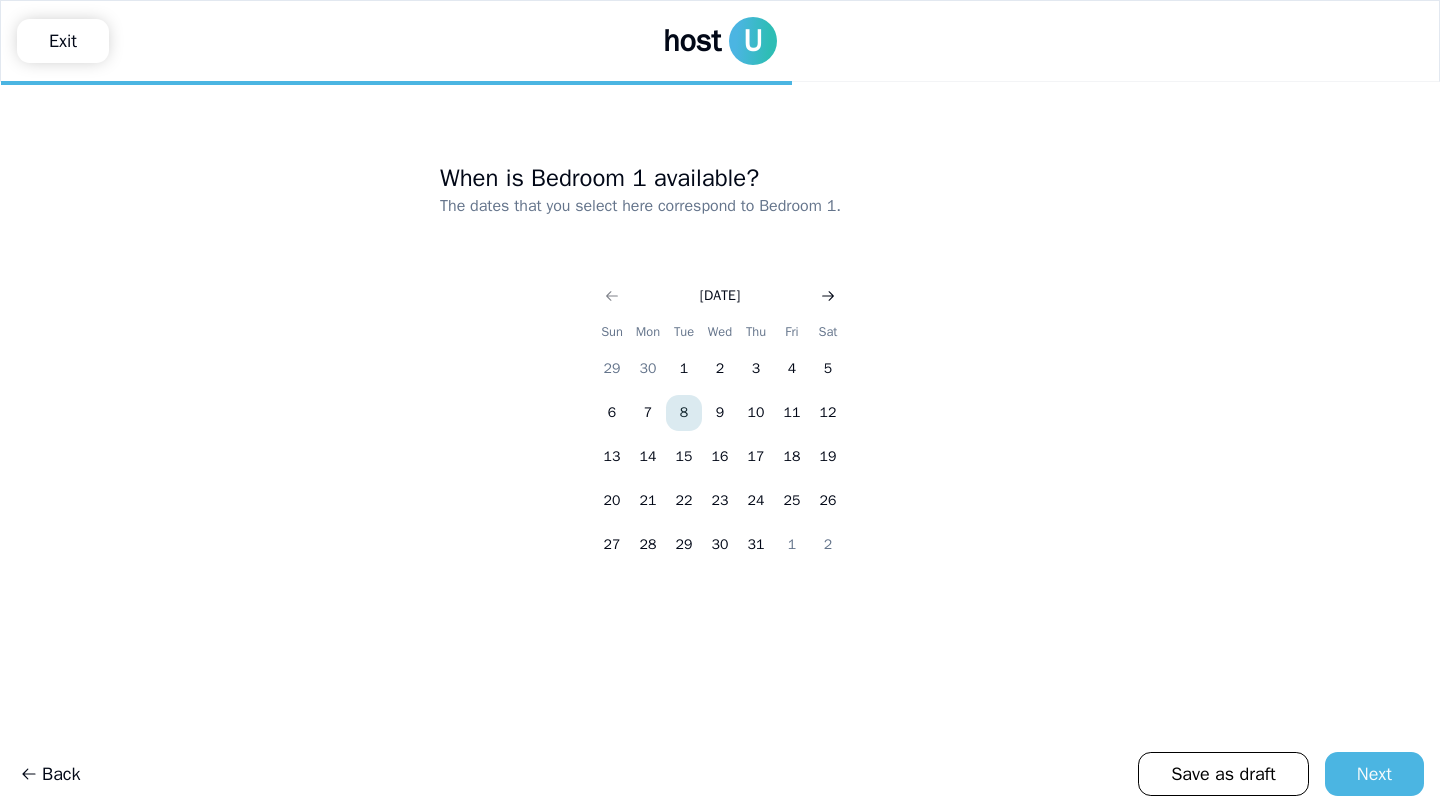 click 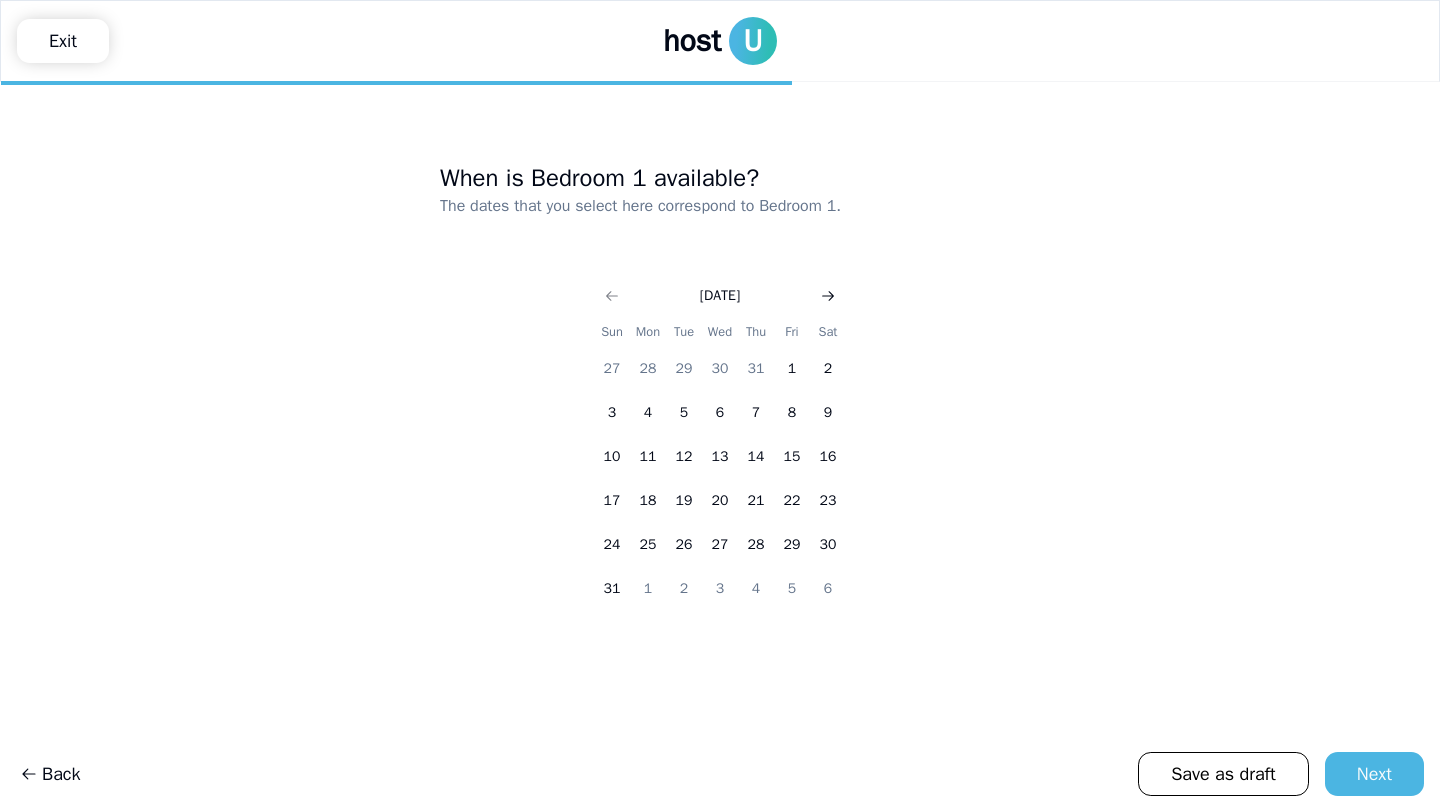 click 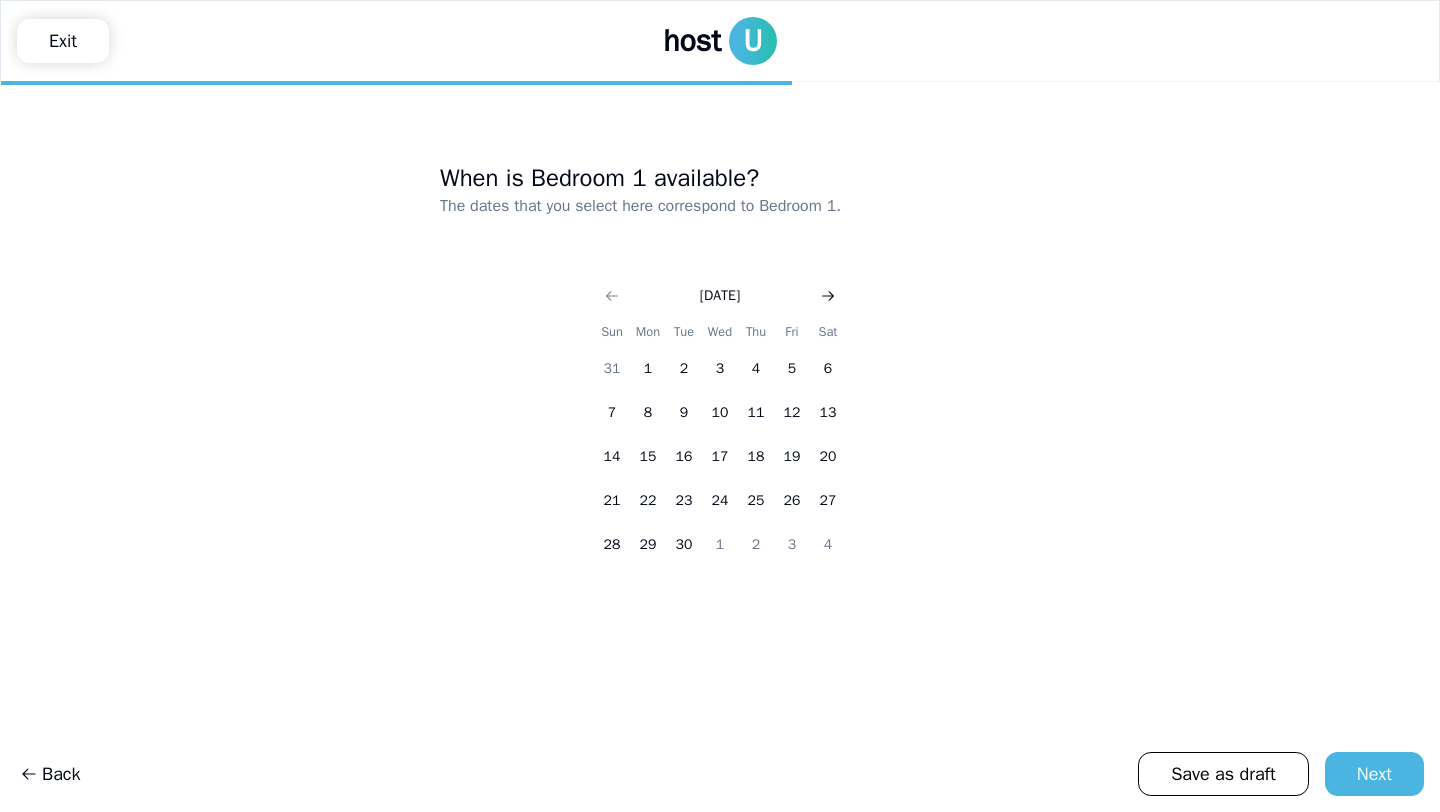 click 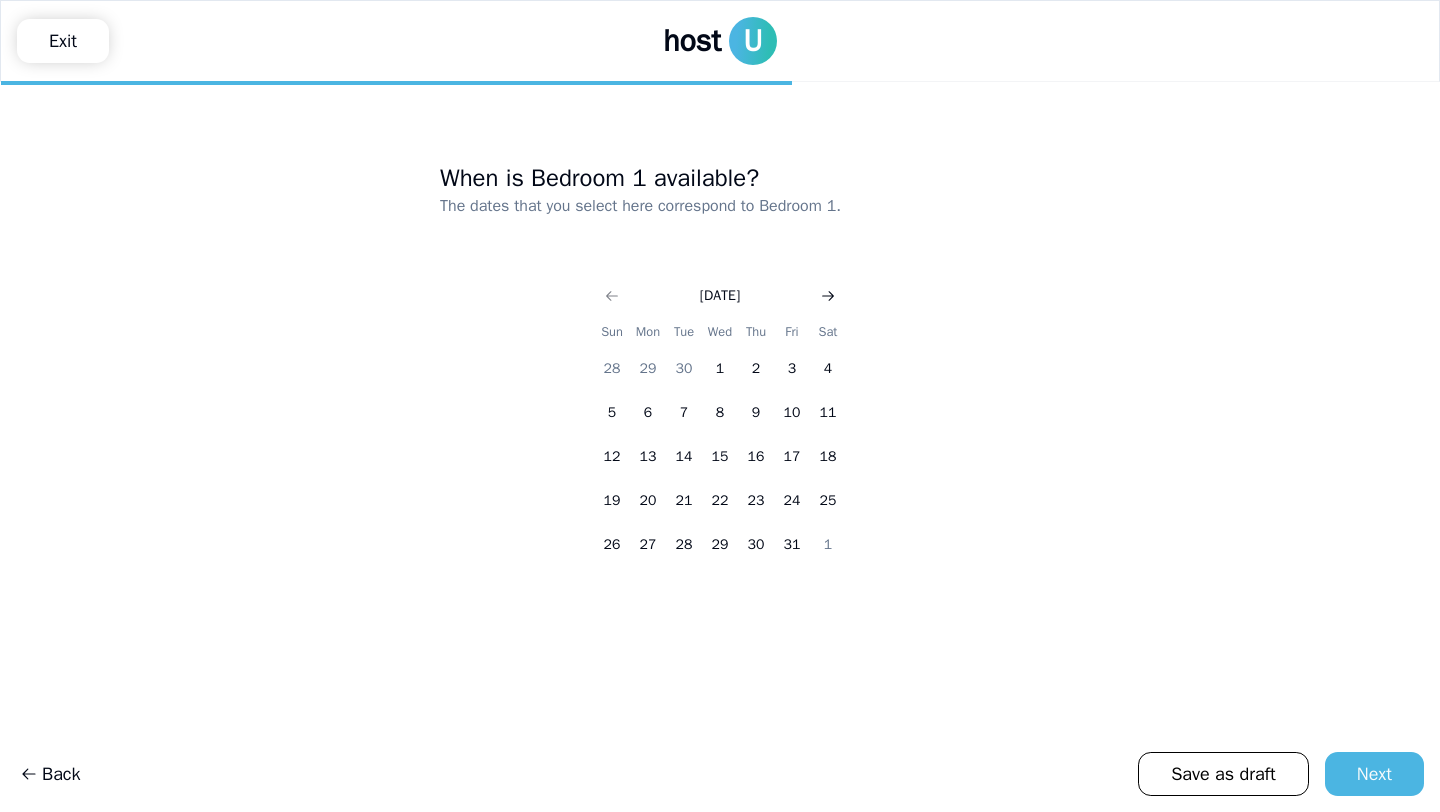 click 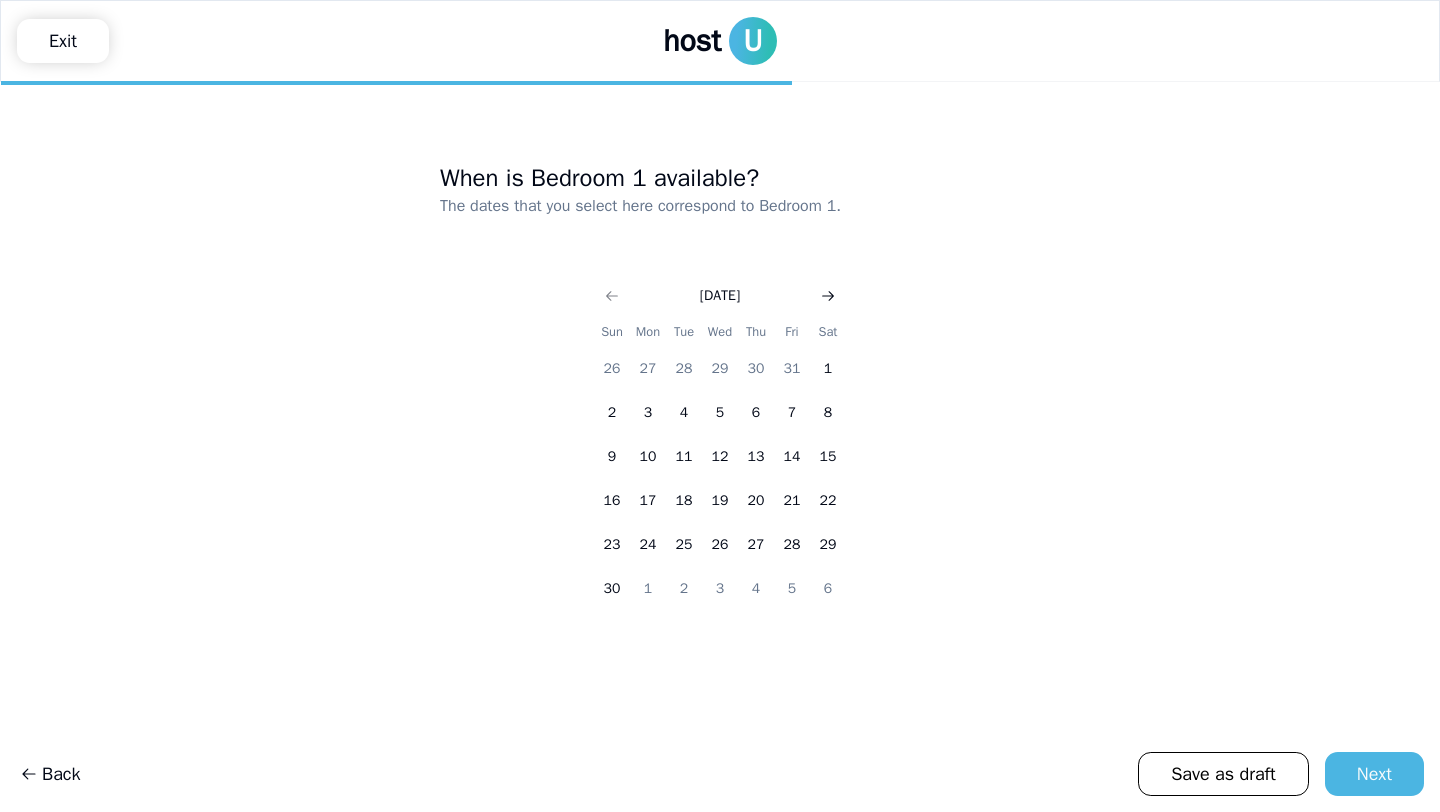 click 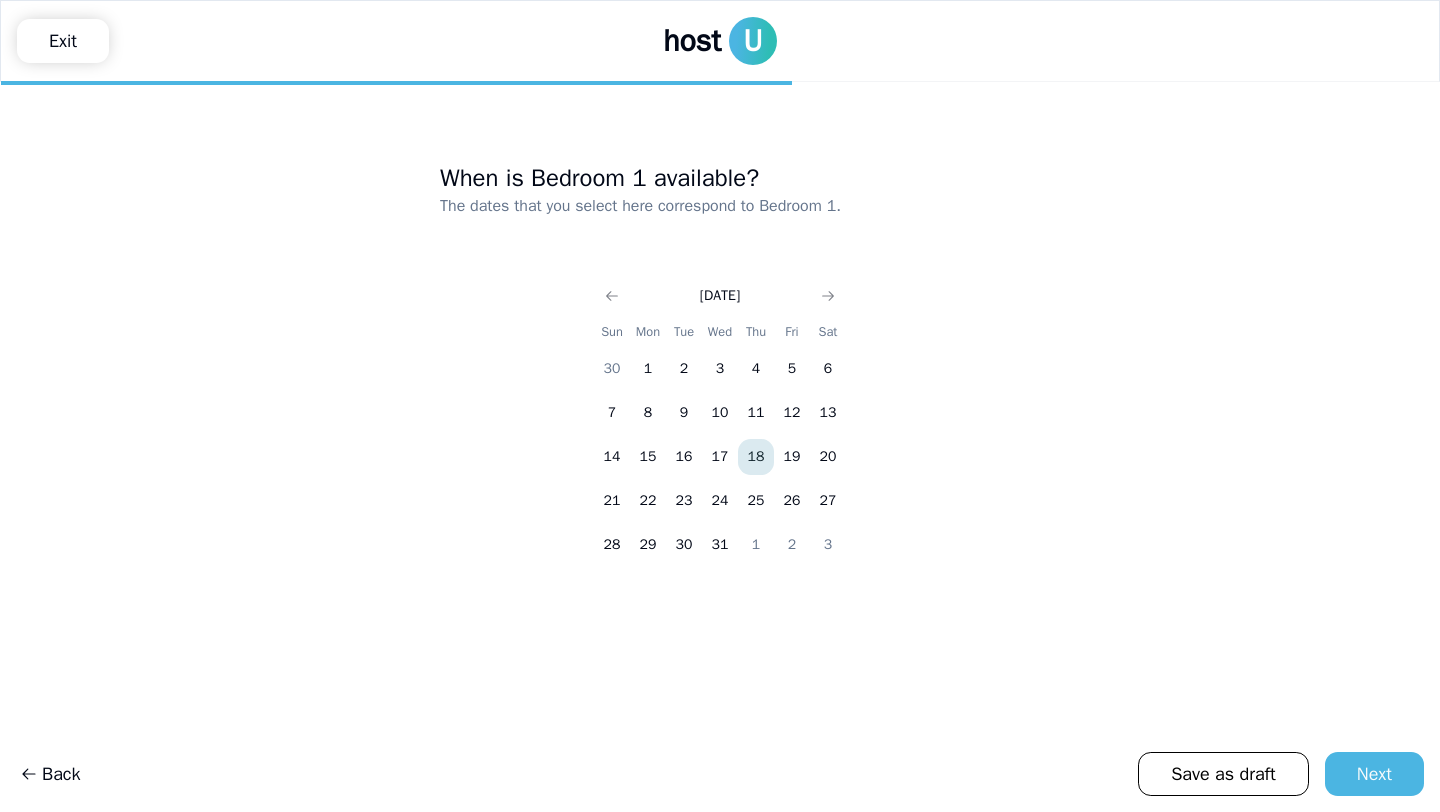click on "18" at bounding box center [756, 457] 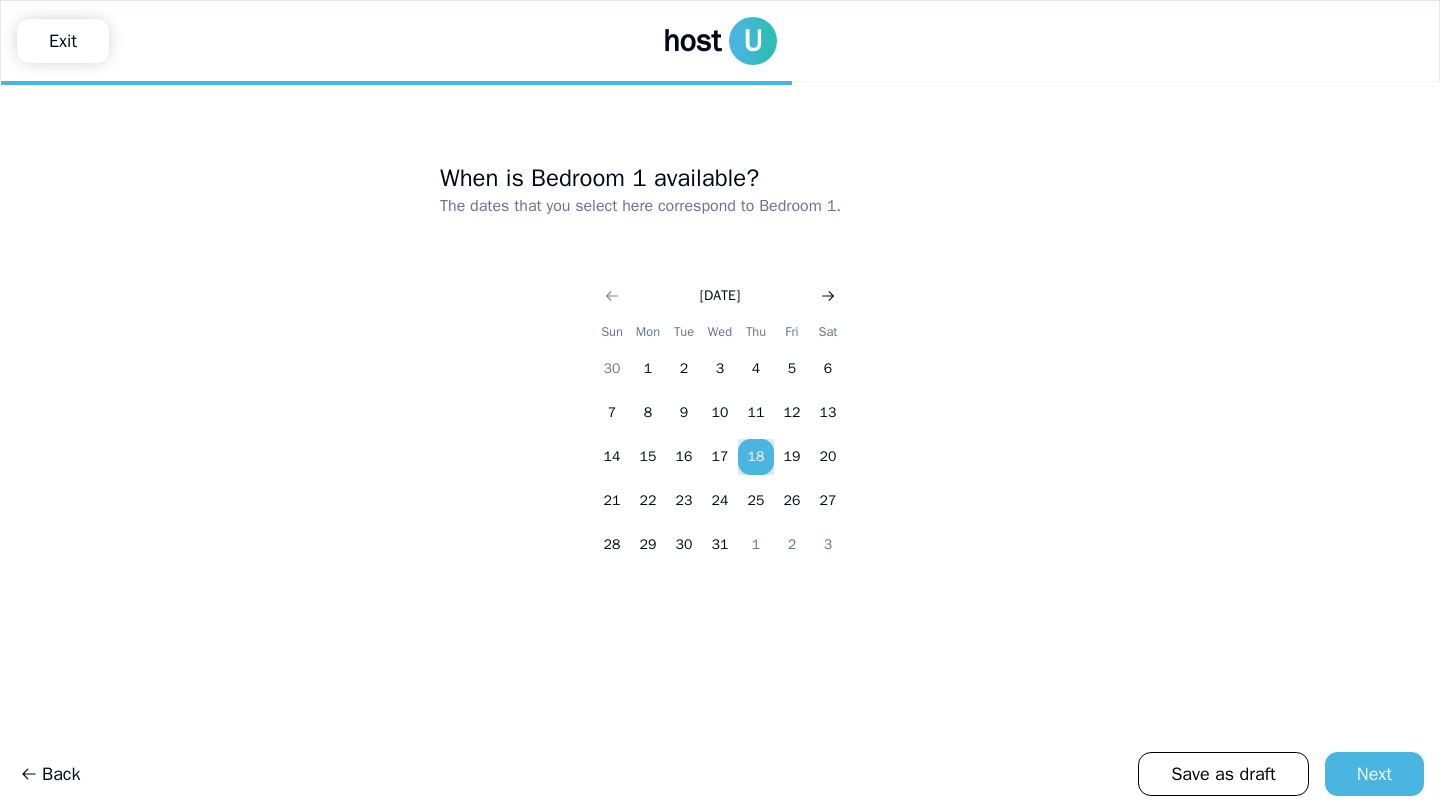 click at bounding box center [828, 296] 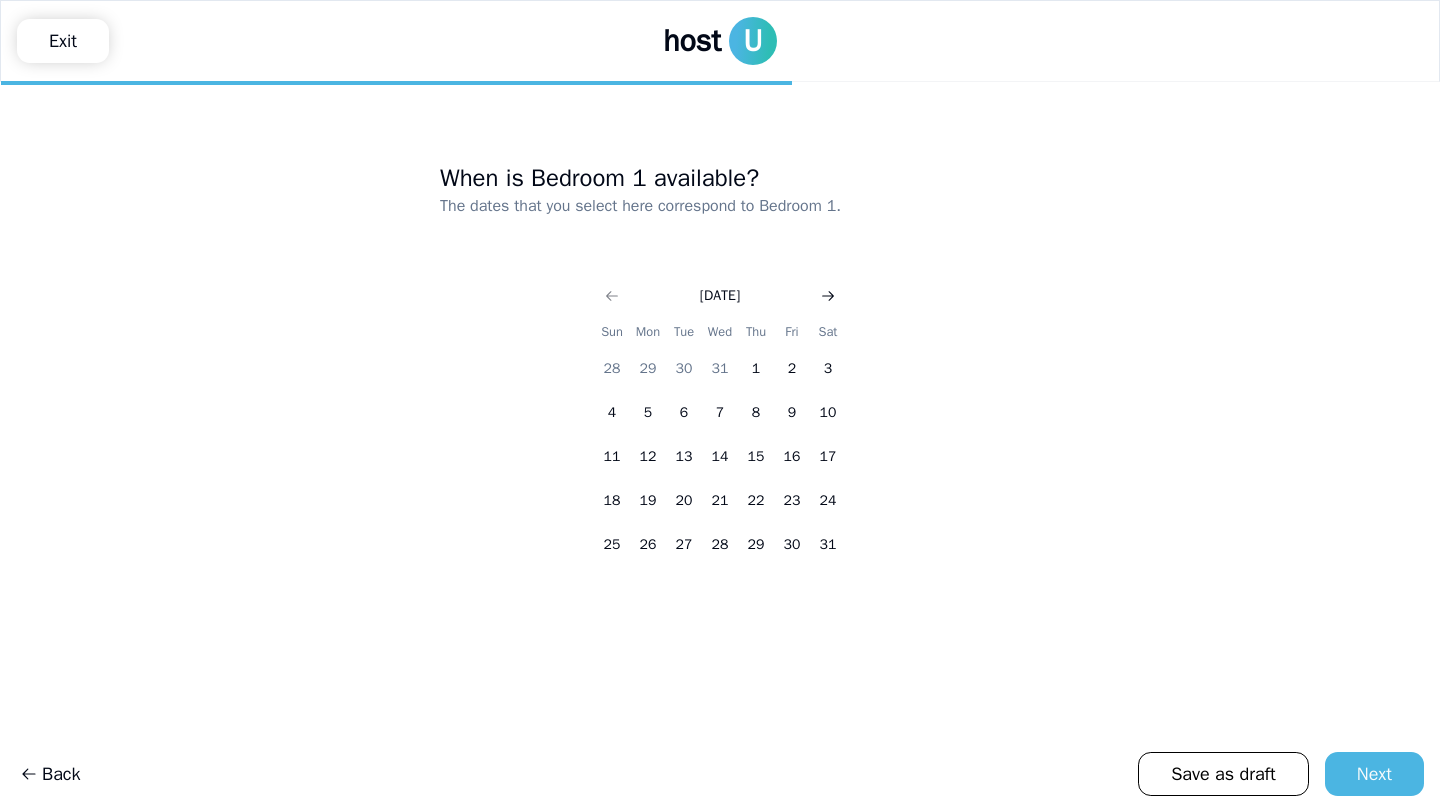 click at bounding box center (828, 296) 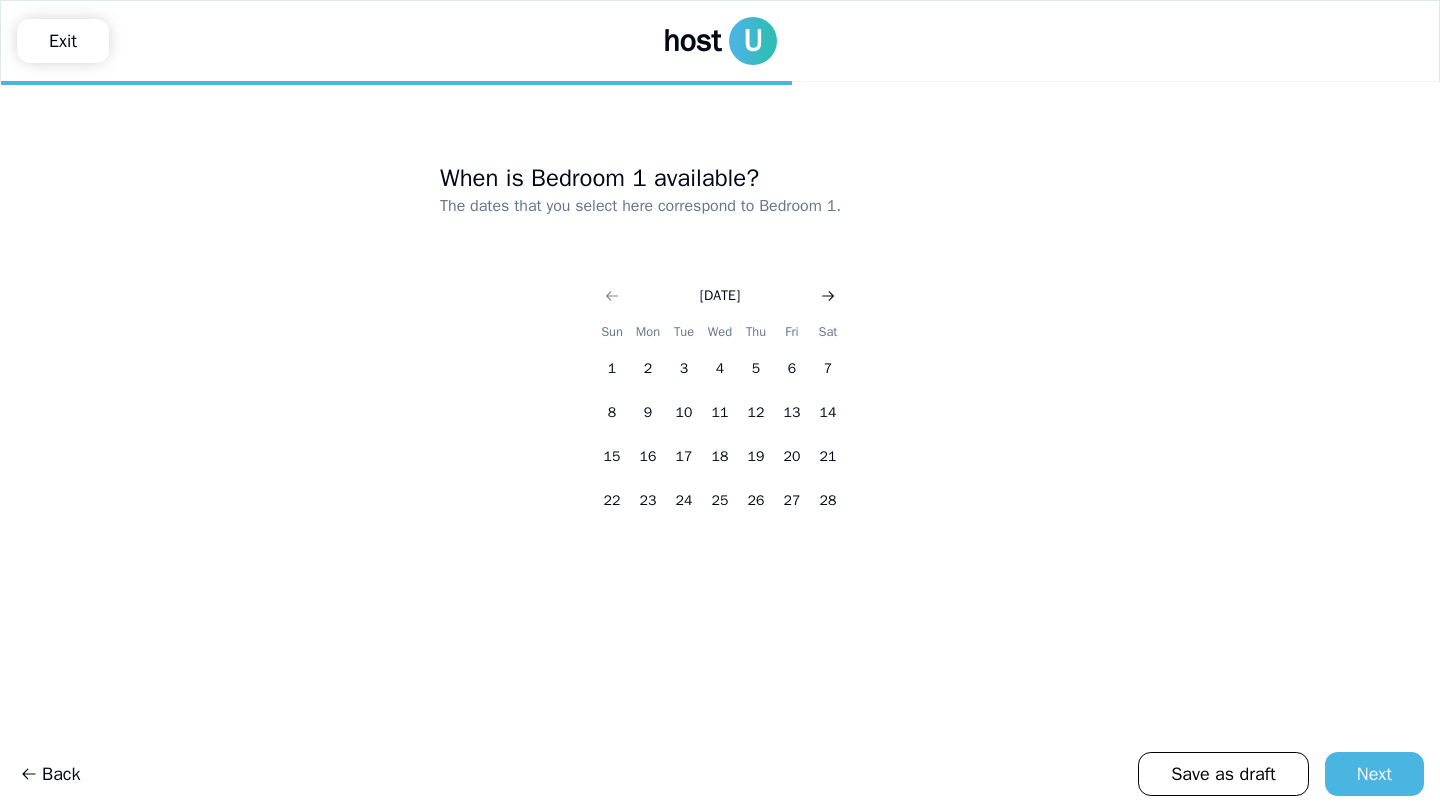 click at bounding box center [828, 296] 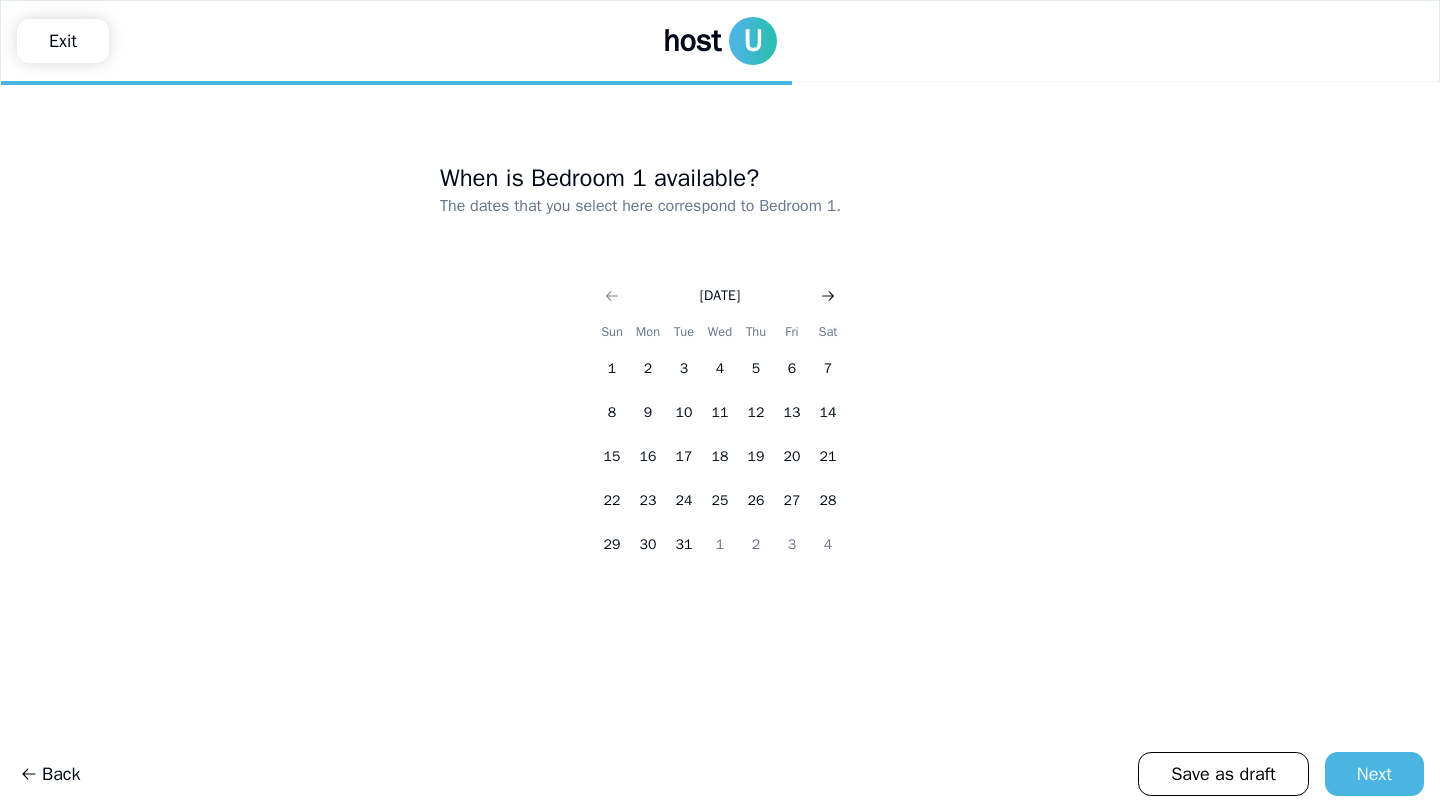 click at bounding box center (828, 296) 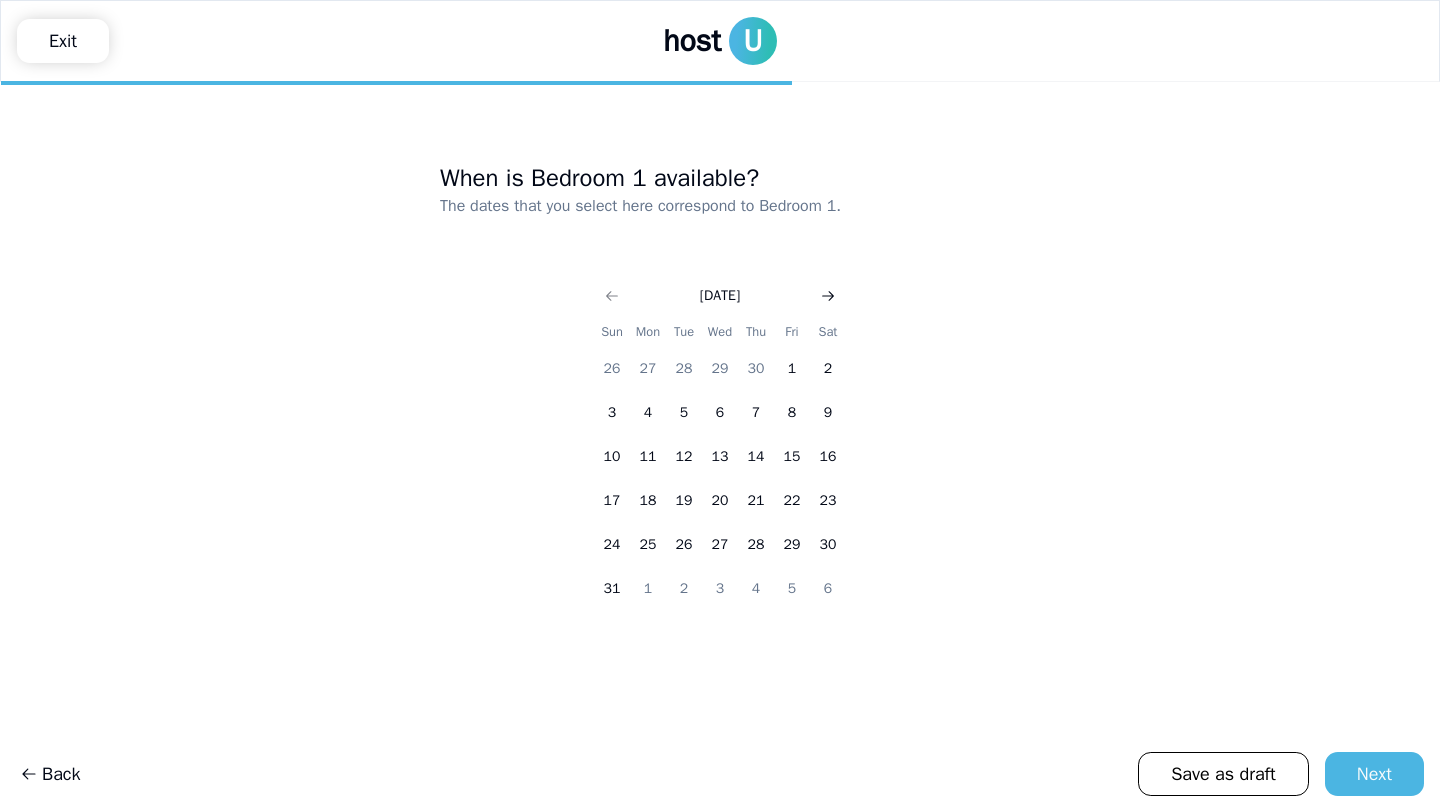 click at bounding box center [828, 296] 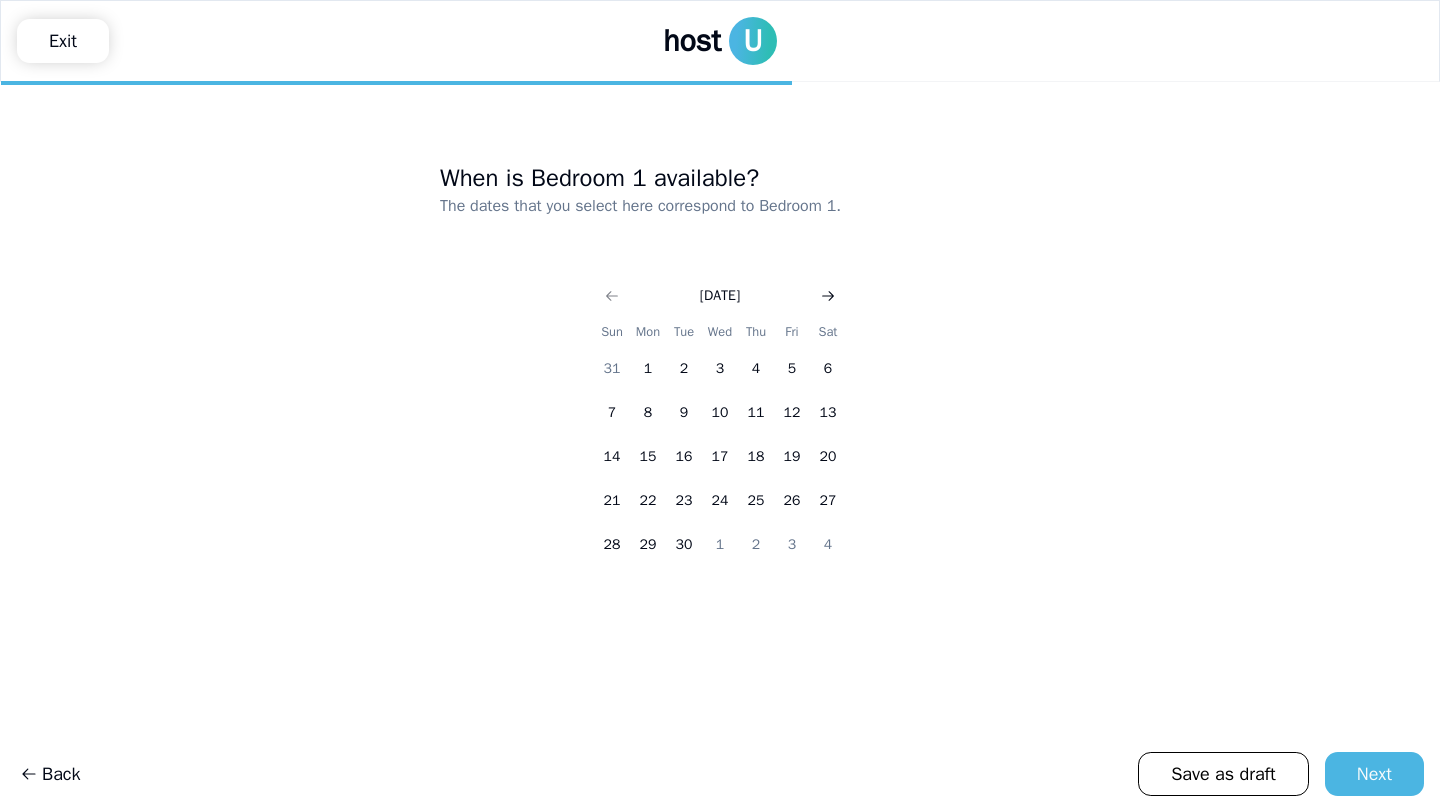 click at bounding box center [828, 296] 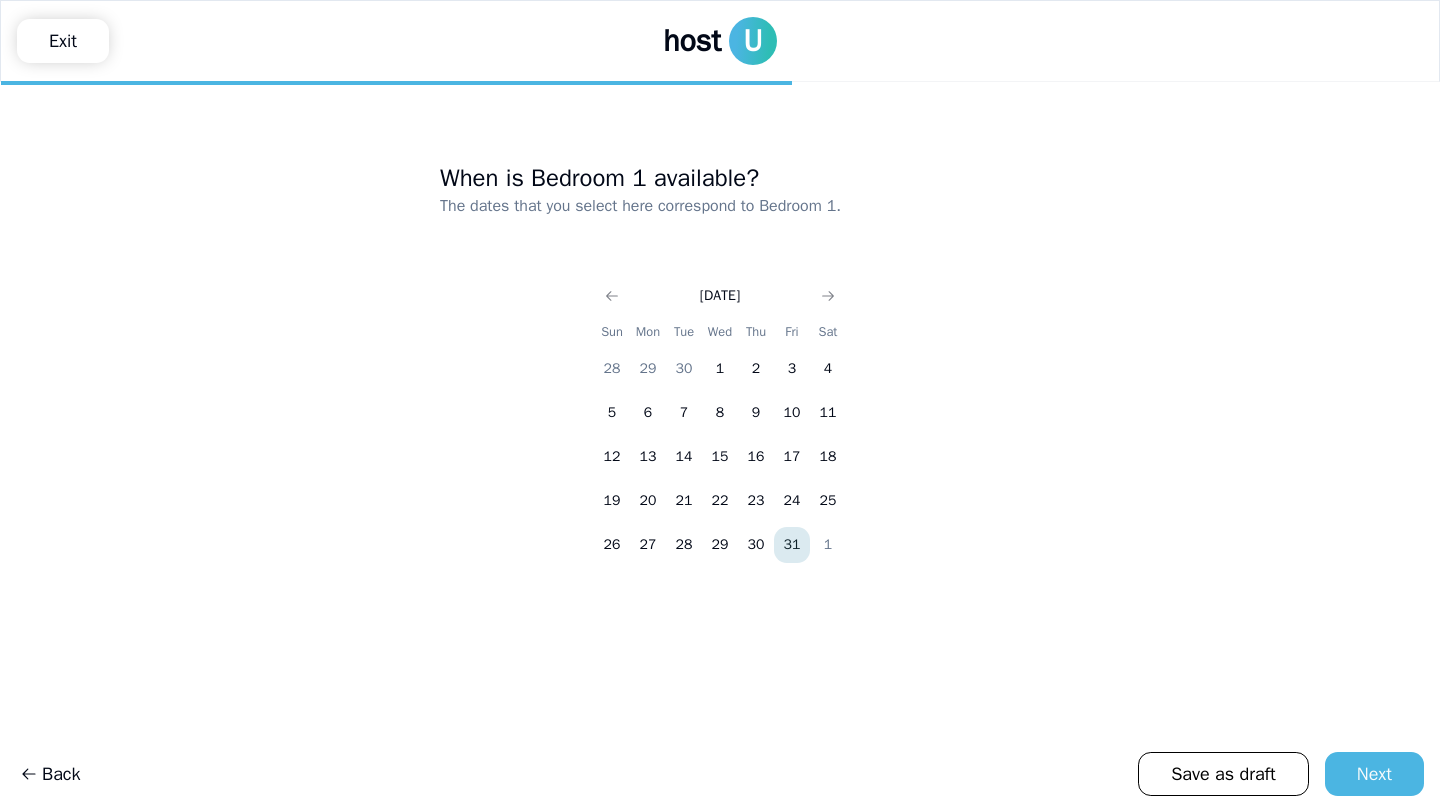click on "31" at bounding box center (792, 545) 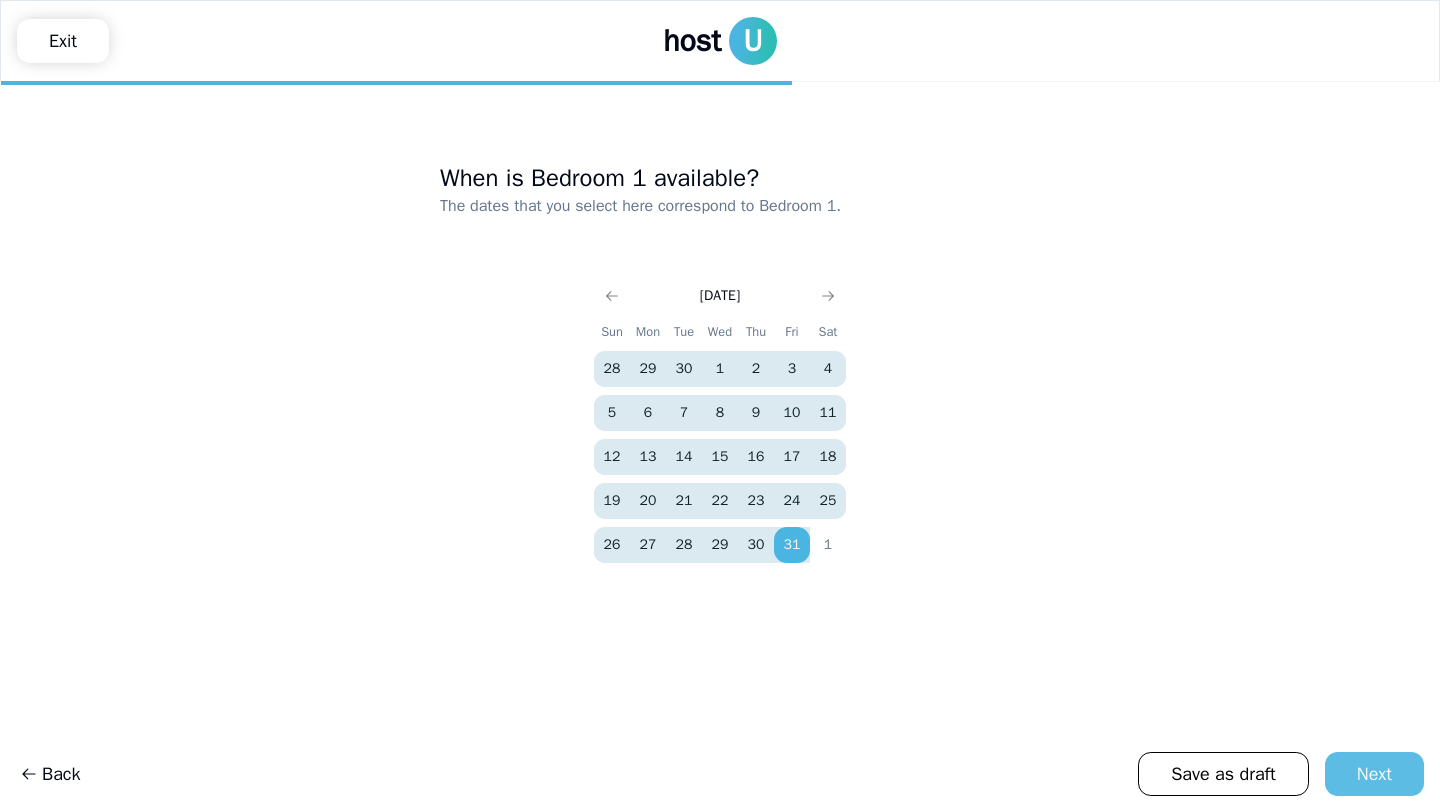 click on "Next" at bounding box center (1374, 774) 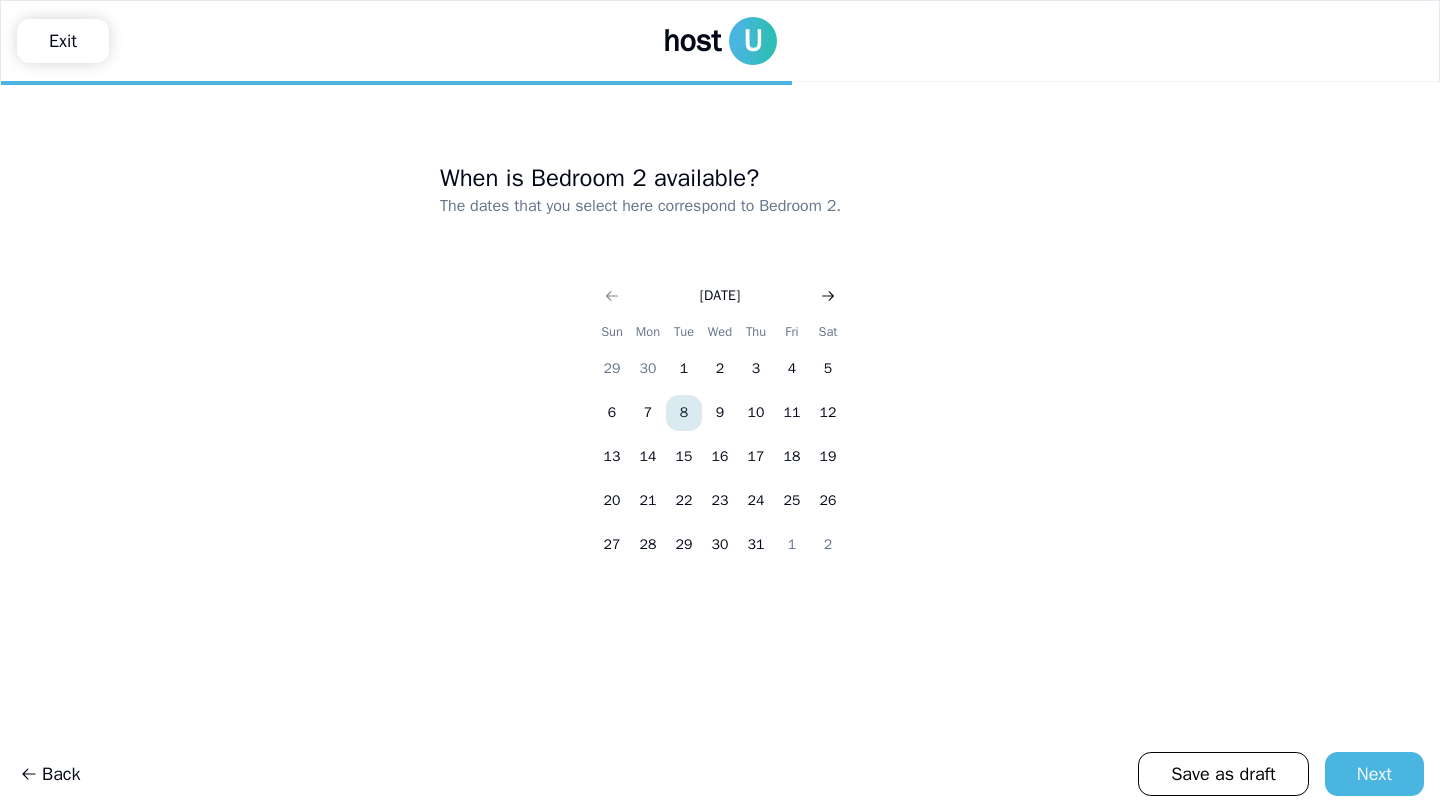 click at bounding box center [828, 296] 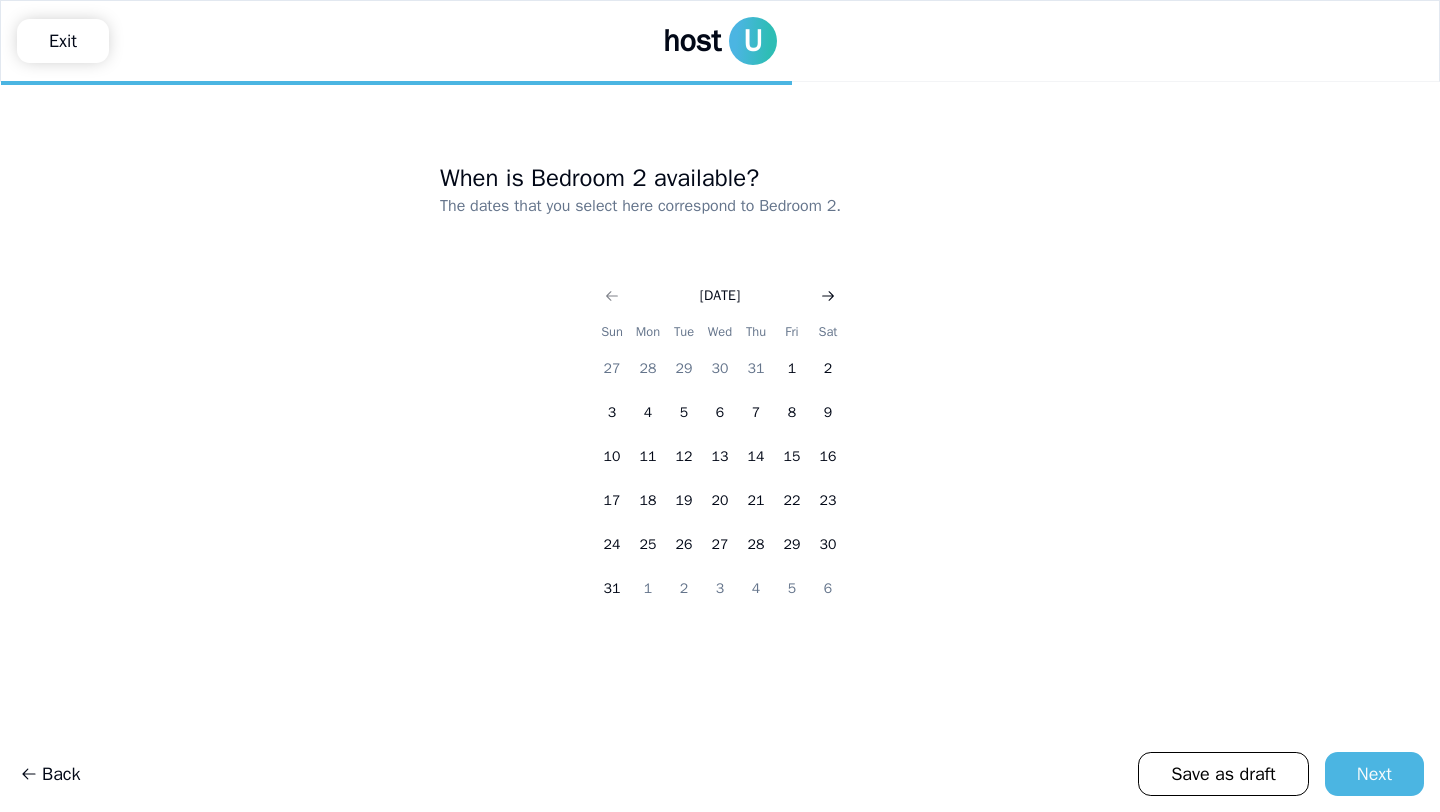 click at bounding box center [828, 296] 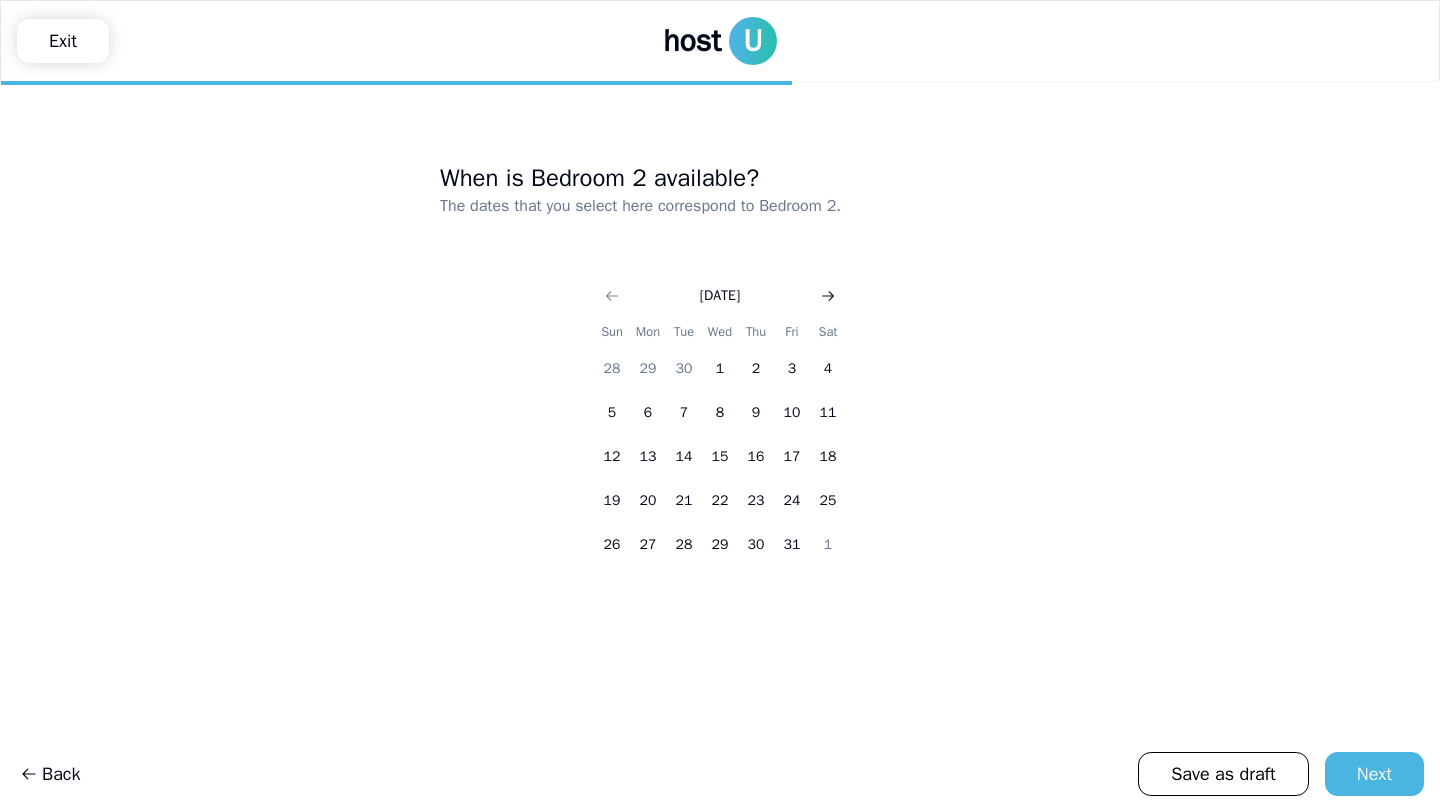 click at bounding box center [828, 296] 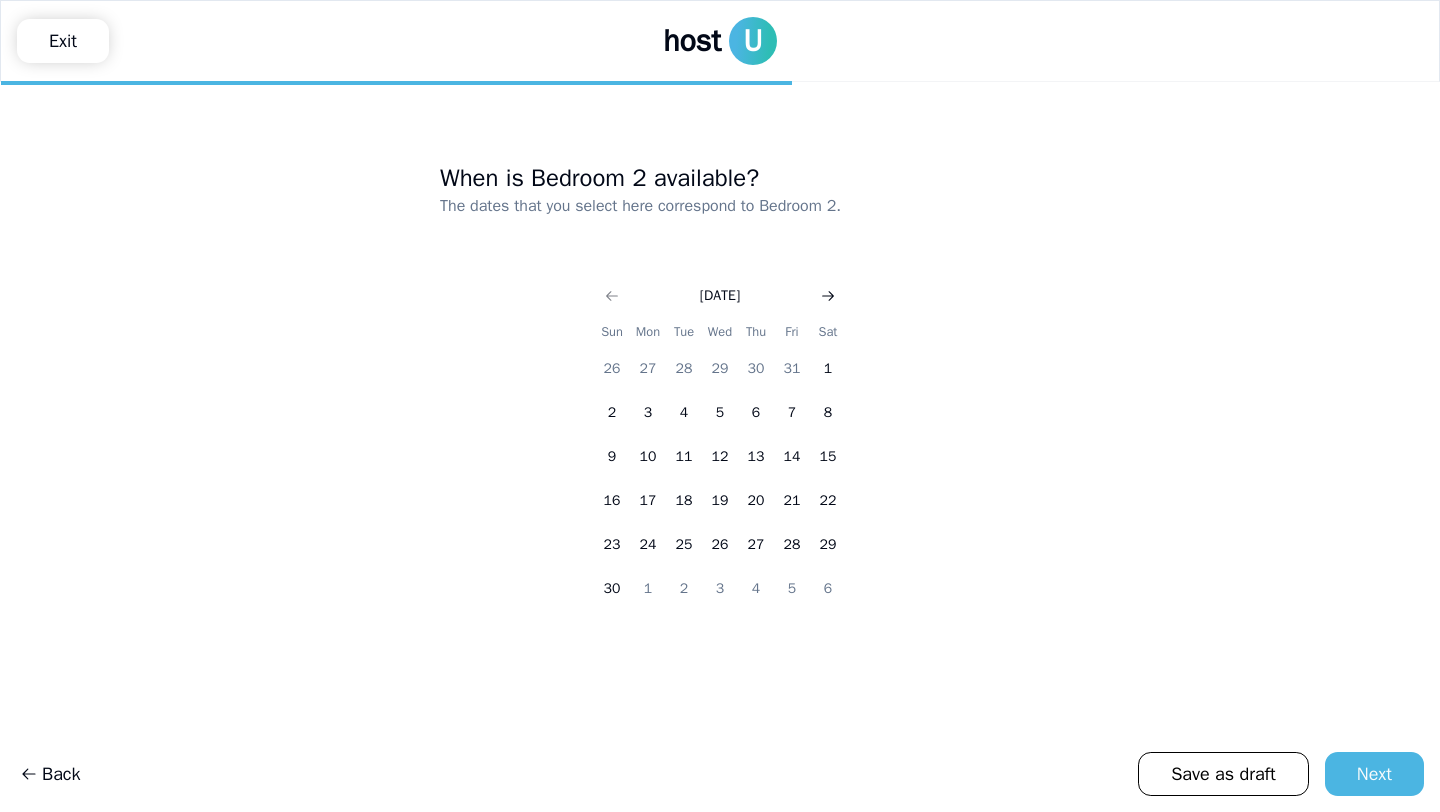 click at bounding box center [828, 296] 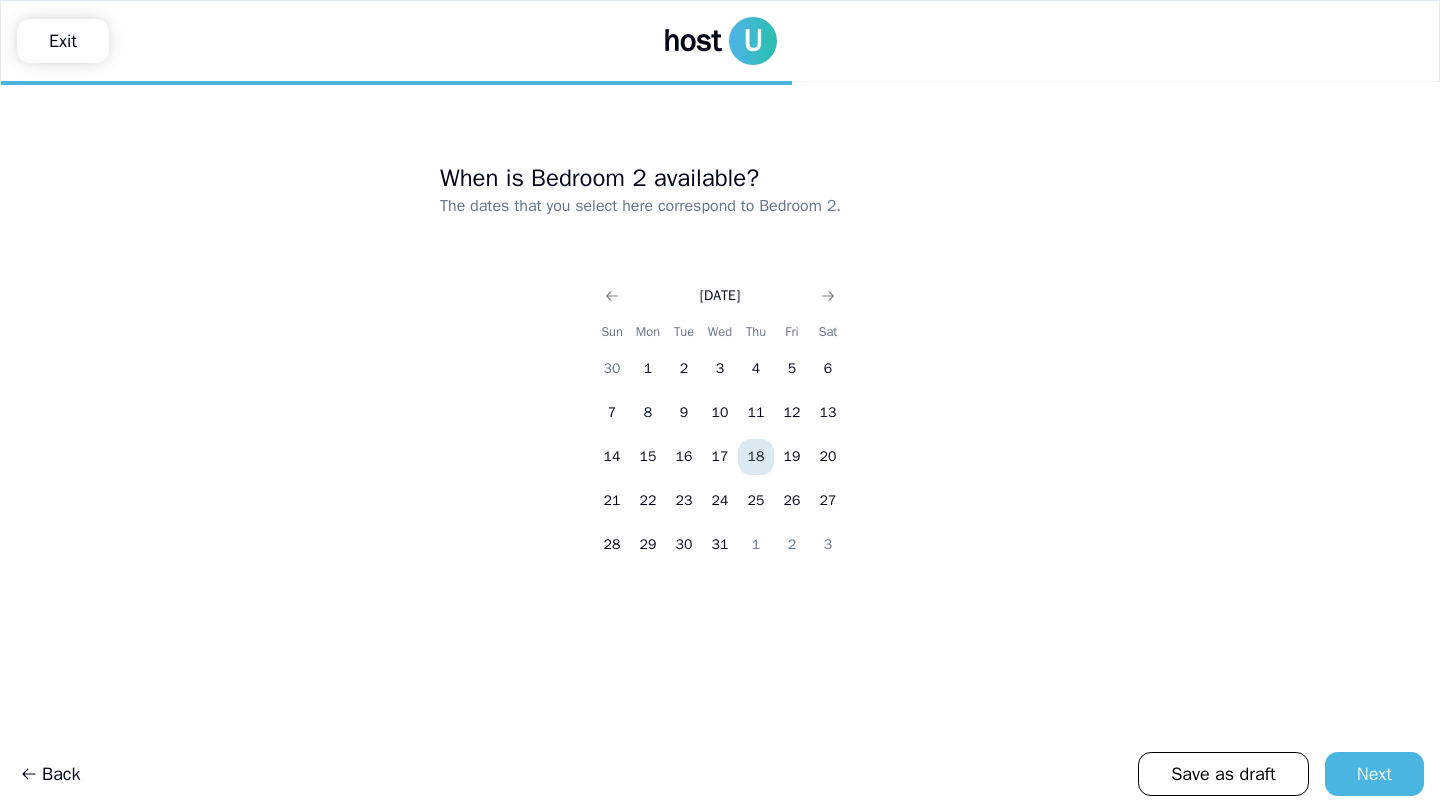 click on "18" at bounding box center (756, 457) 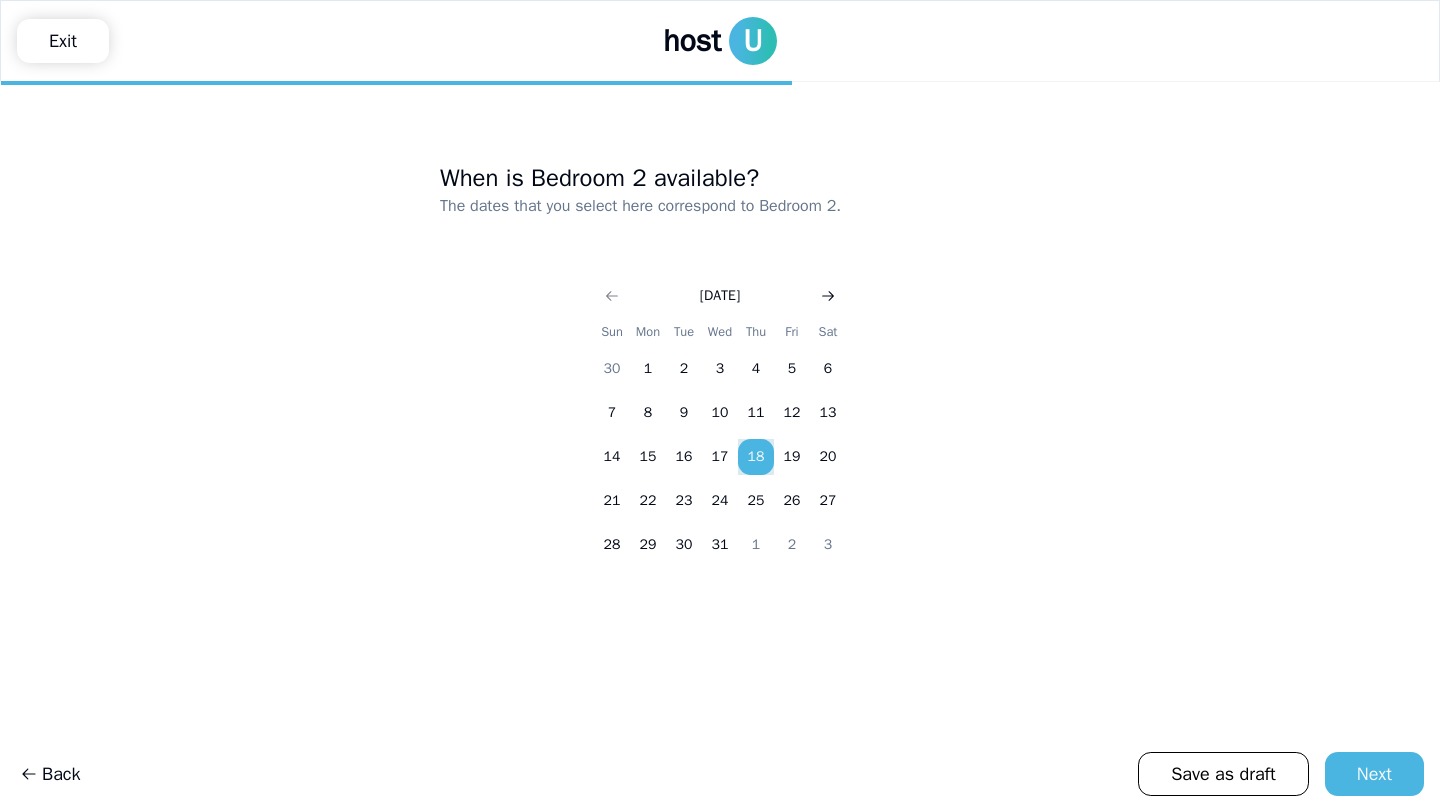click 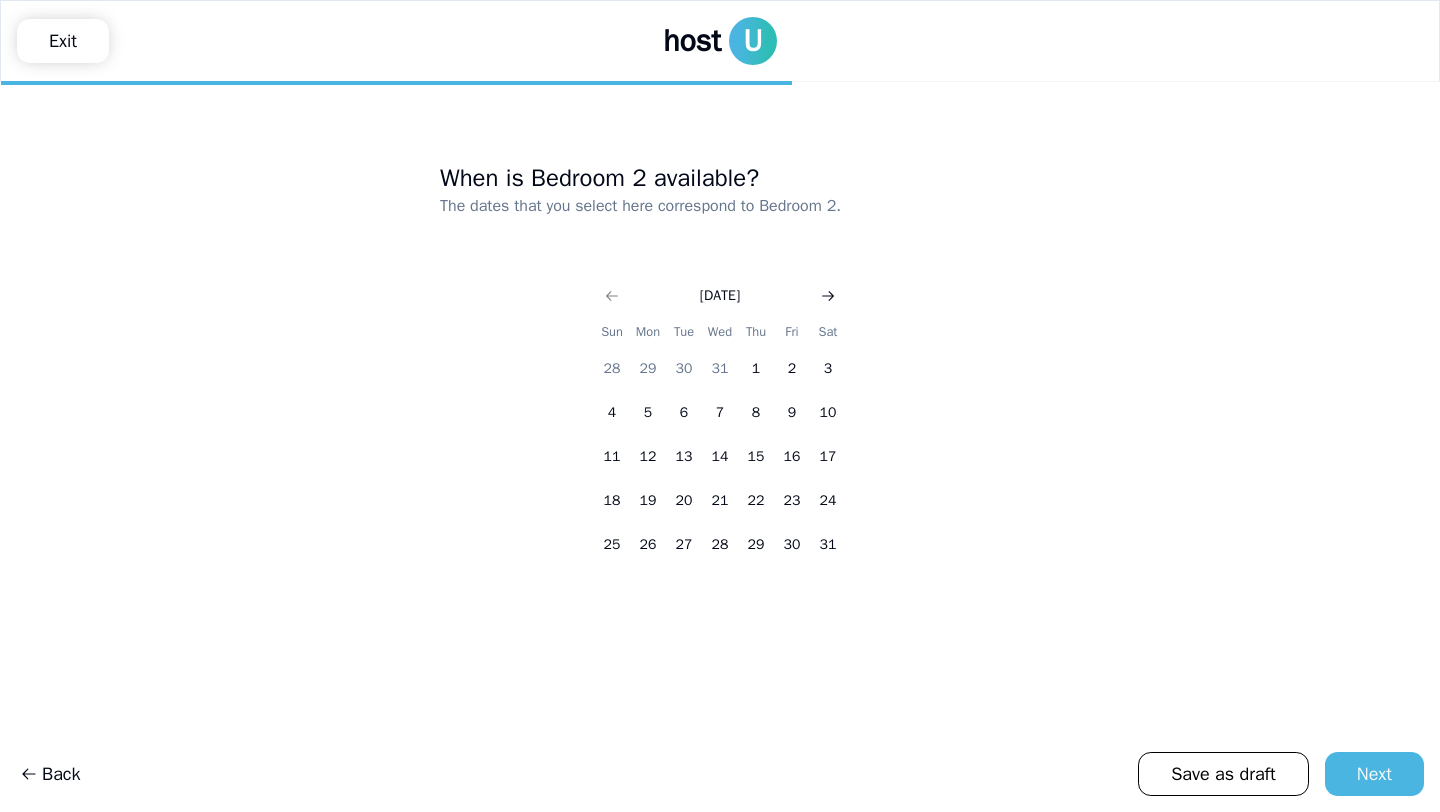 click 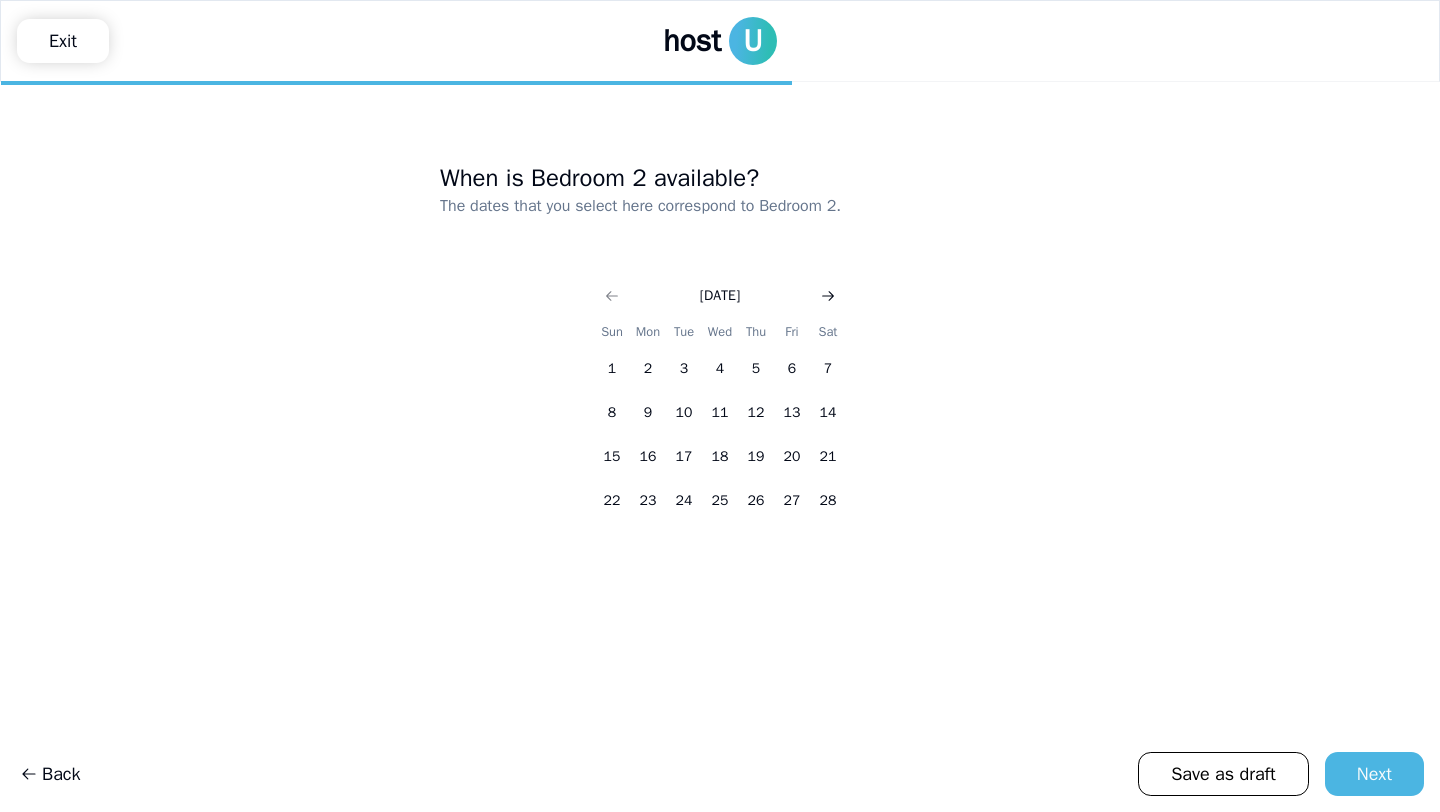 click 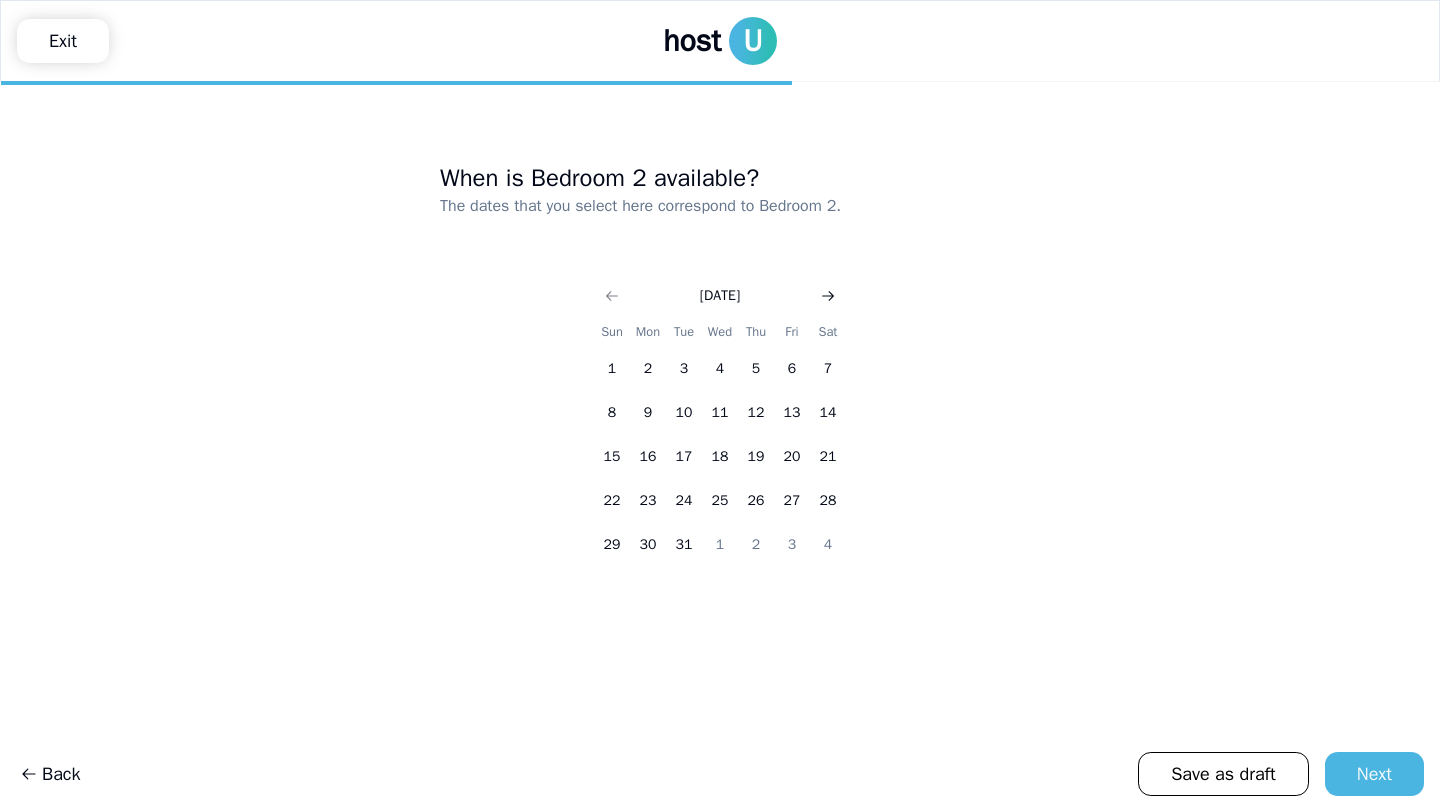 click 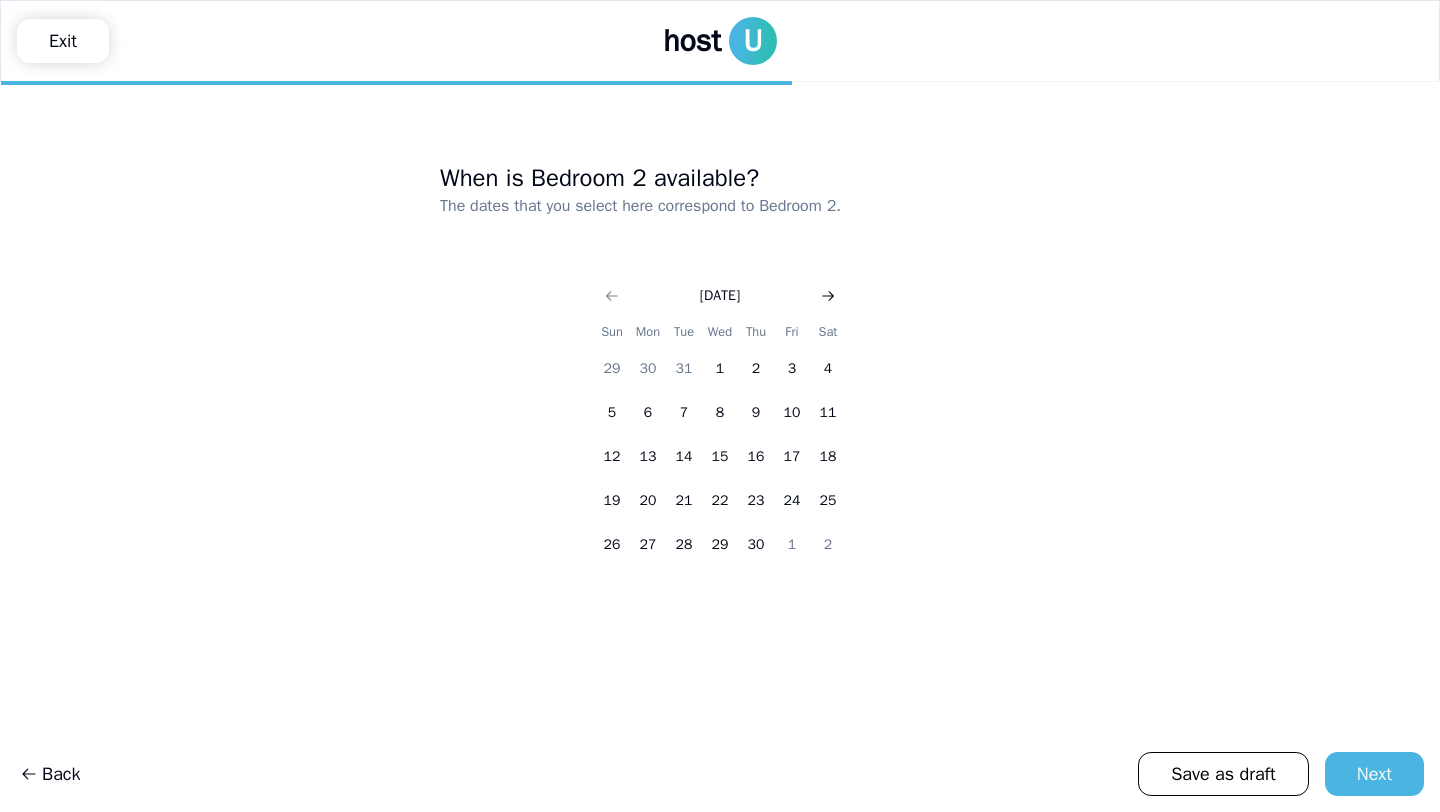 click 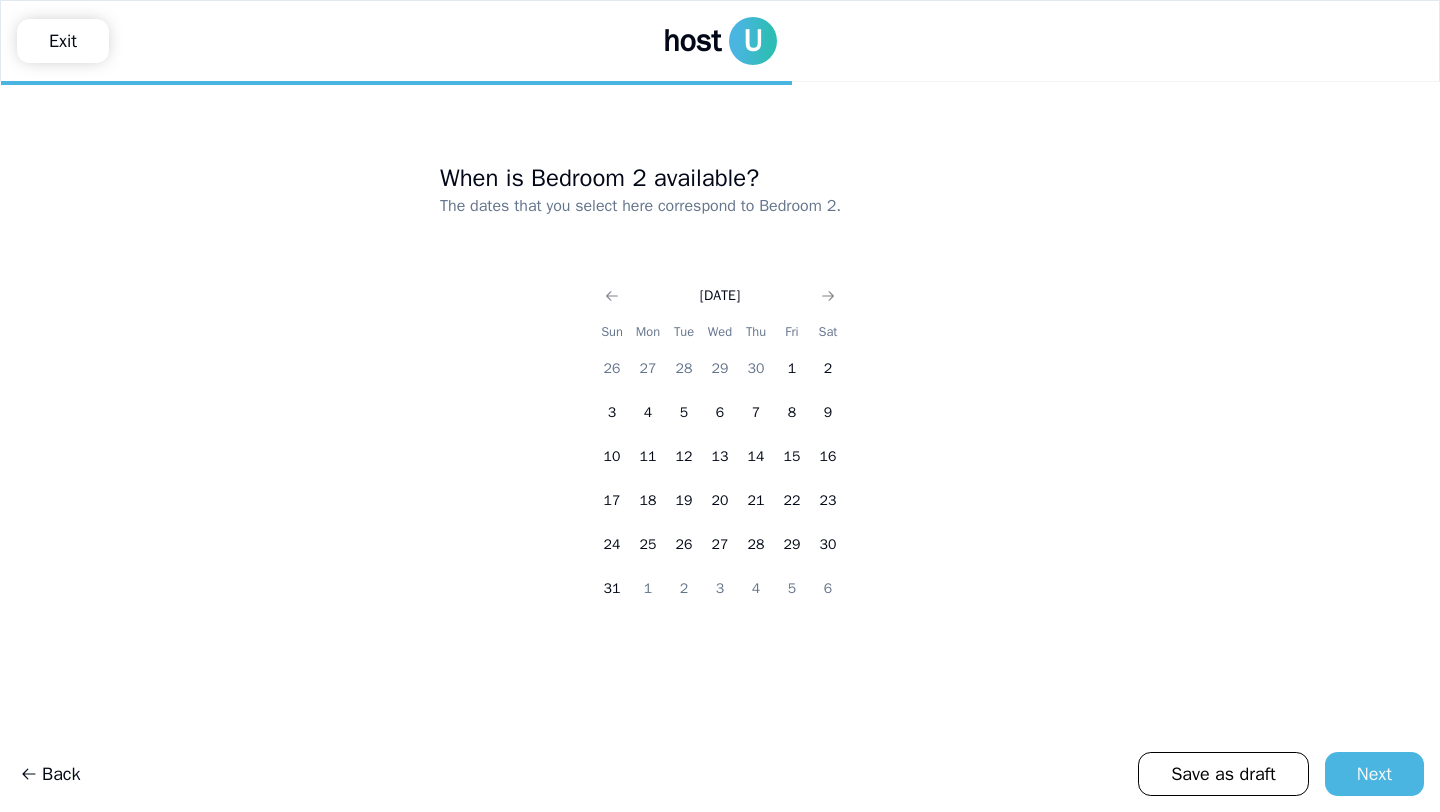 drag, startPoint x: 620, startPoint y: 580, endPoint x: 887, endPoint y: 369, distance: 340.3087 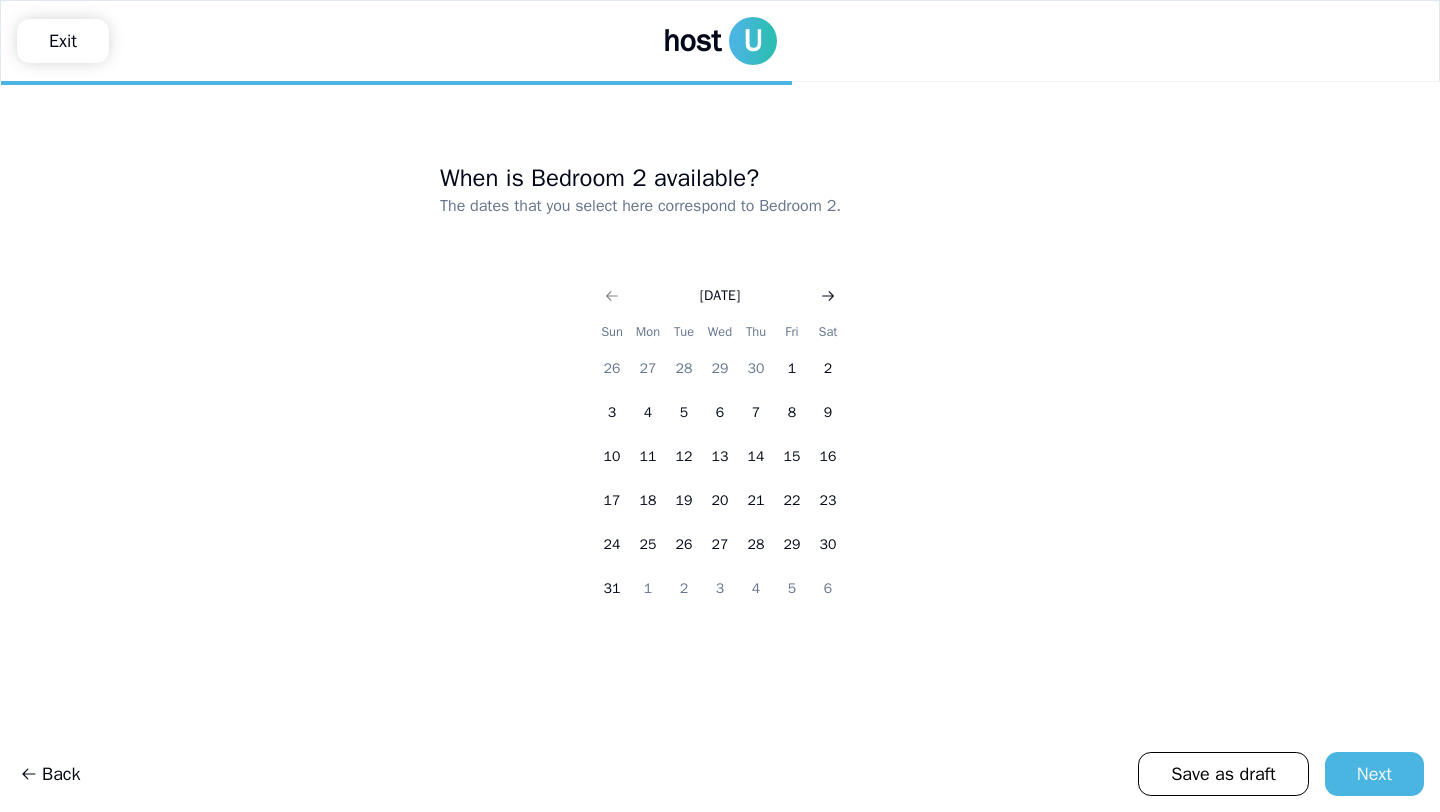 click 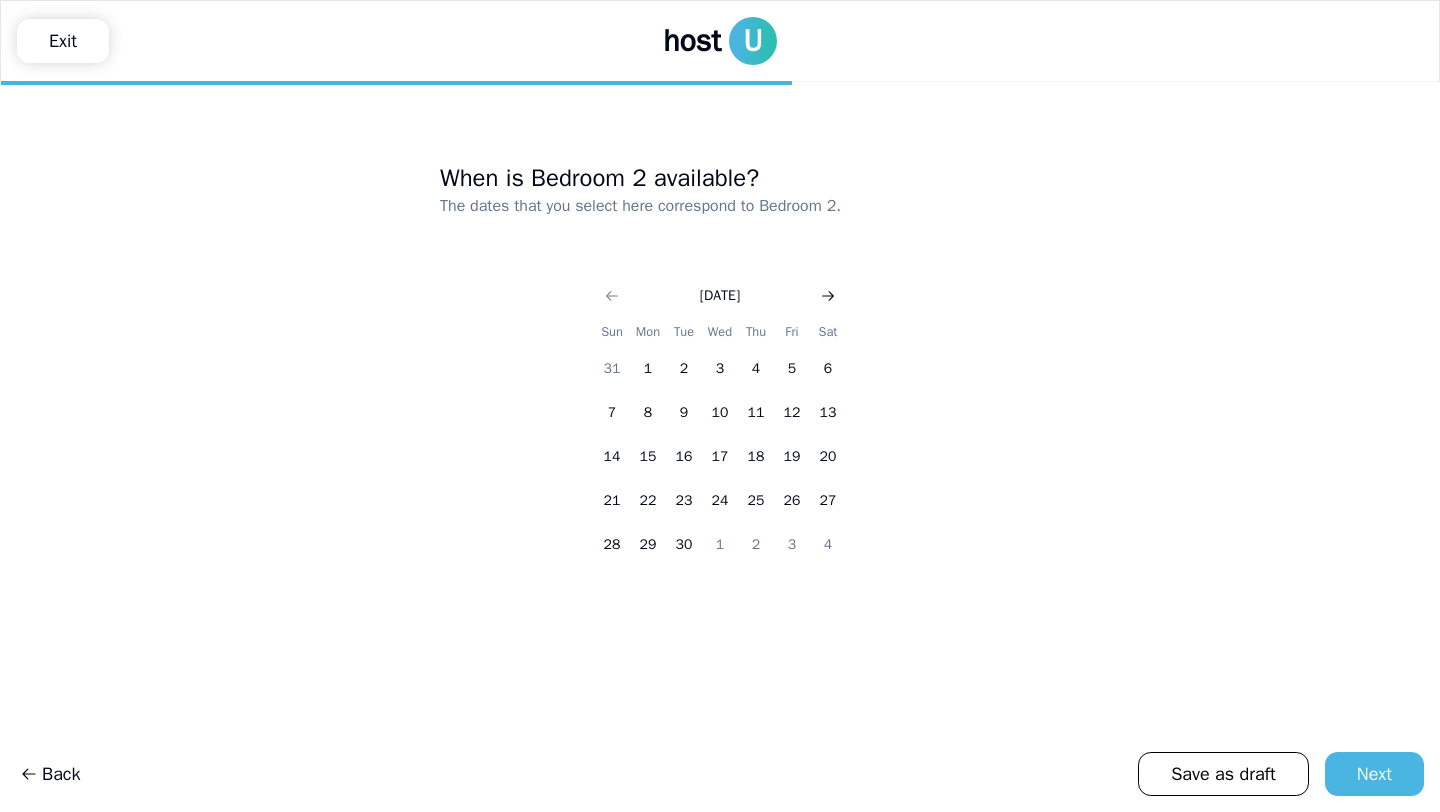 click 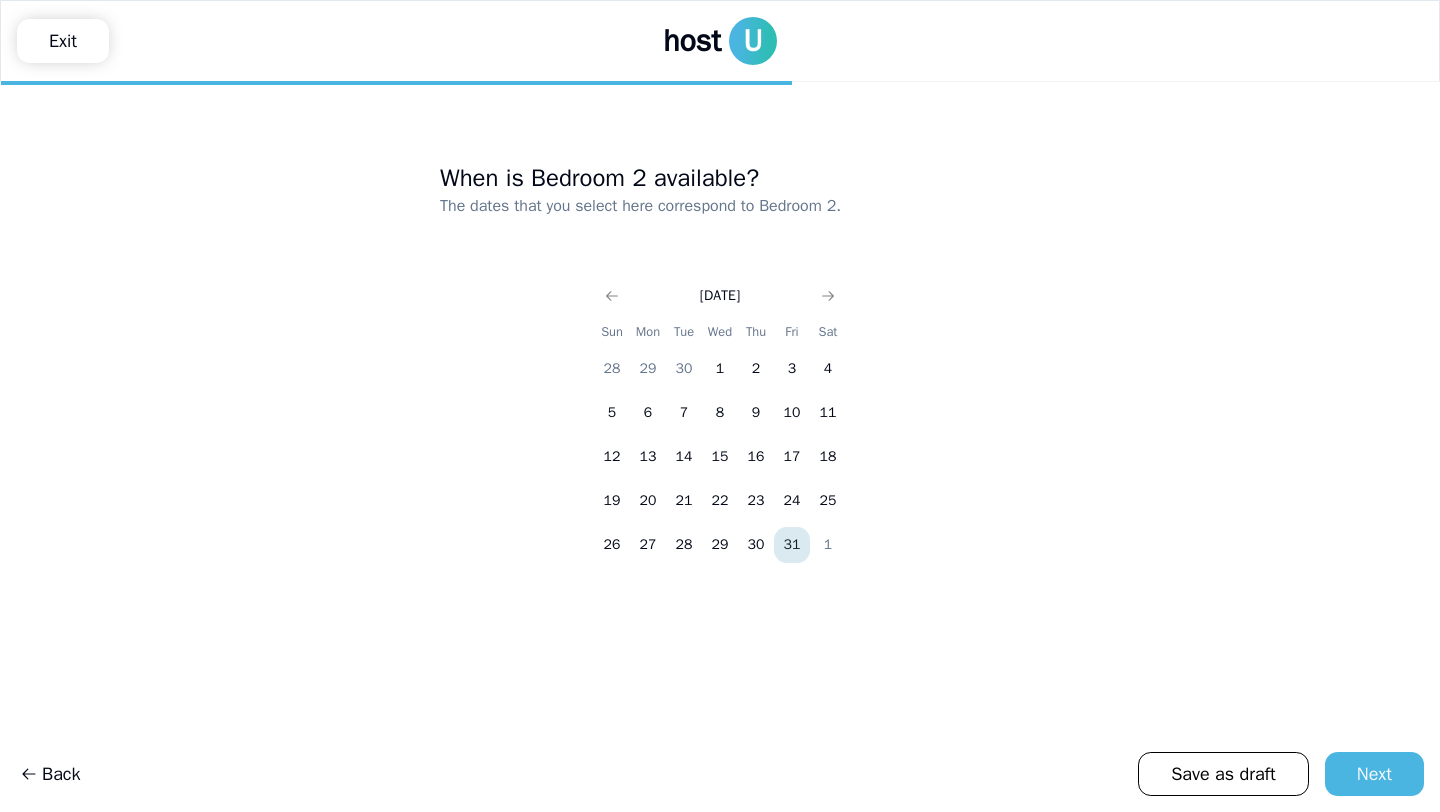 click on "31" at bounding box center [792, 545] 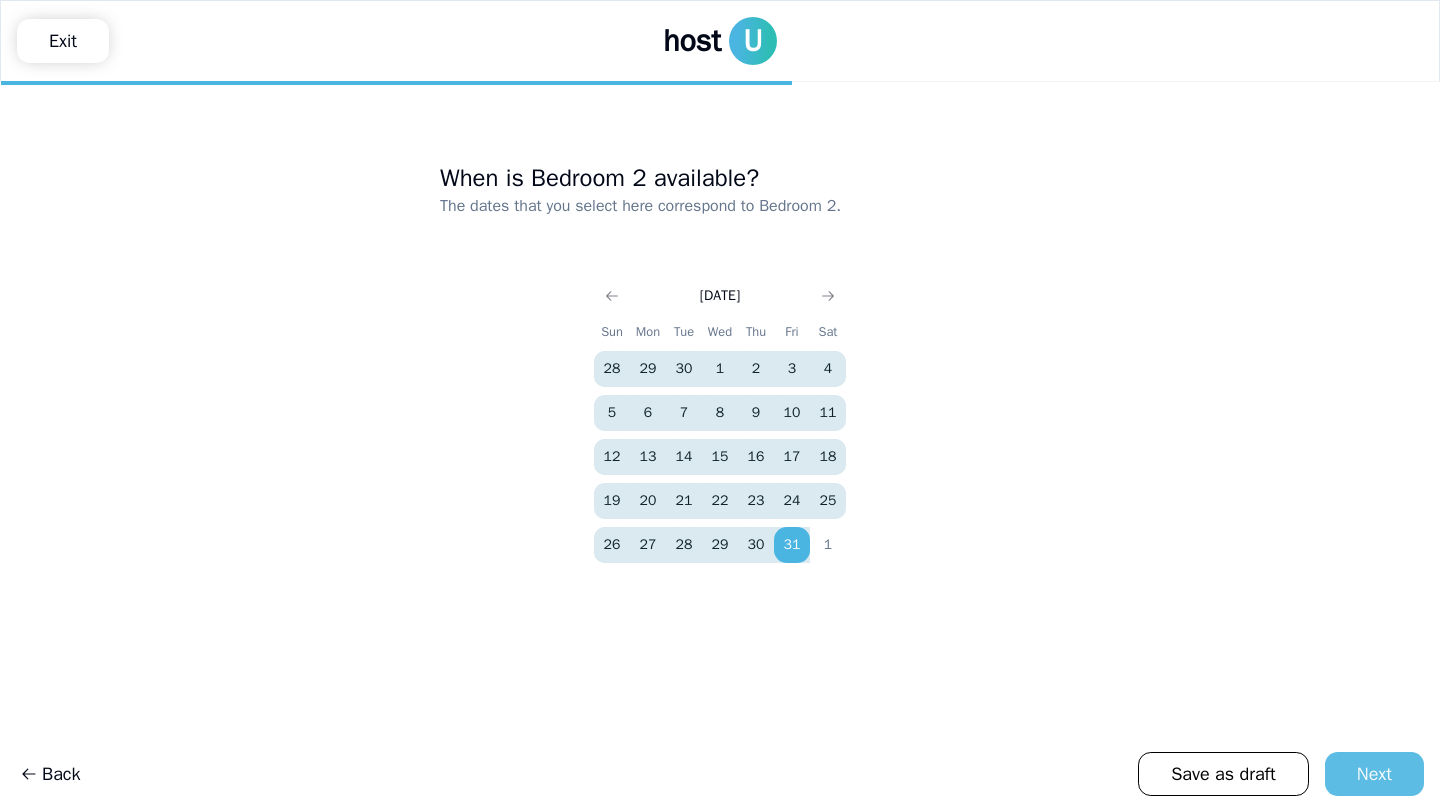 click on "Next" at bounding box center [1374, 774] 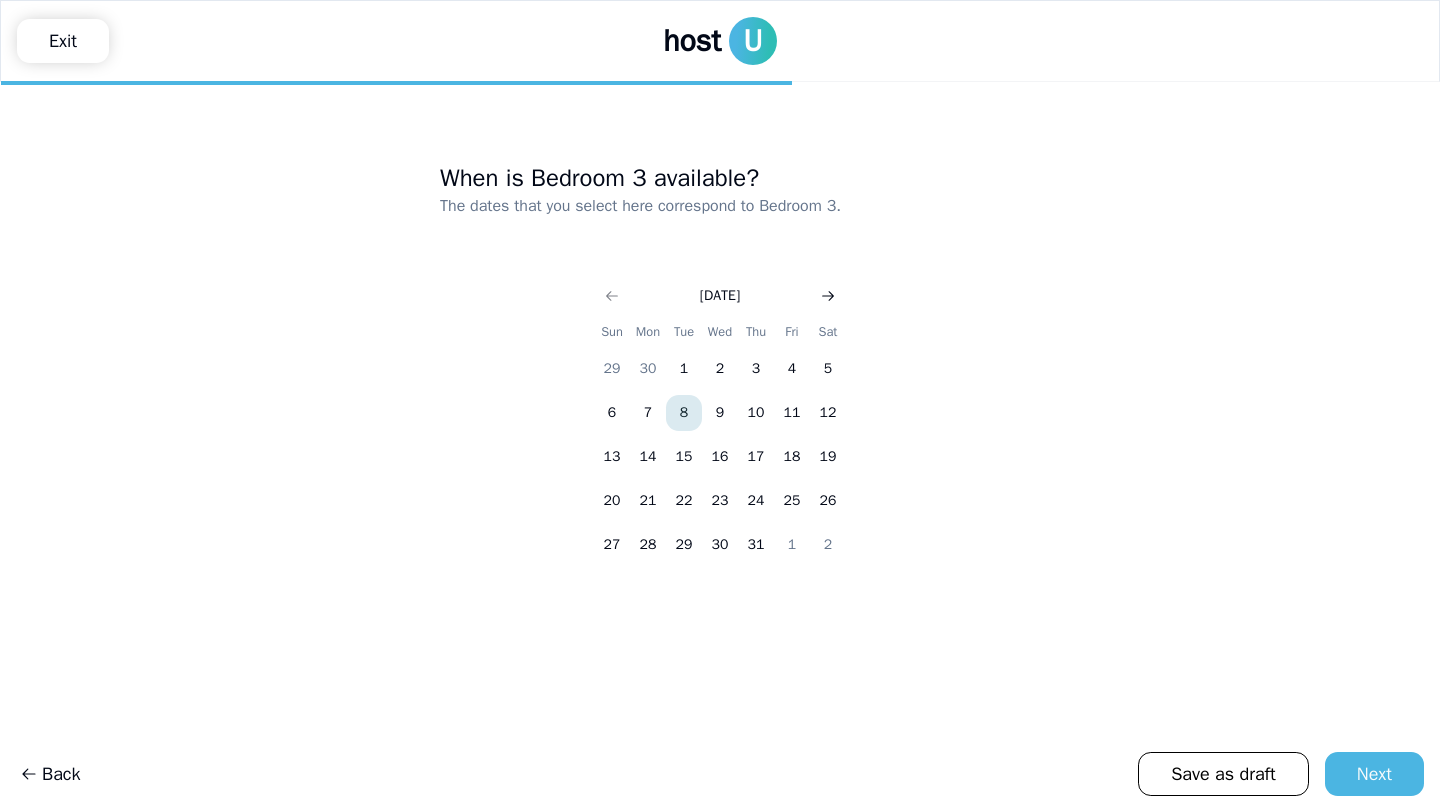 click at bounding box center [828, 296] 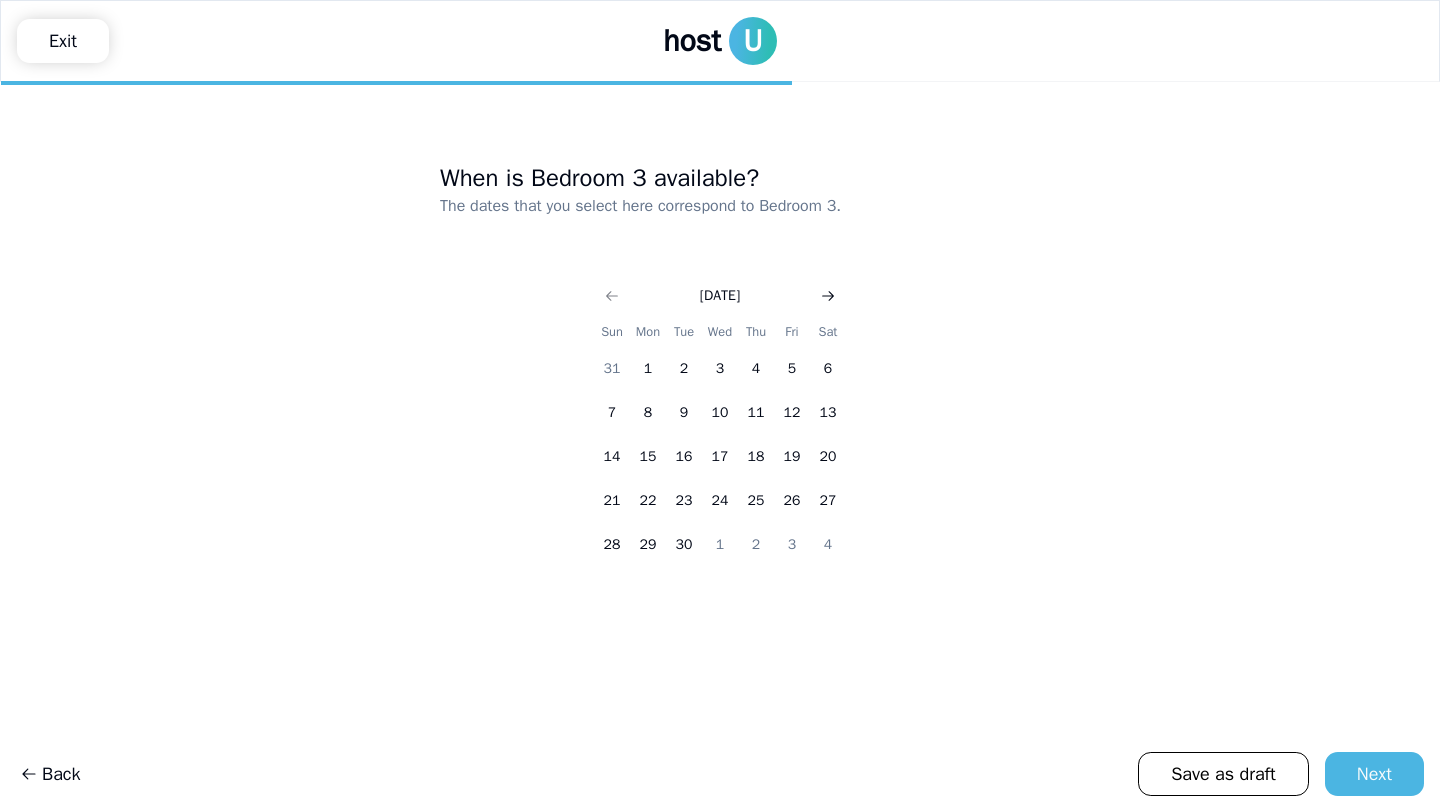 click at bounding box center (828, 296) 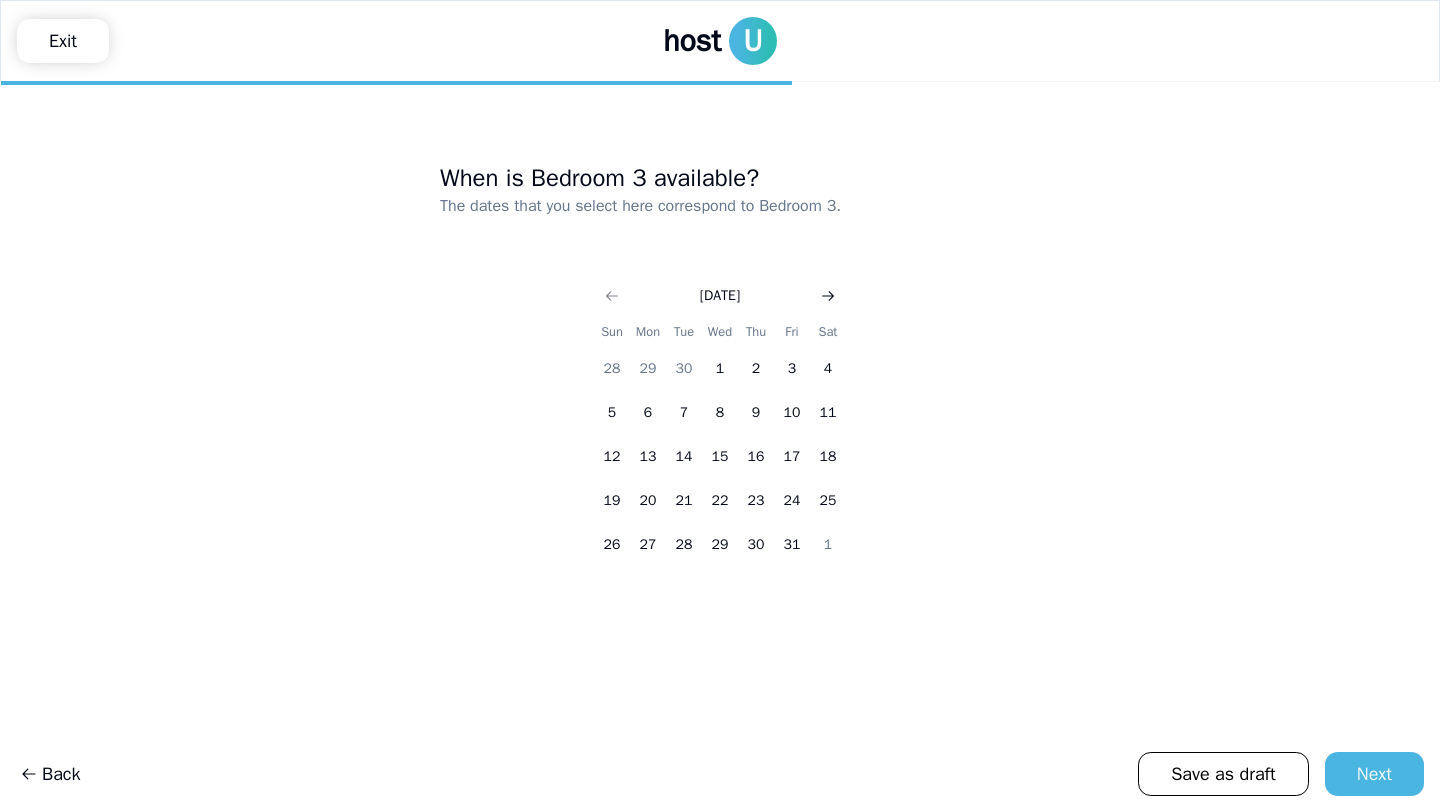 click at bounding box center [828, 296] 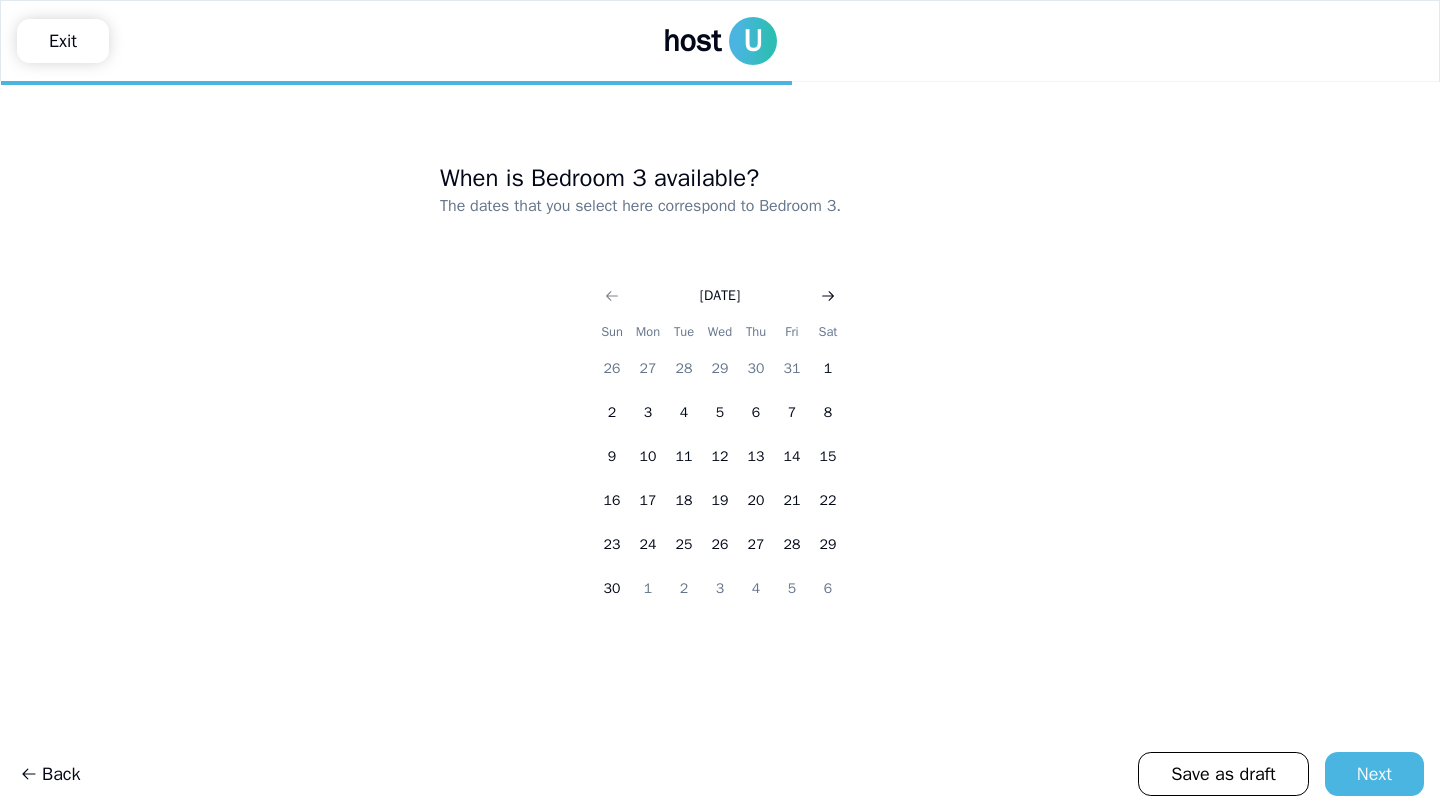 click at bounding box center (828, 296) 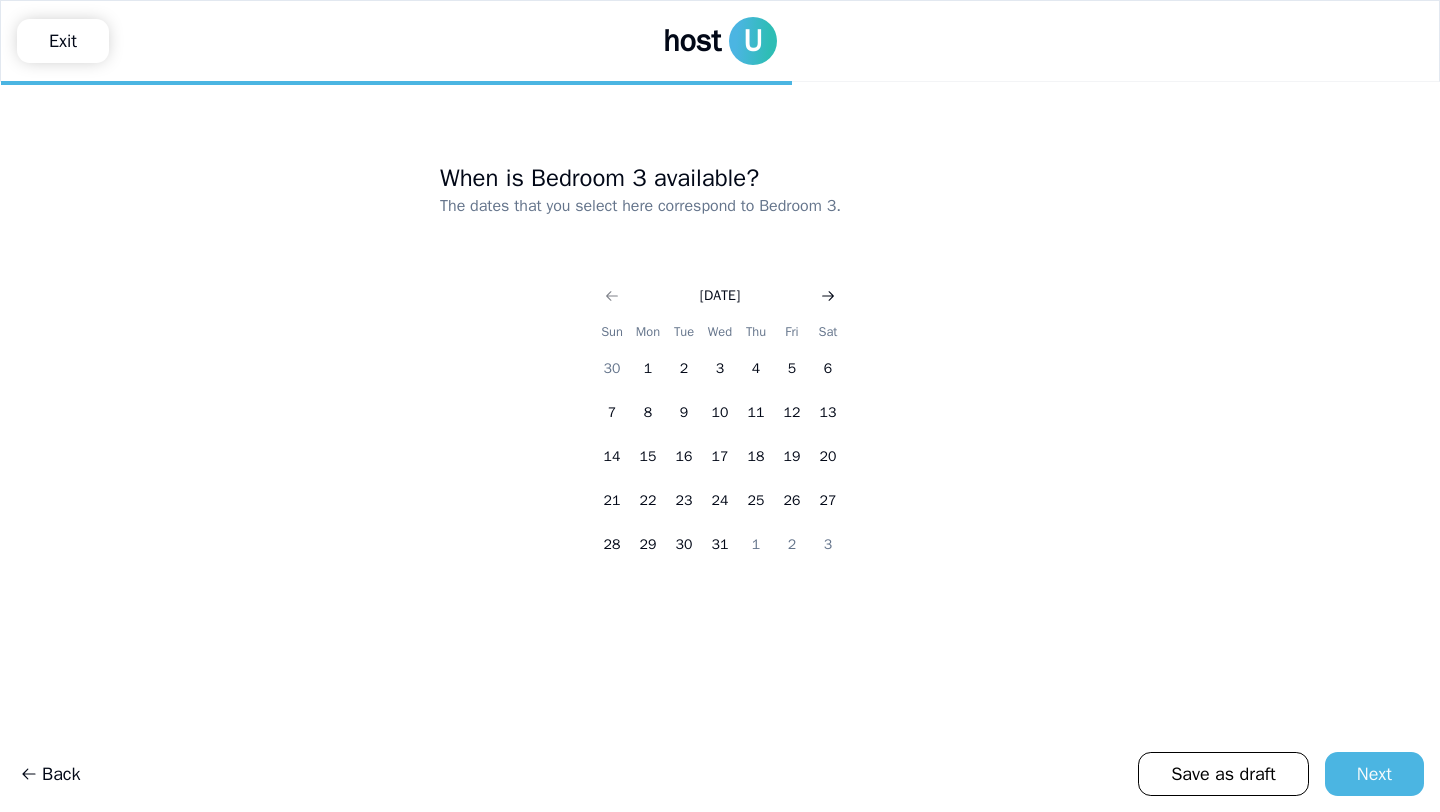 click at bounding box center (828, 296) 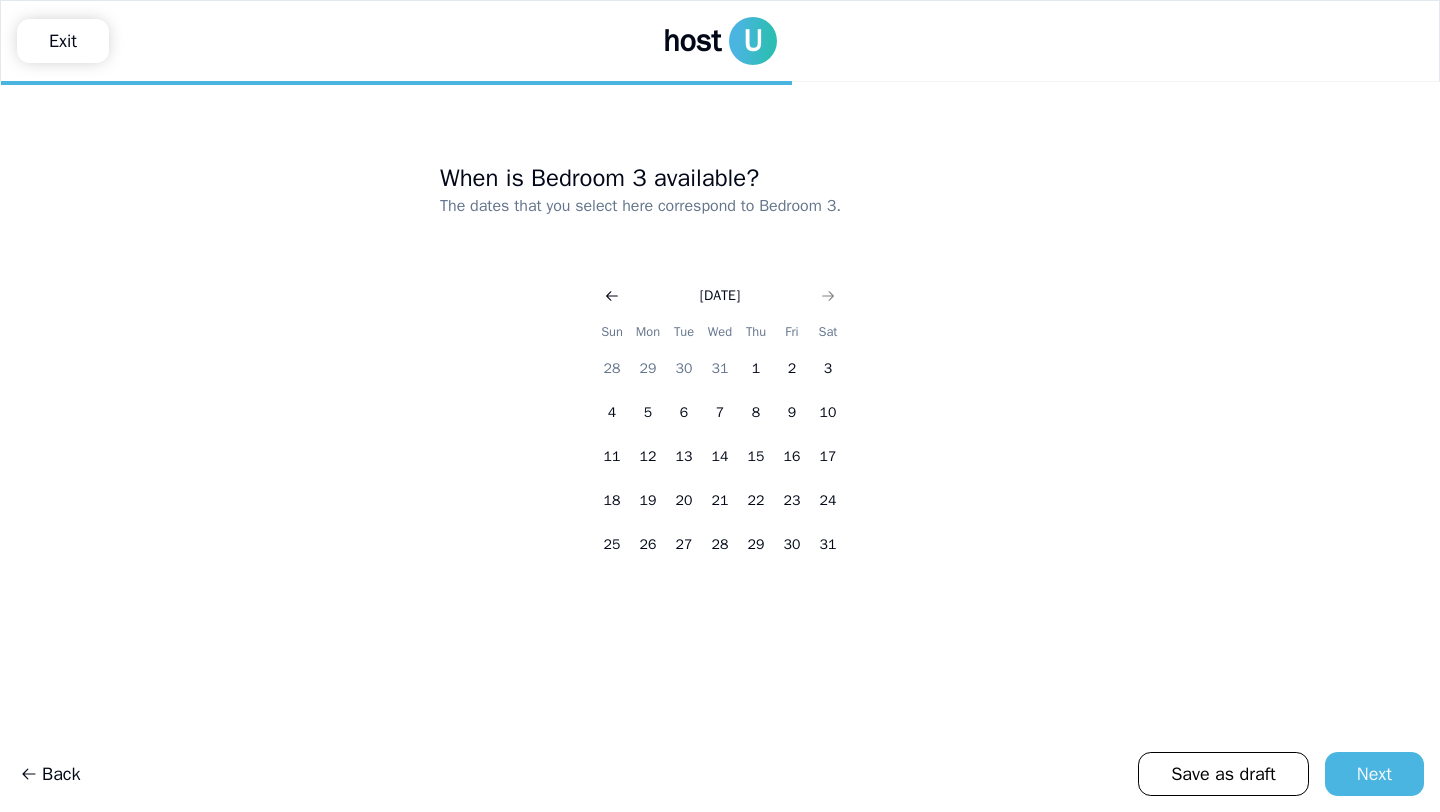 click 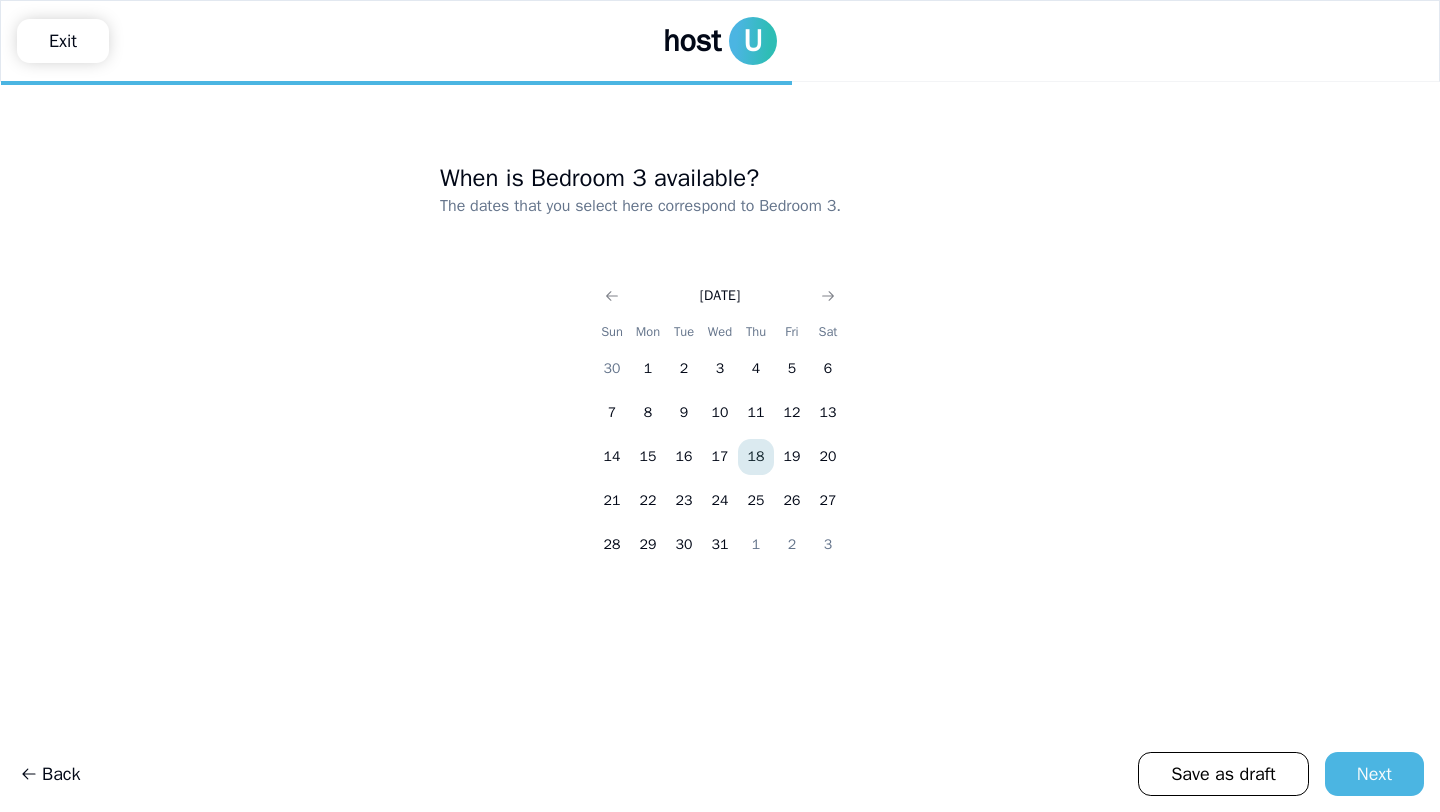 click on "18" at bounding box center [756, 457] 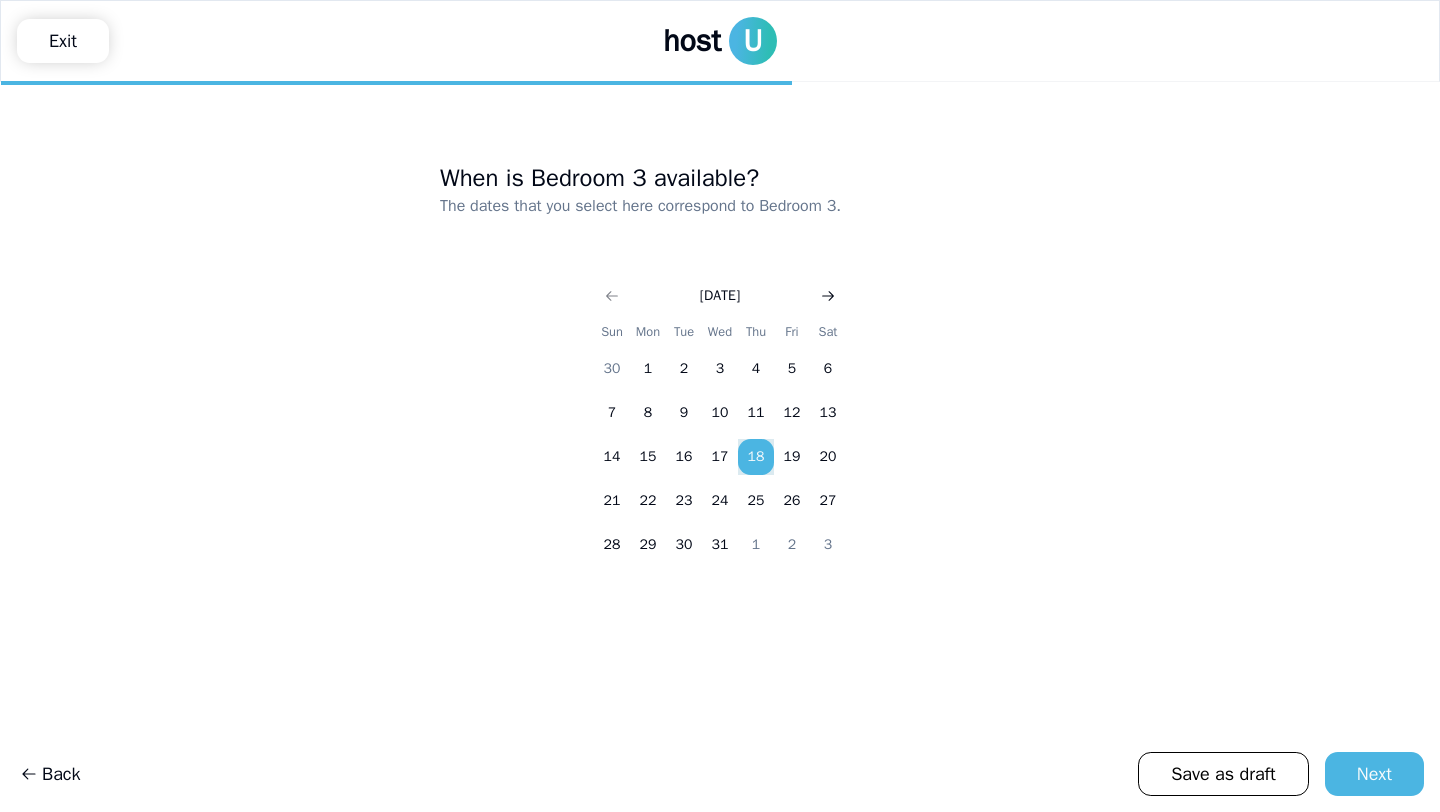 click 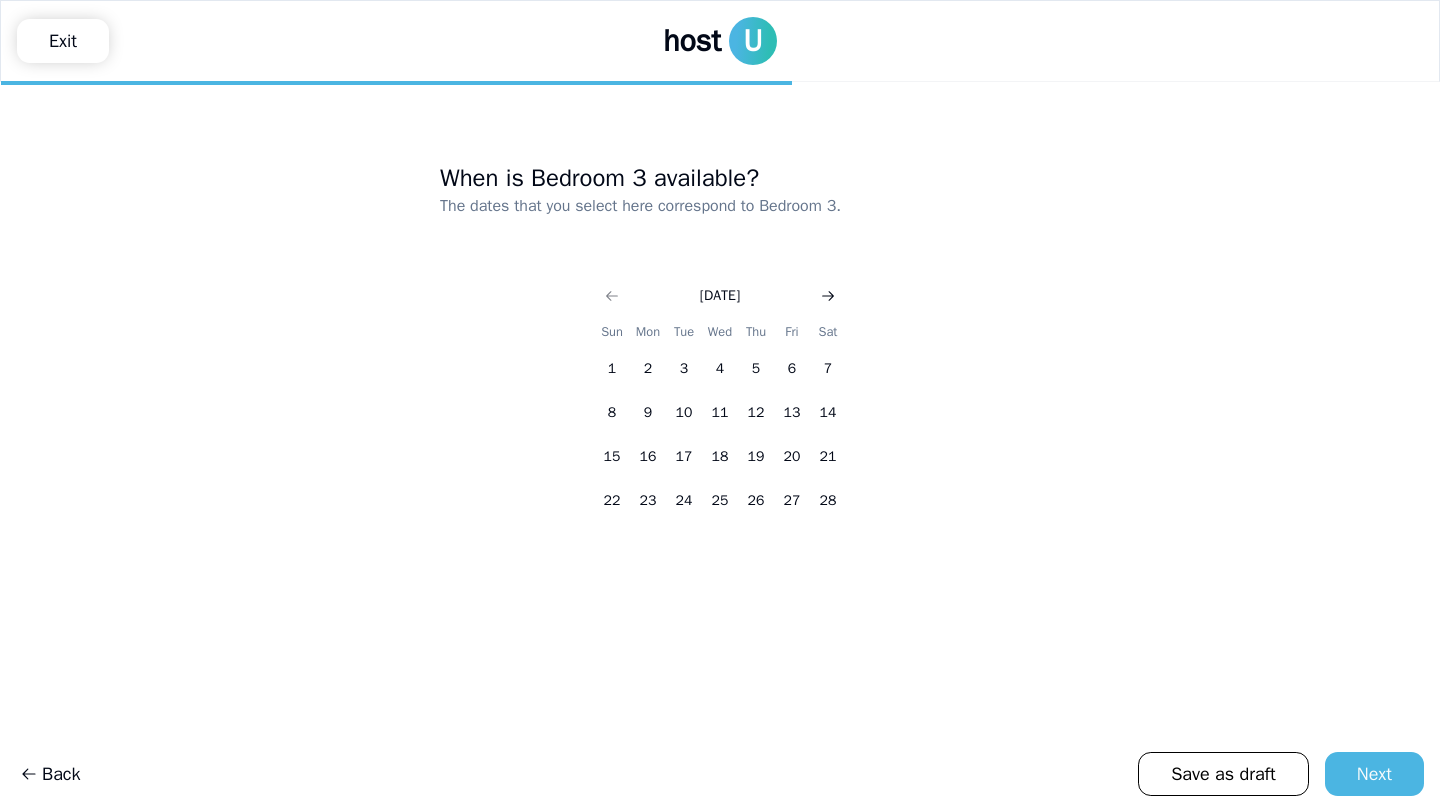 click 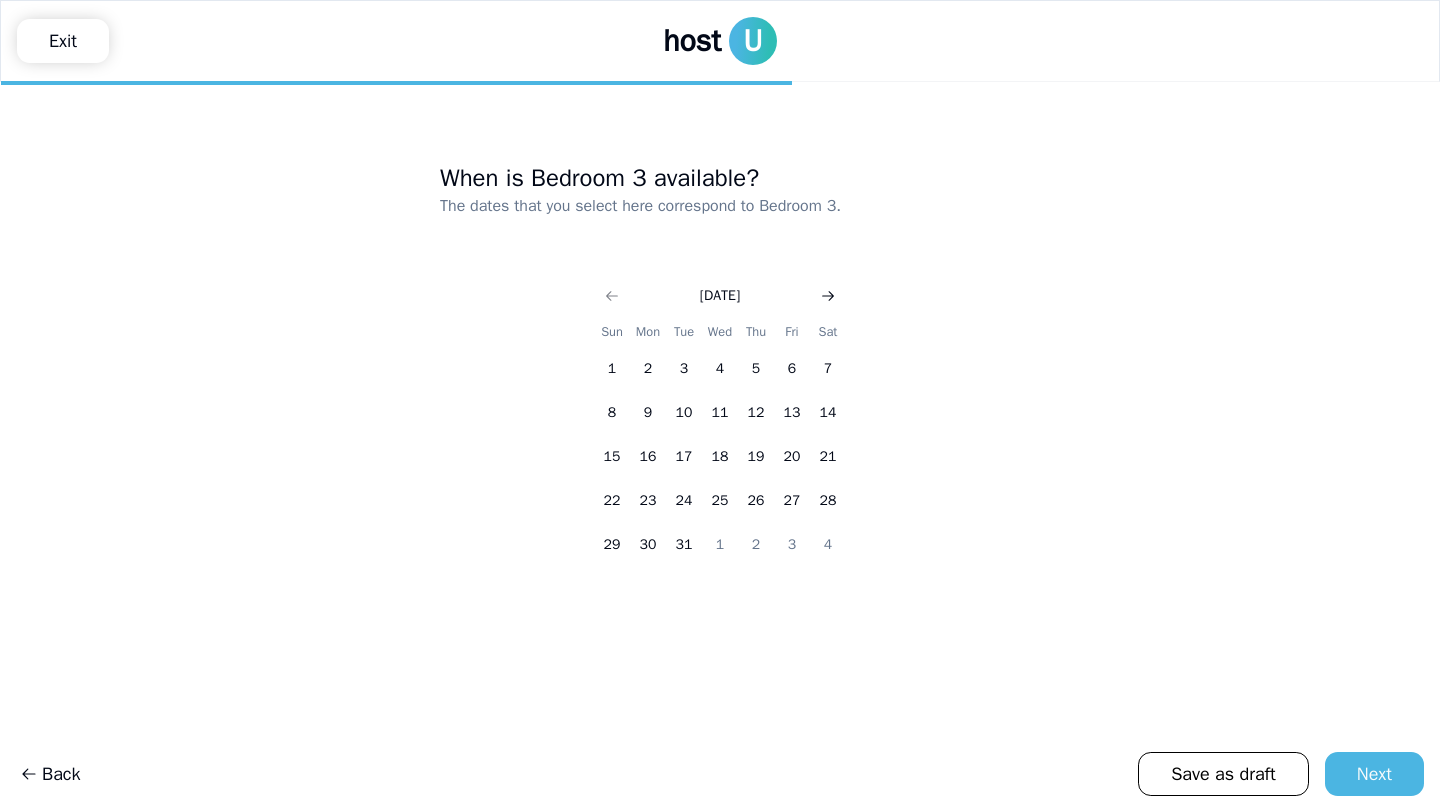 click 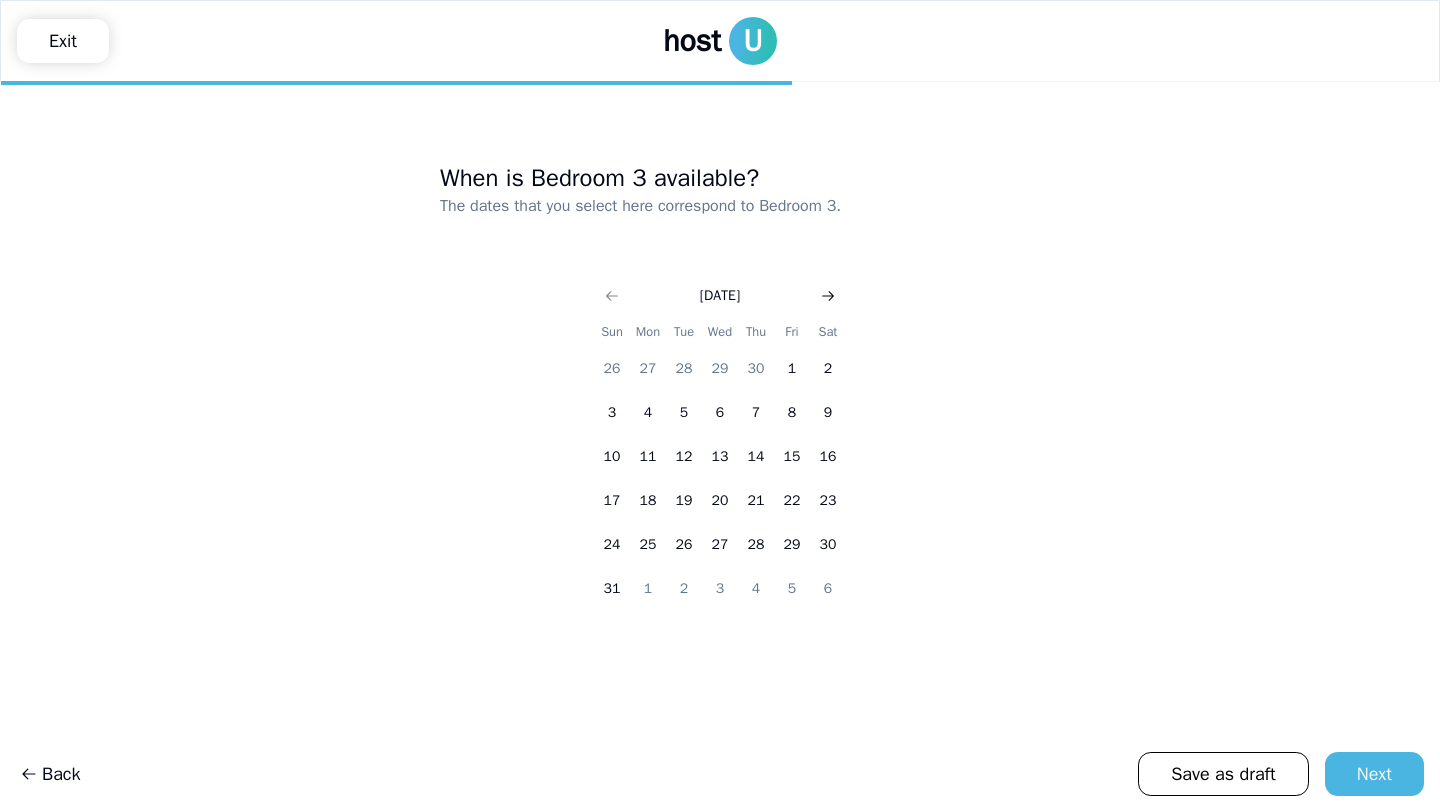 click 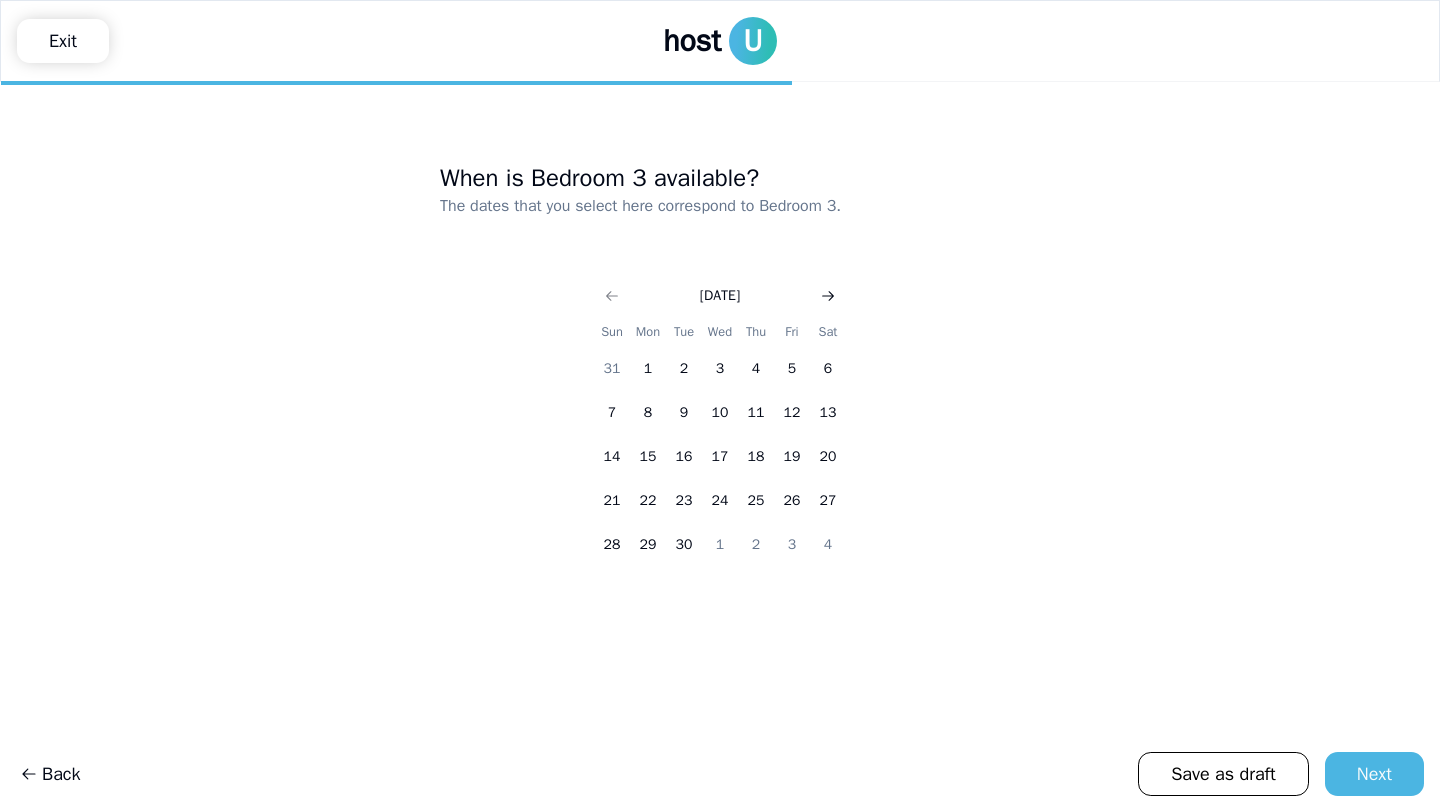 click 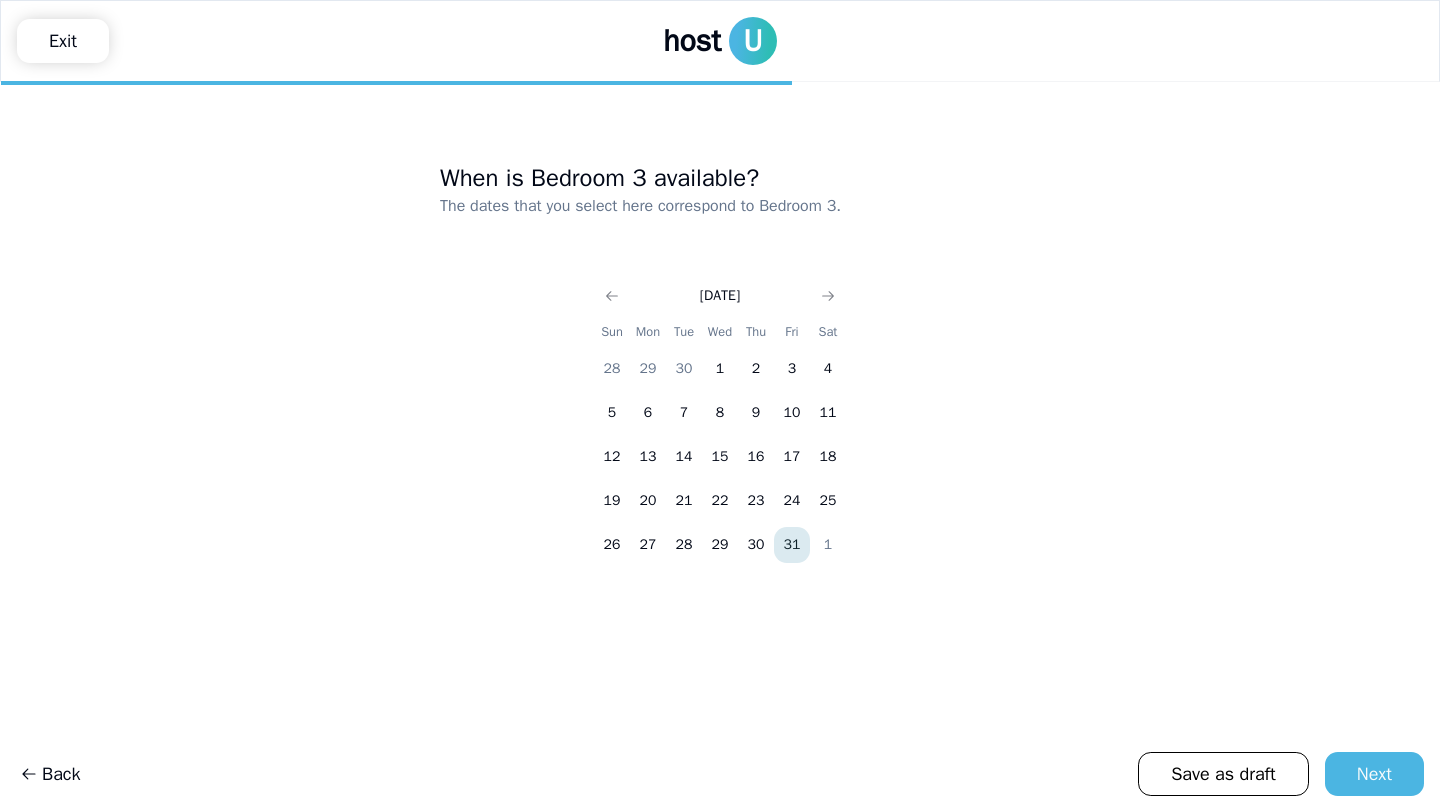 click on "31" at bounding box center [792, 545] 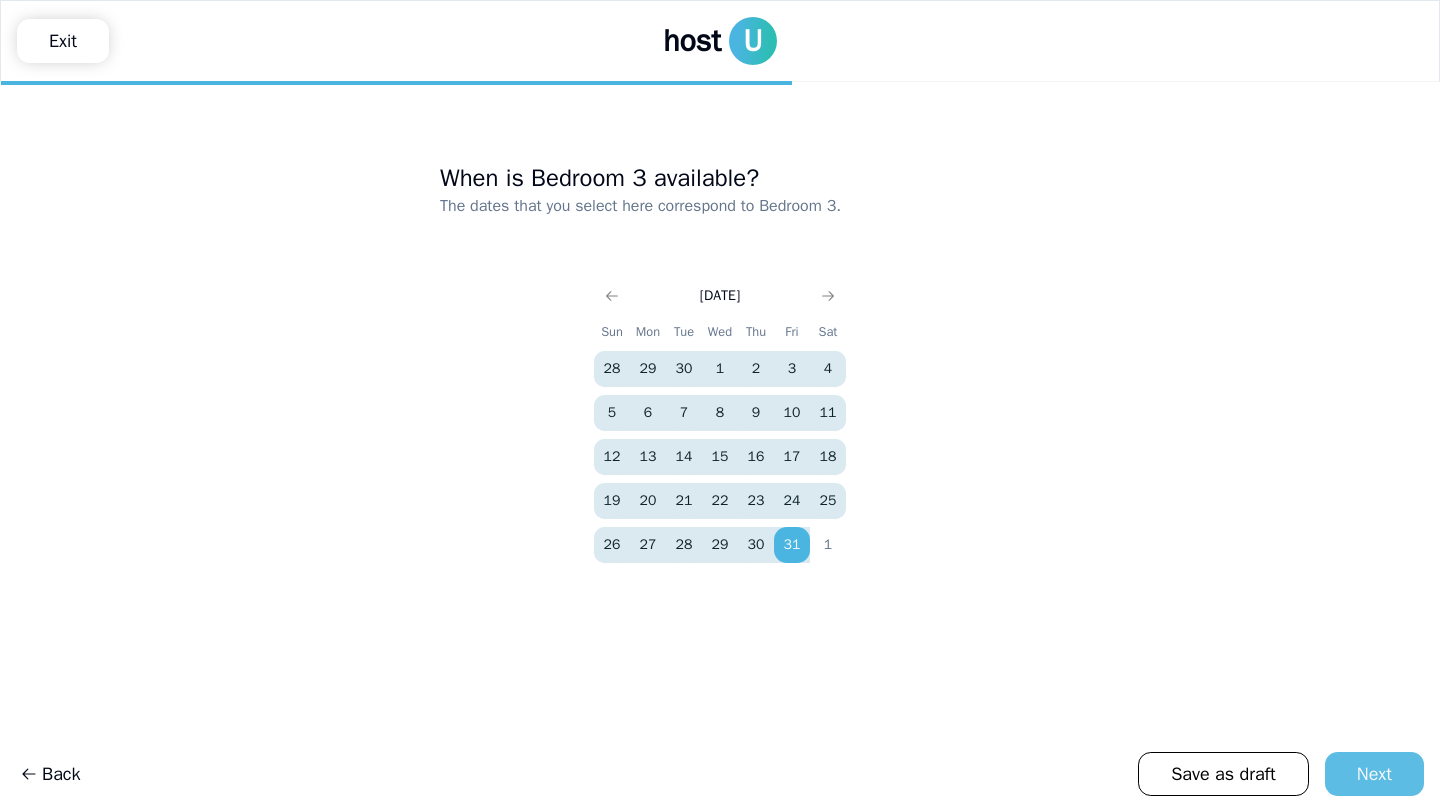 click on "Next" at bounding box center (1374, 774) 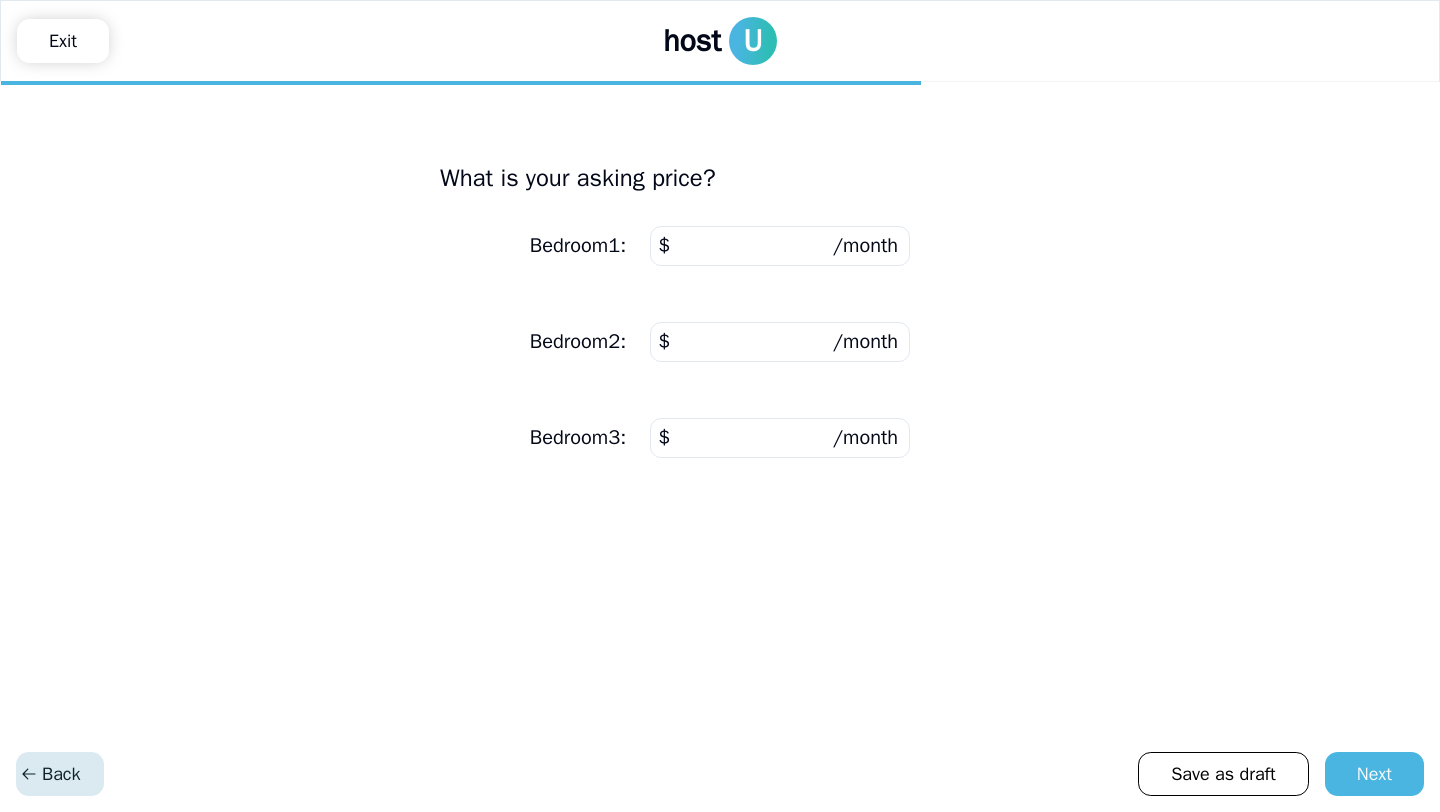 click on "Back" at bounding box center (50, 774) 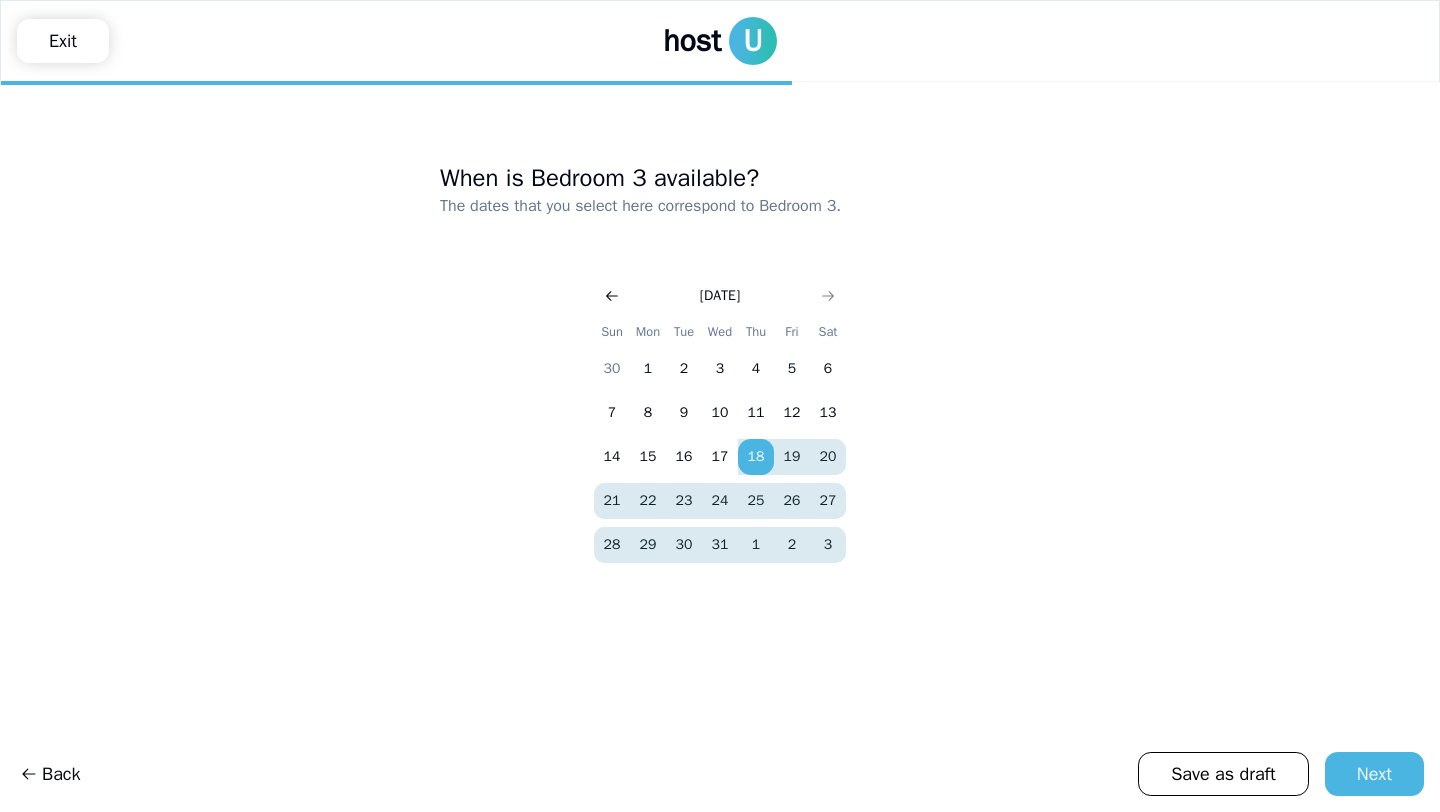 click 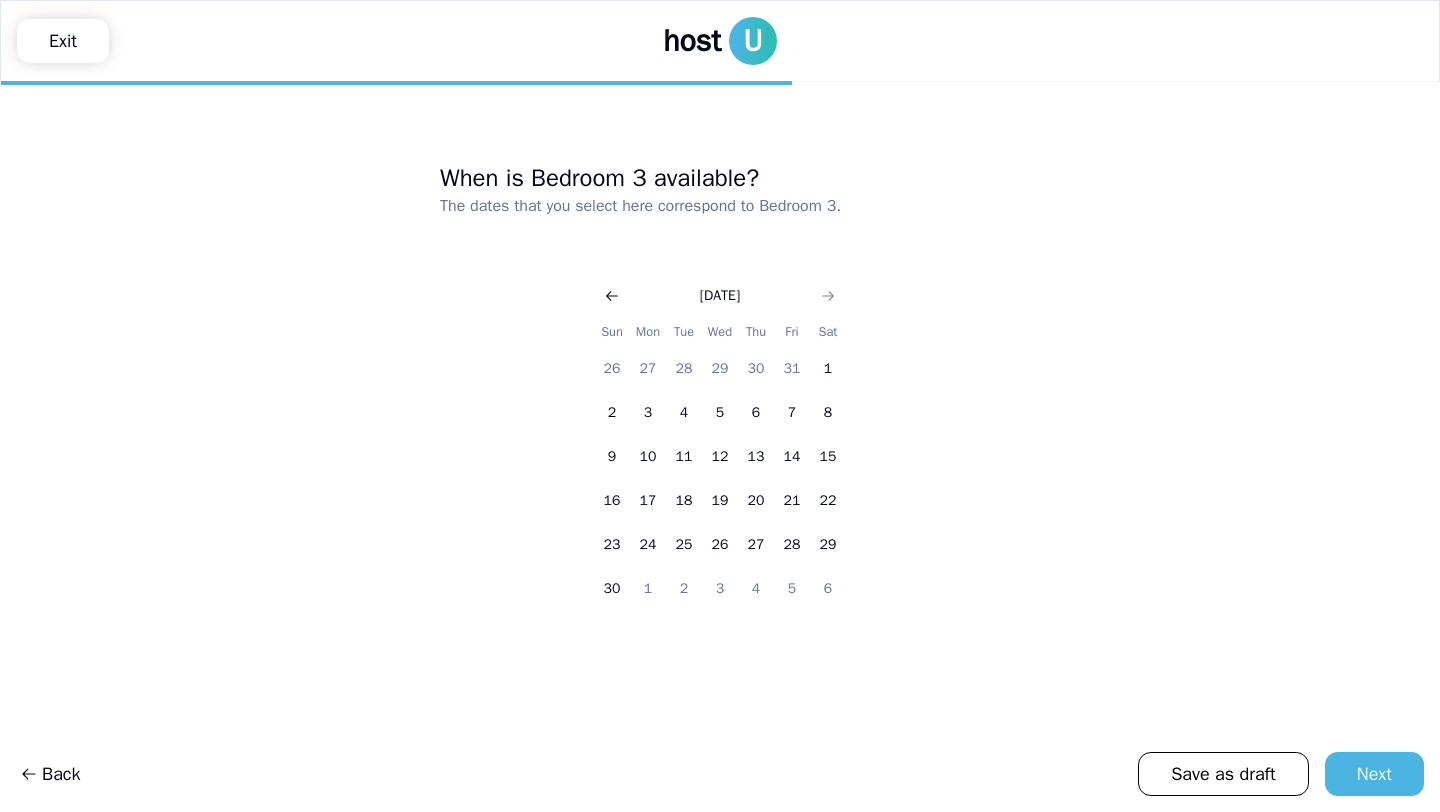 click 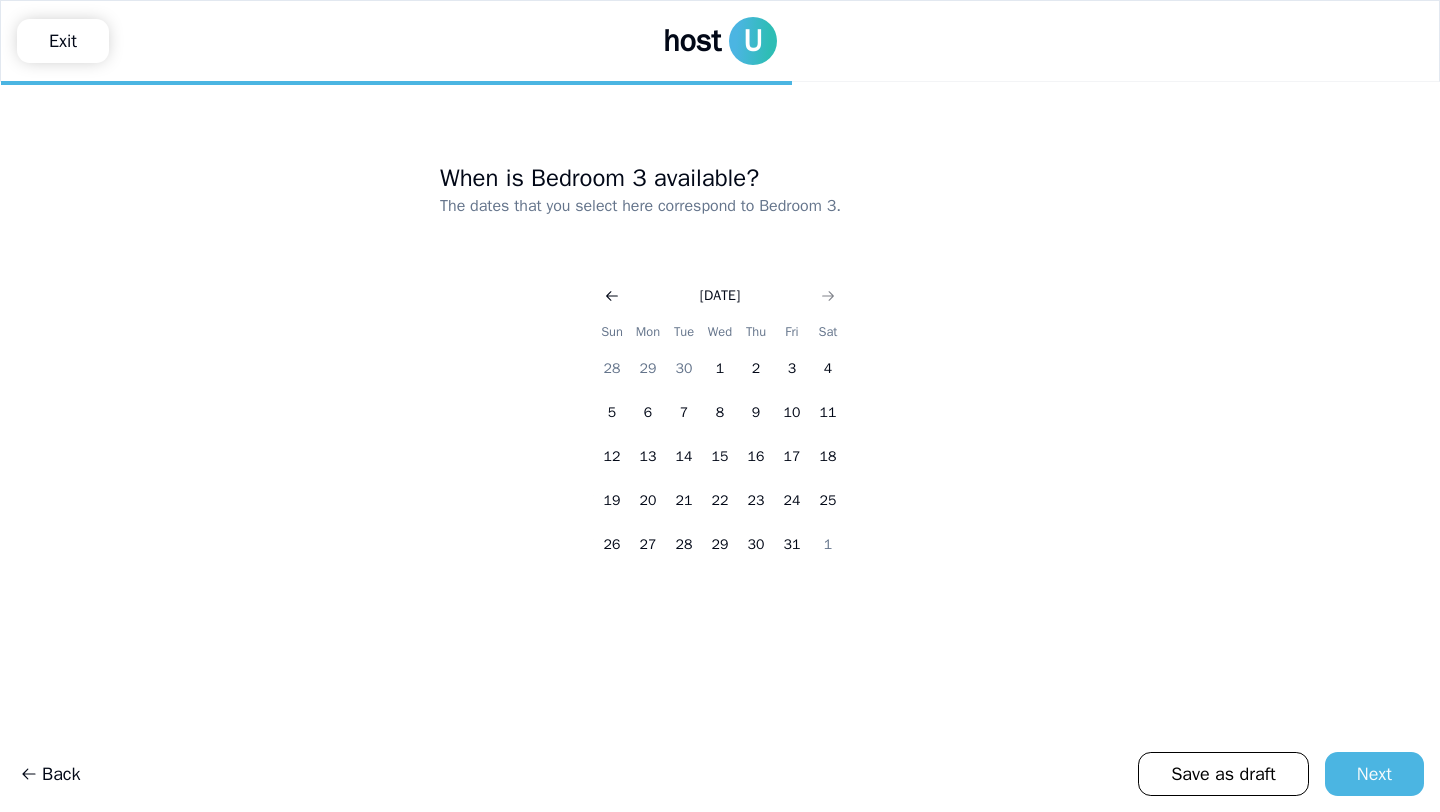 click 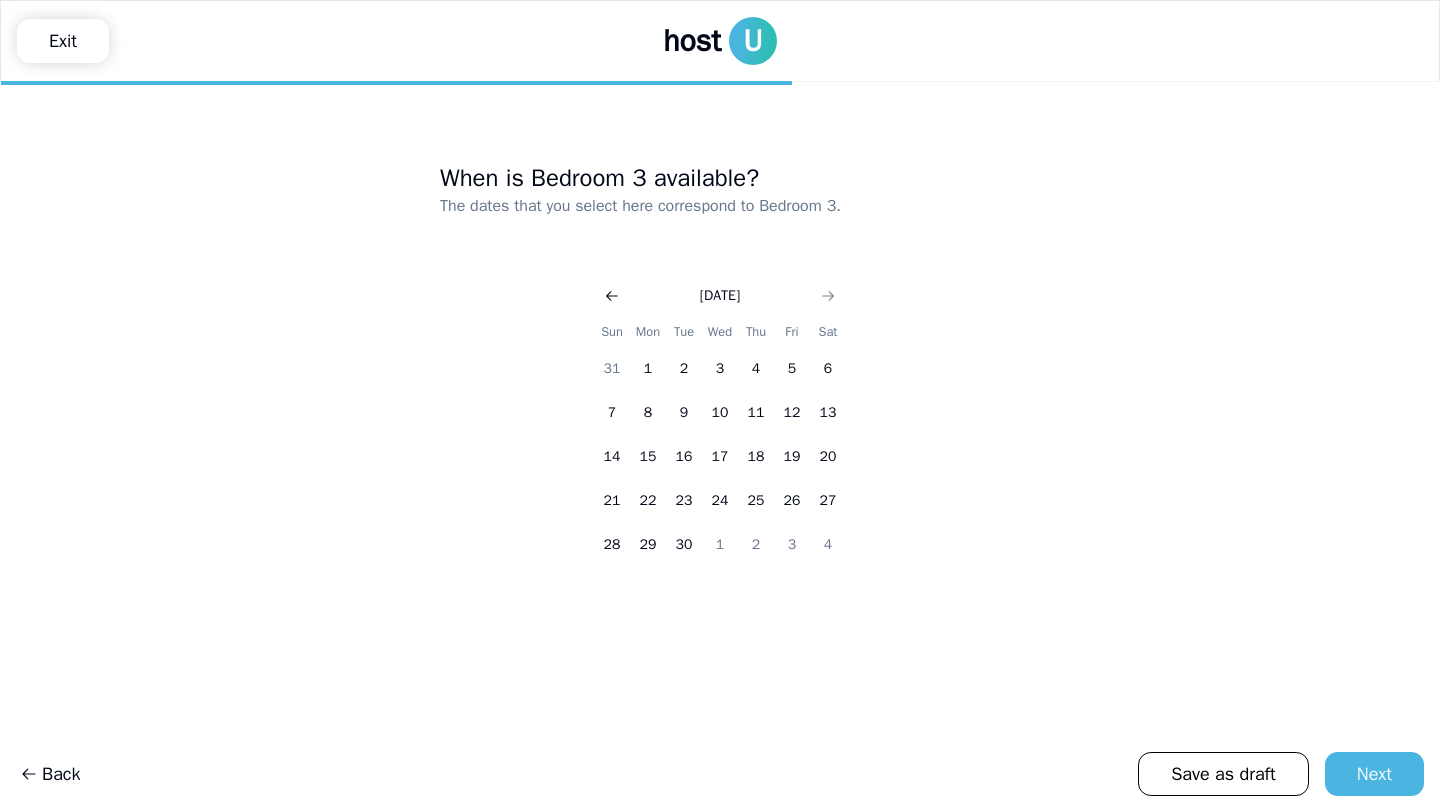 click 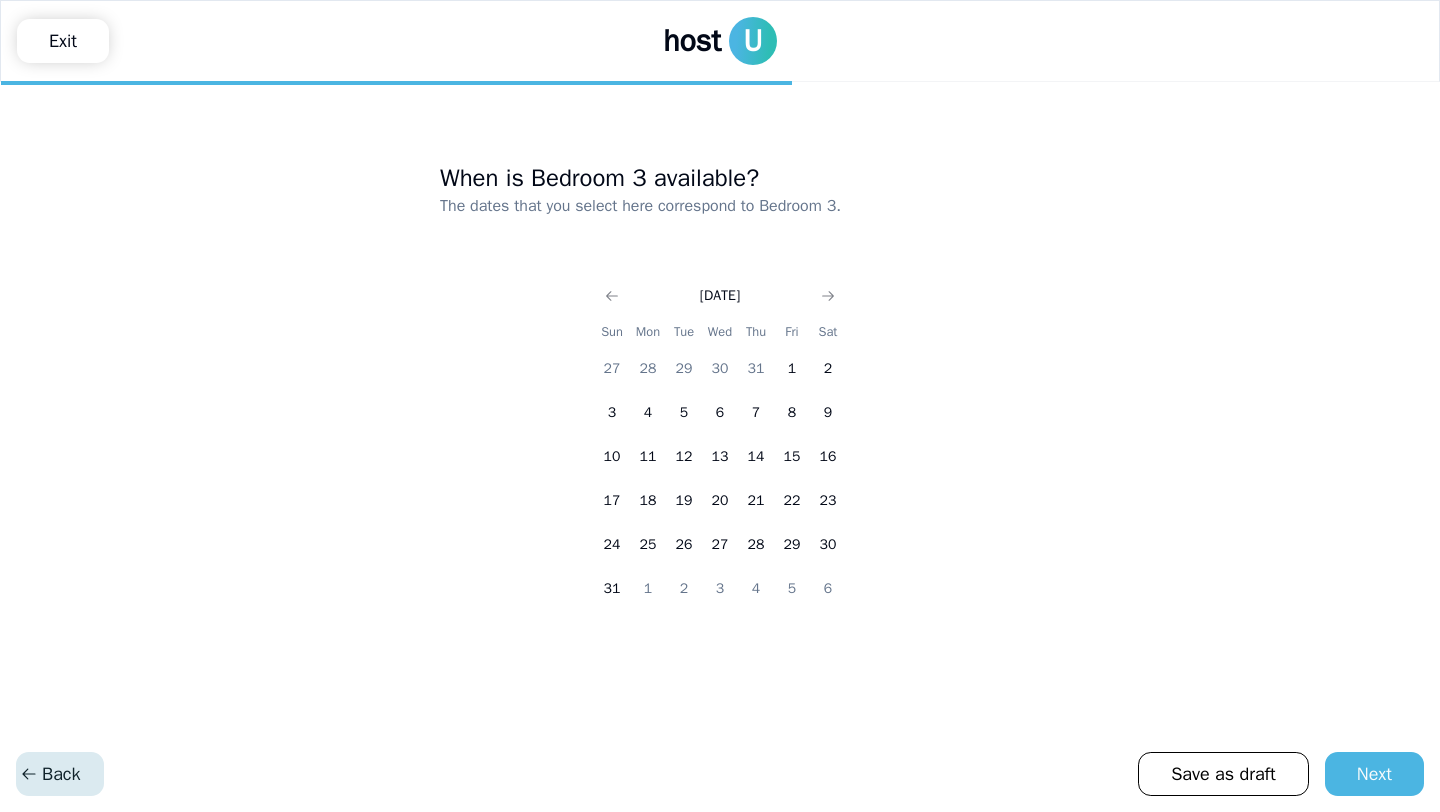 click on "Back" at bounding box center (50, 774) 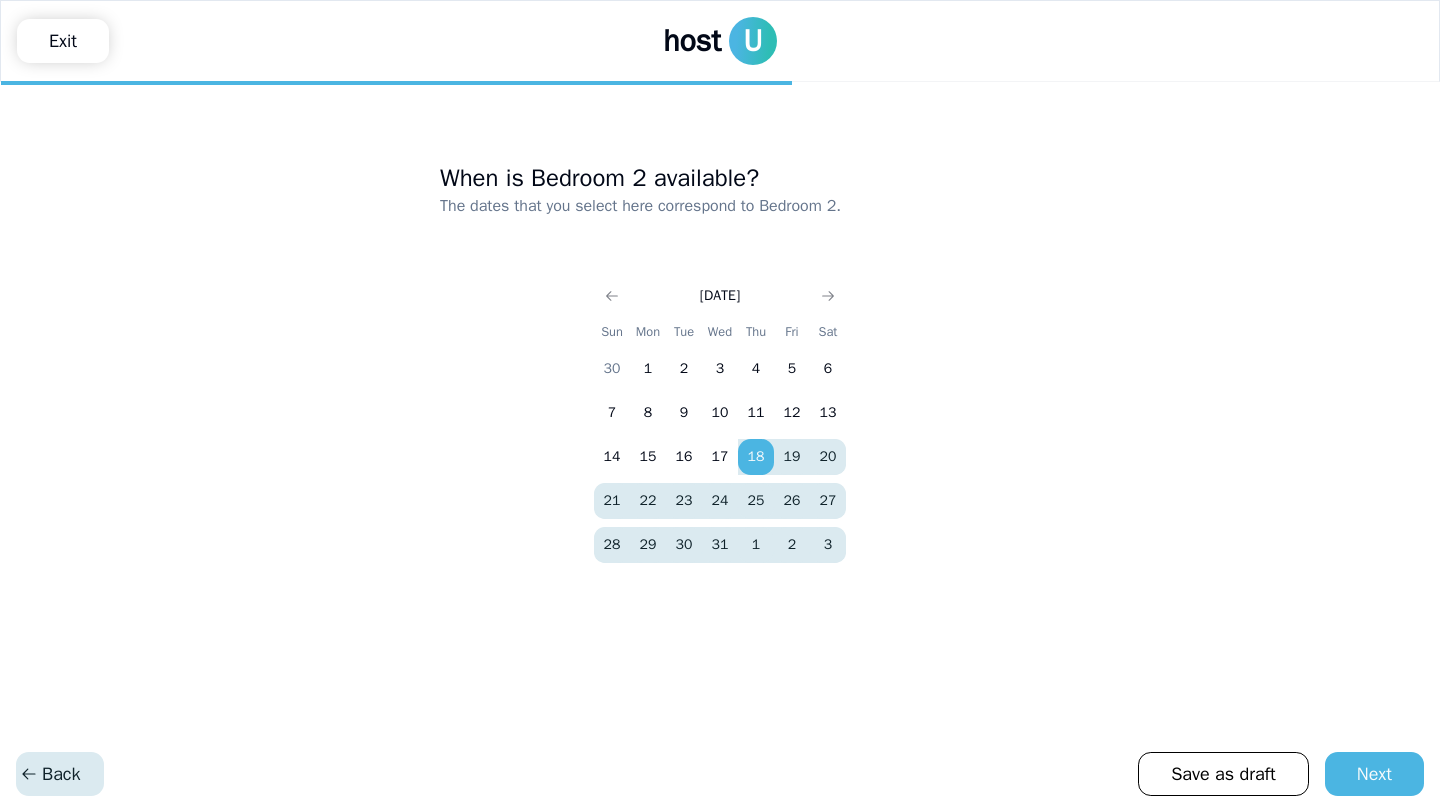 click on "Back" at bounding box center (50, 774) 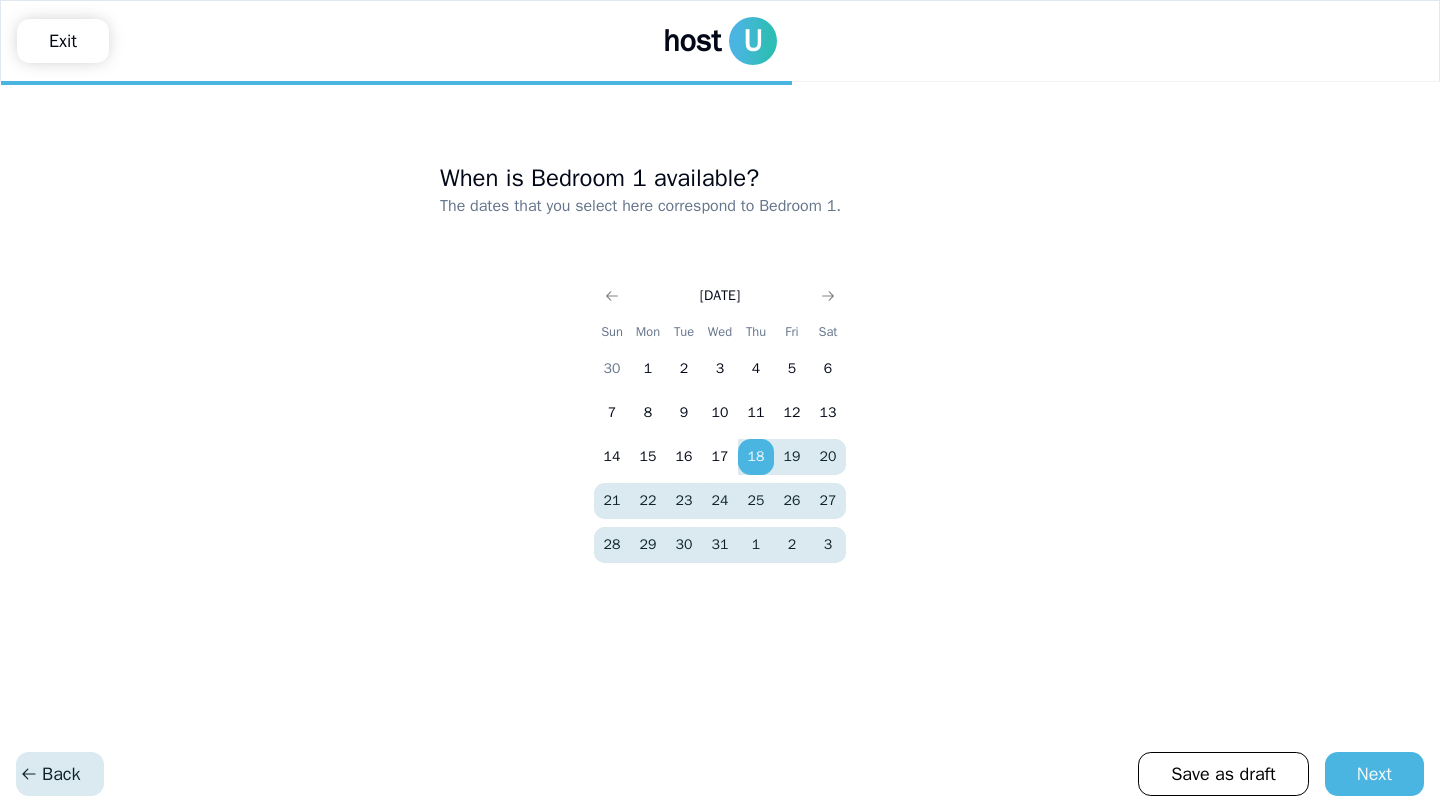 click on "Back" at bounding box center [50, 774] 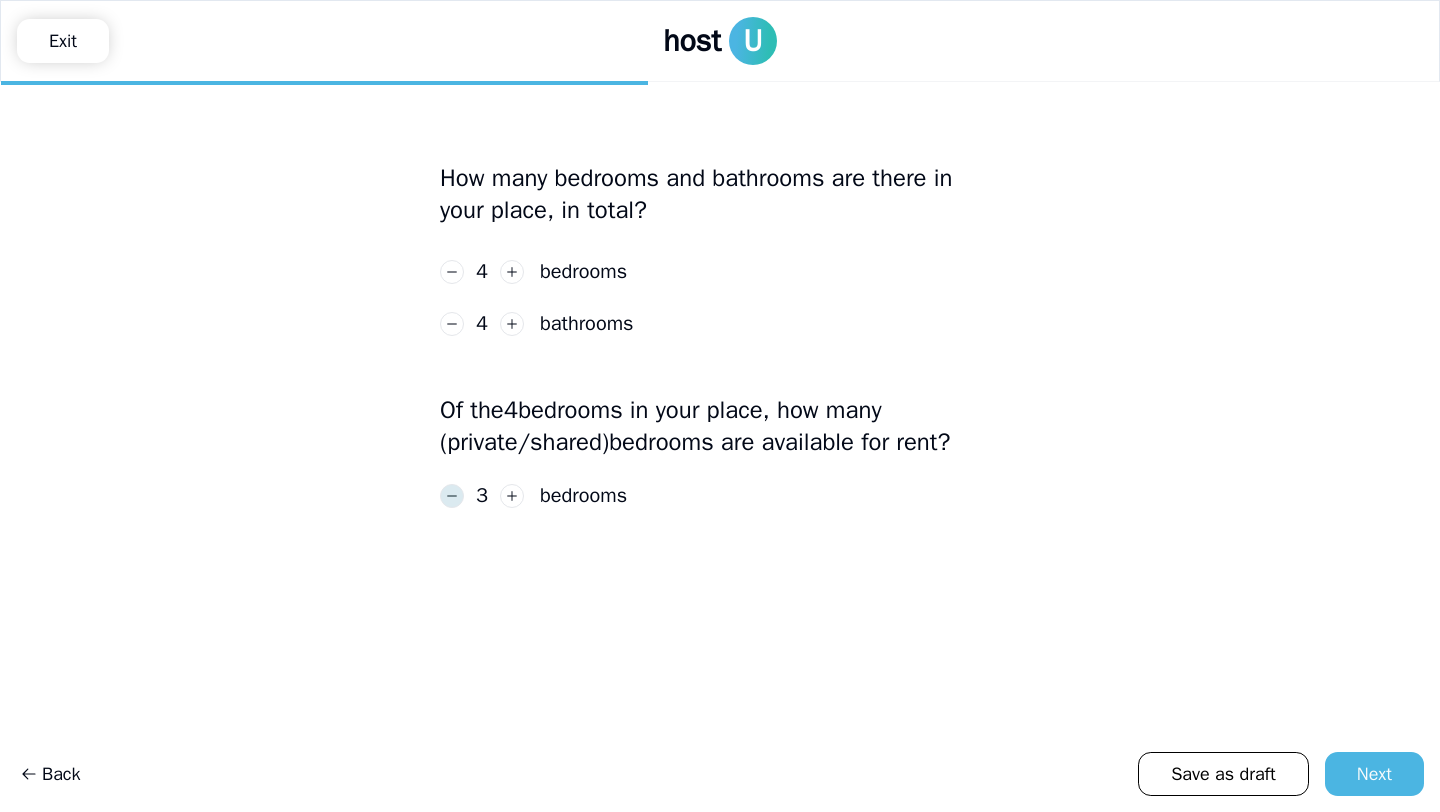 click at bounding box center (452, 496) 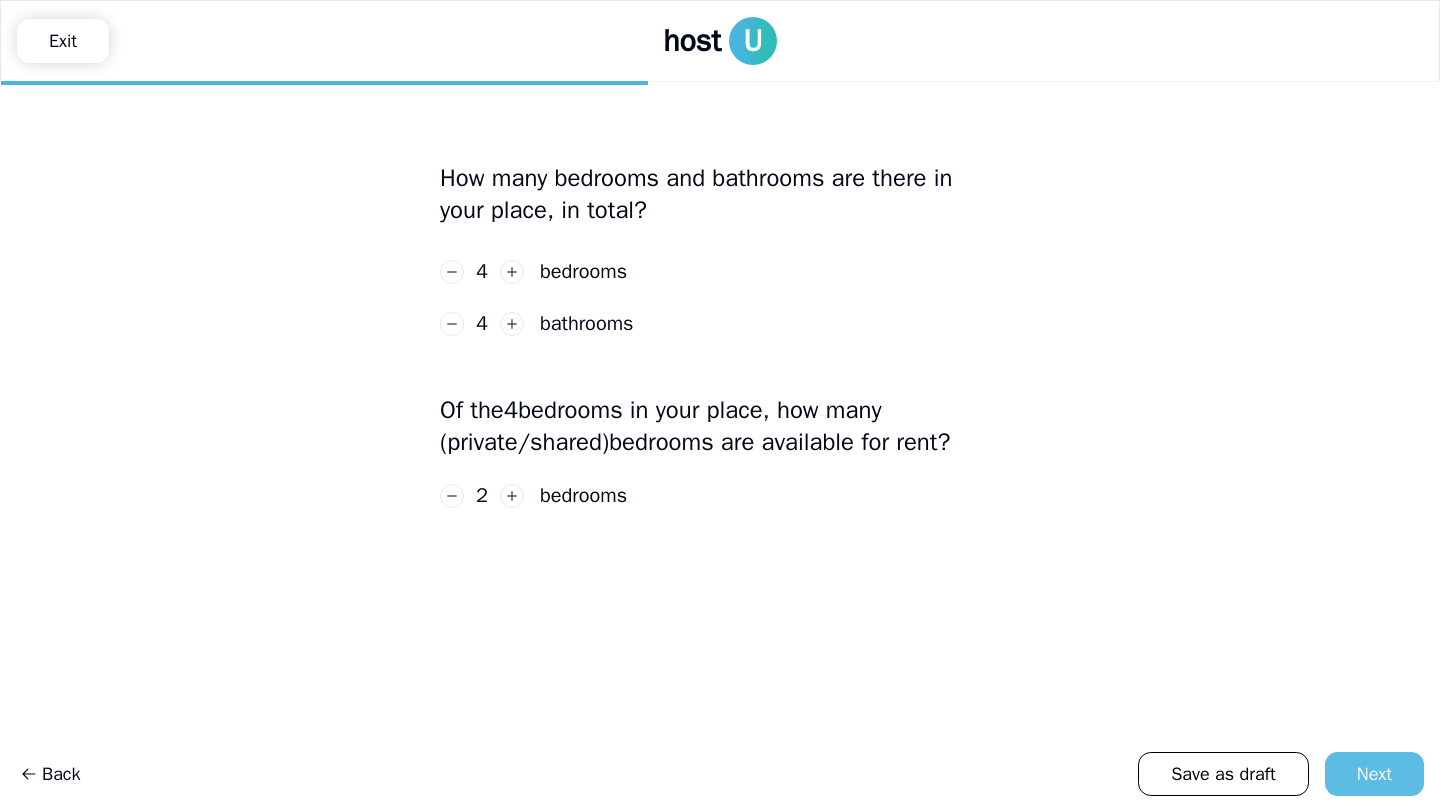 click on "Next" at bounding box center (1374, 774) 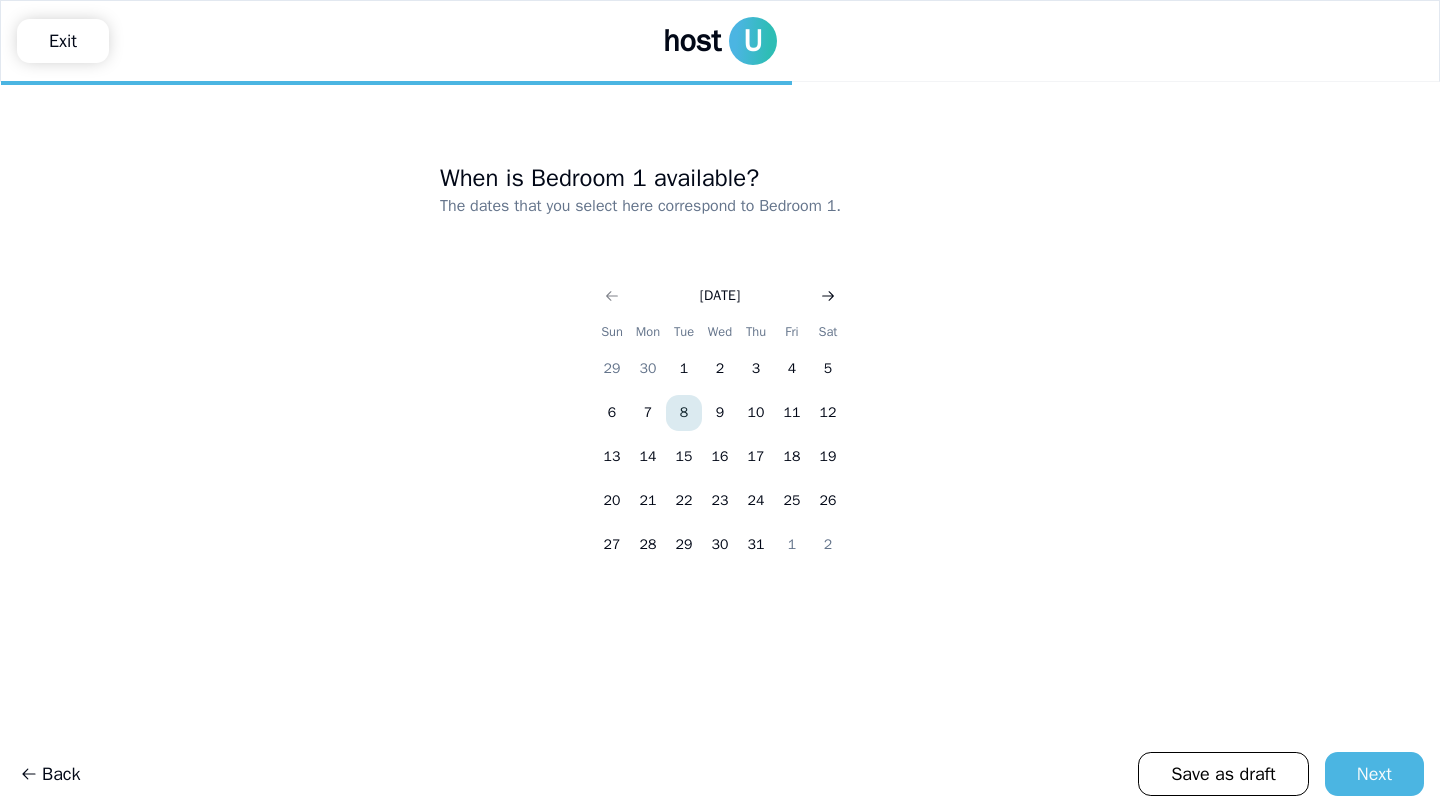 click 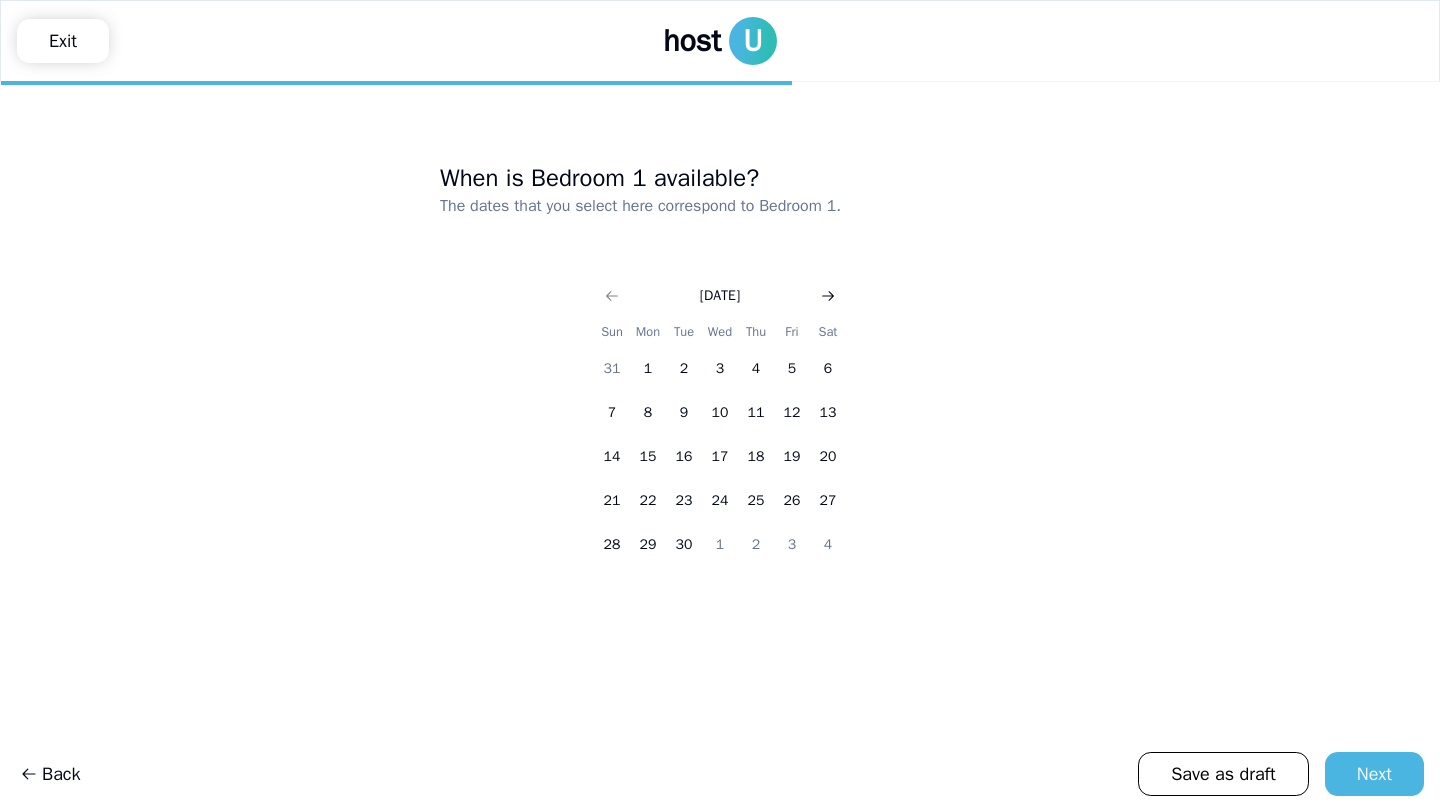 click 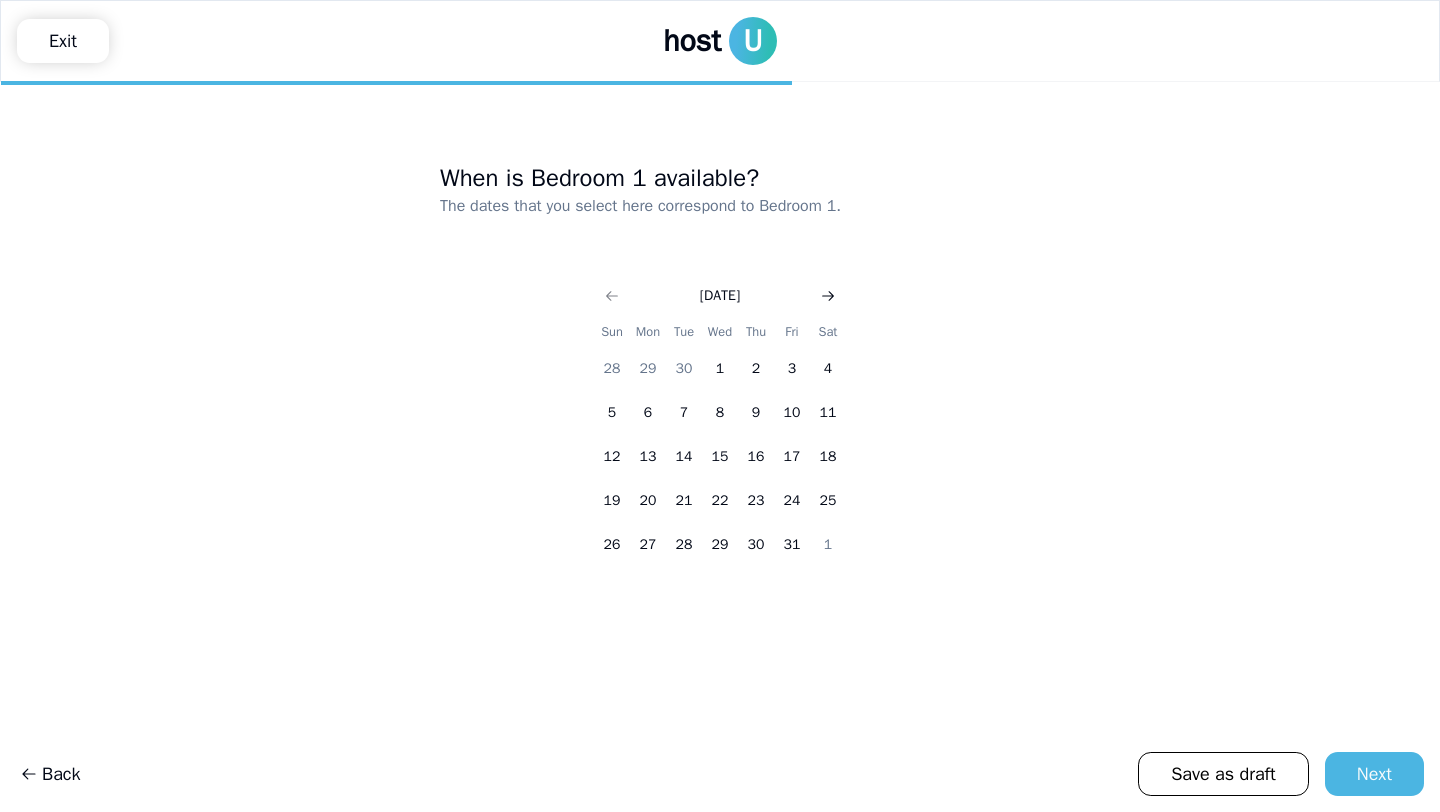 click 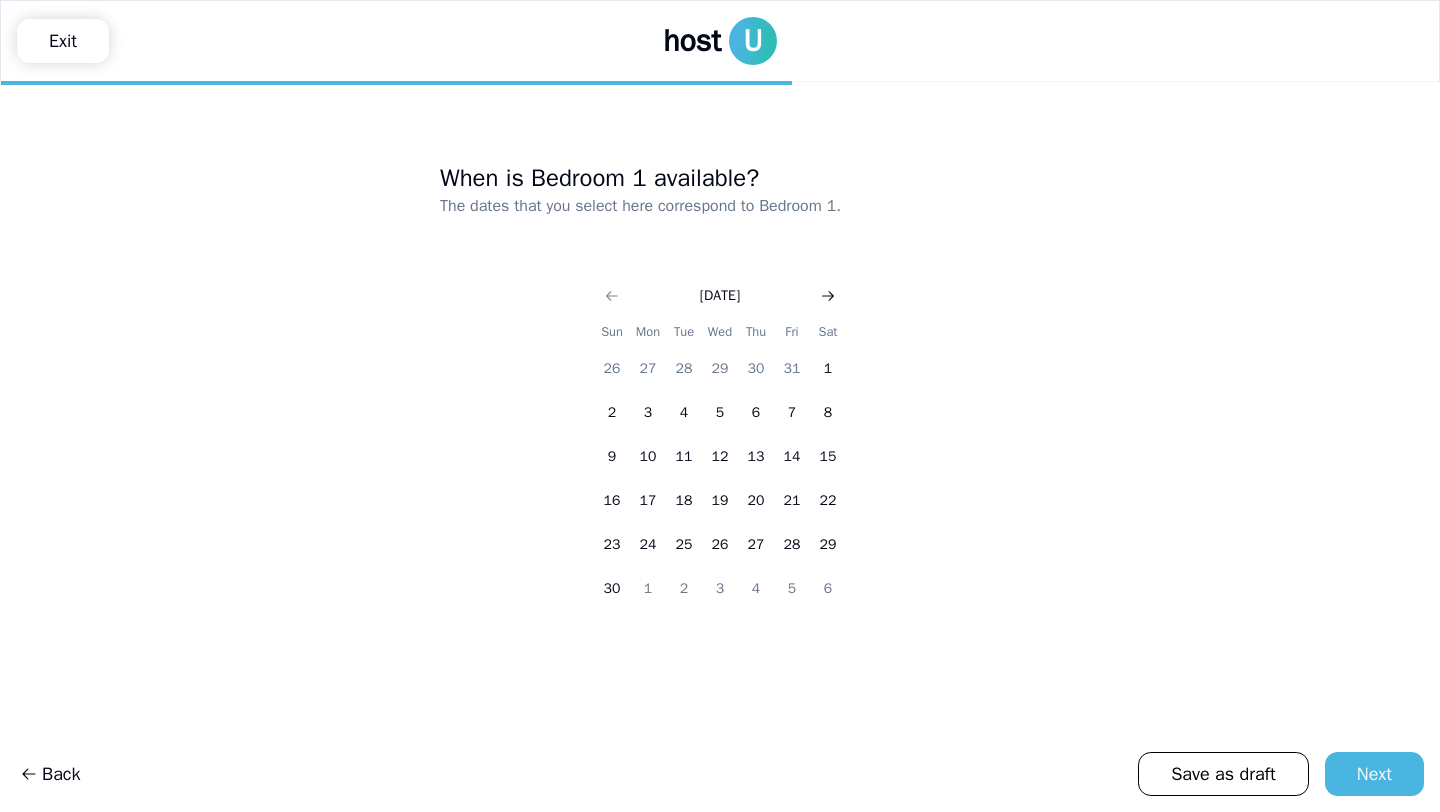 click 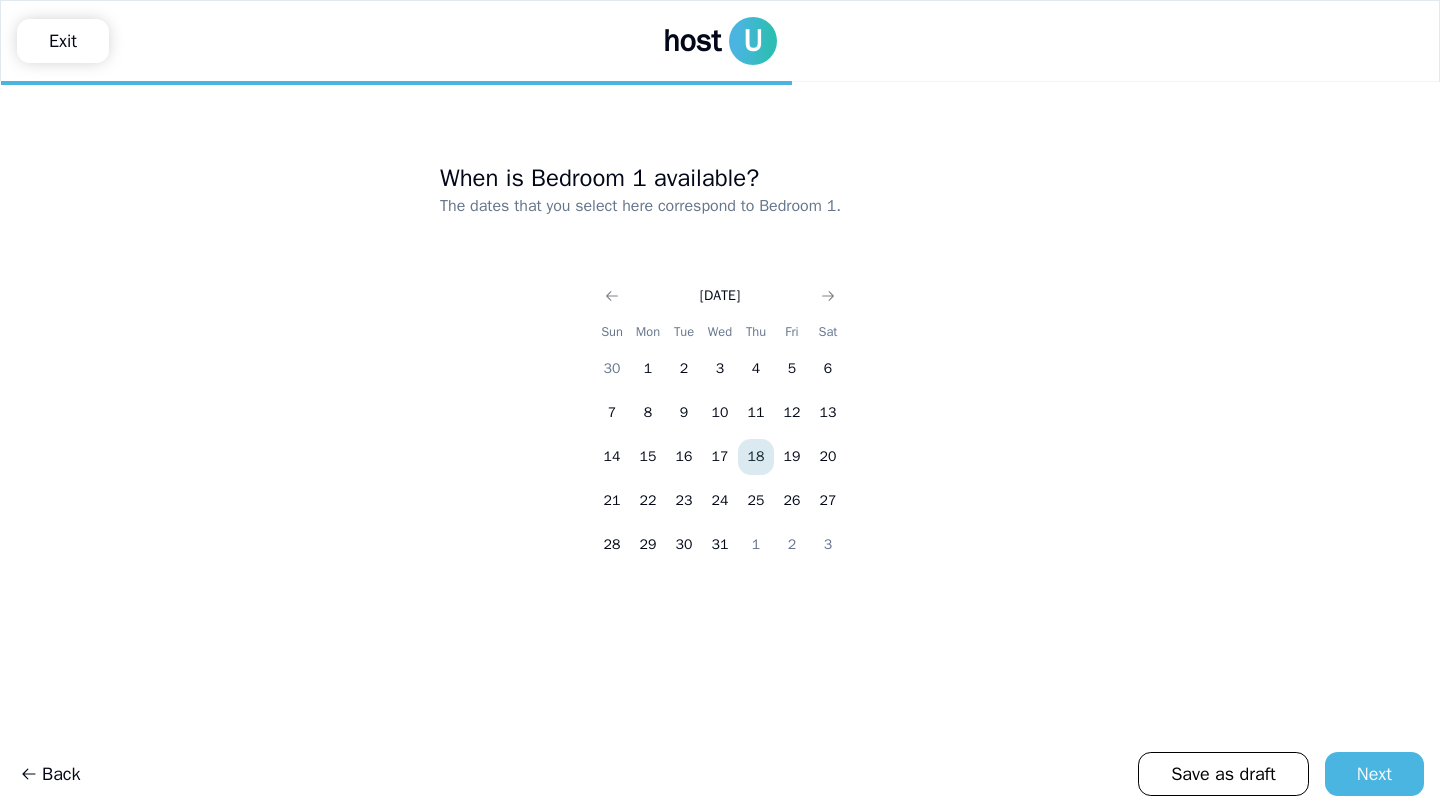 click on "18" at bounding box center [756, 457] 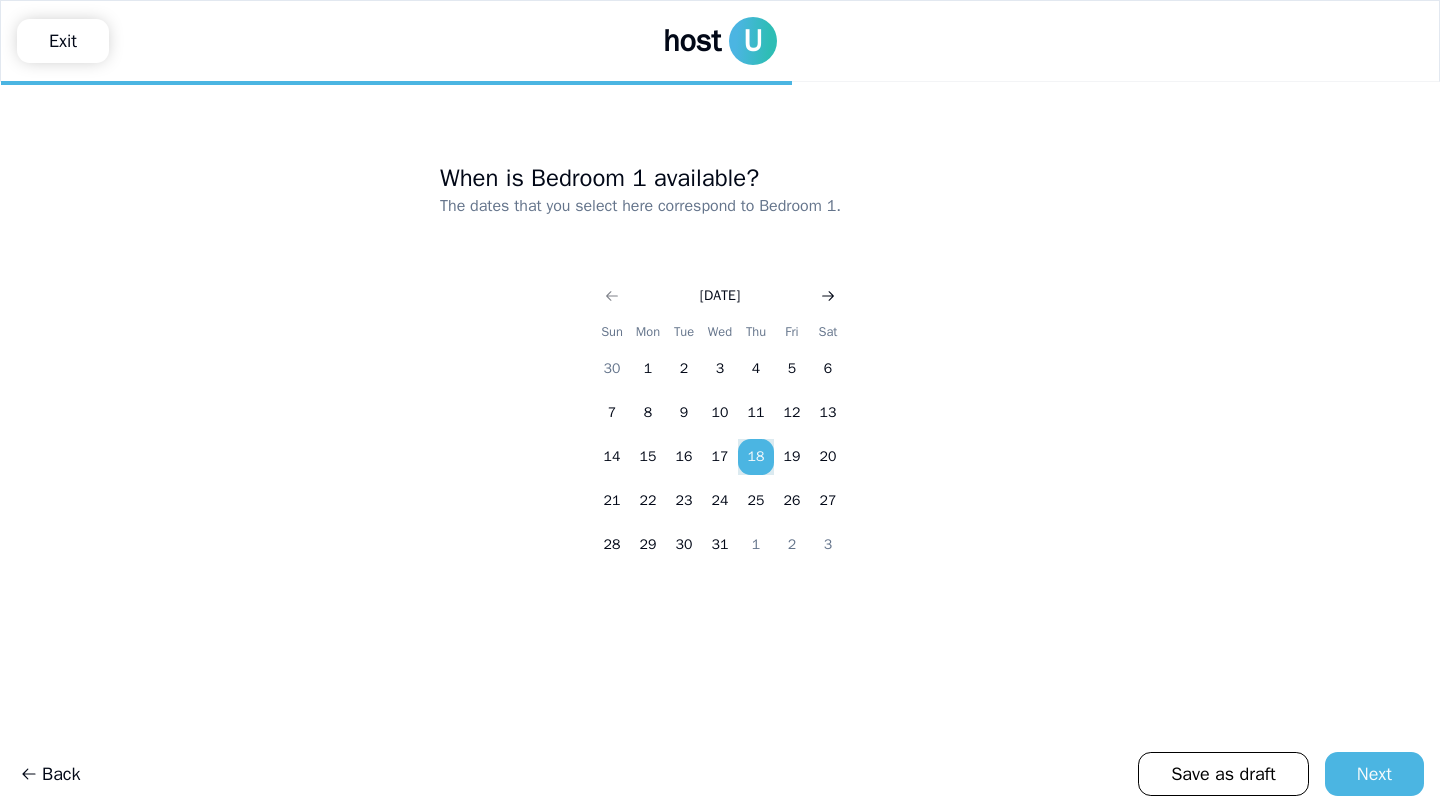 click at bounding box center (828, 296) 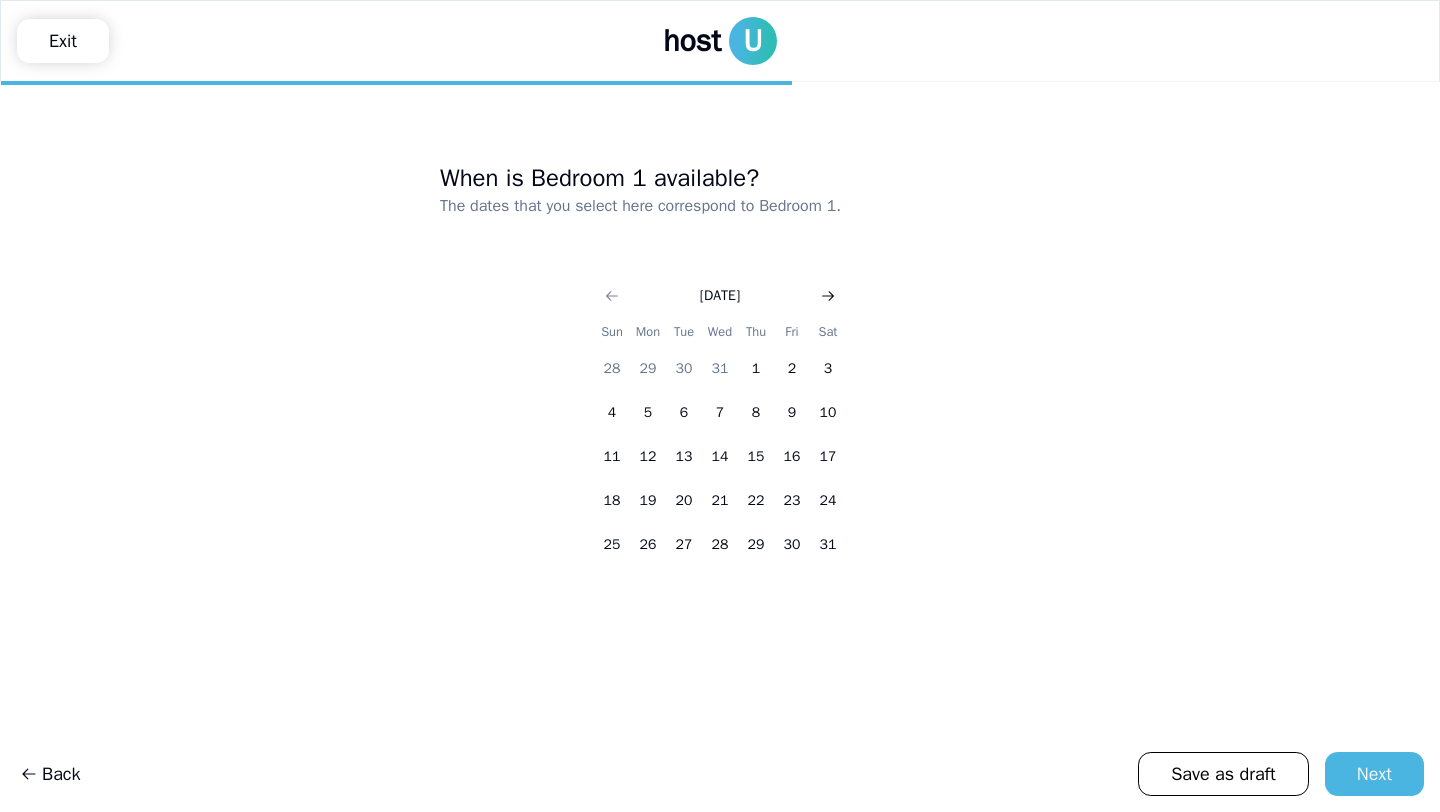 click at bounding box center (828, 296) 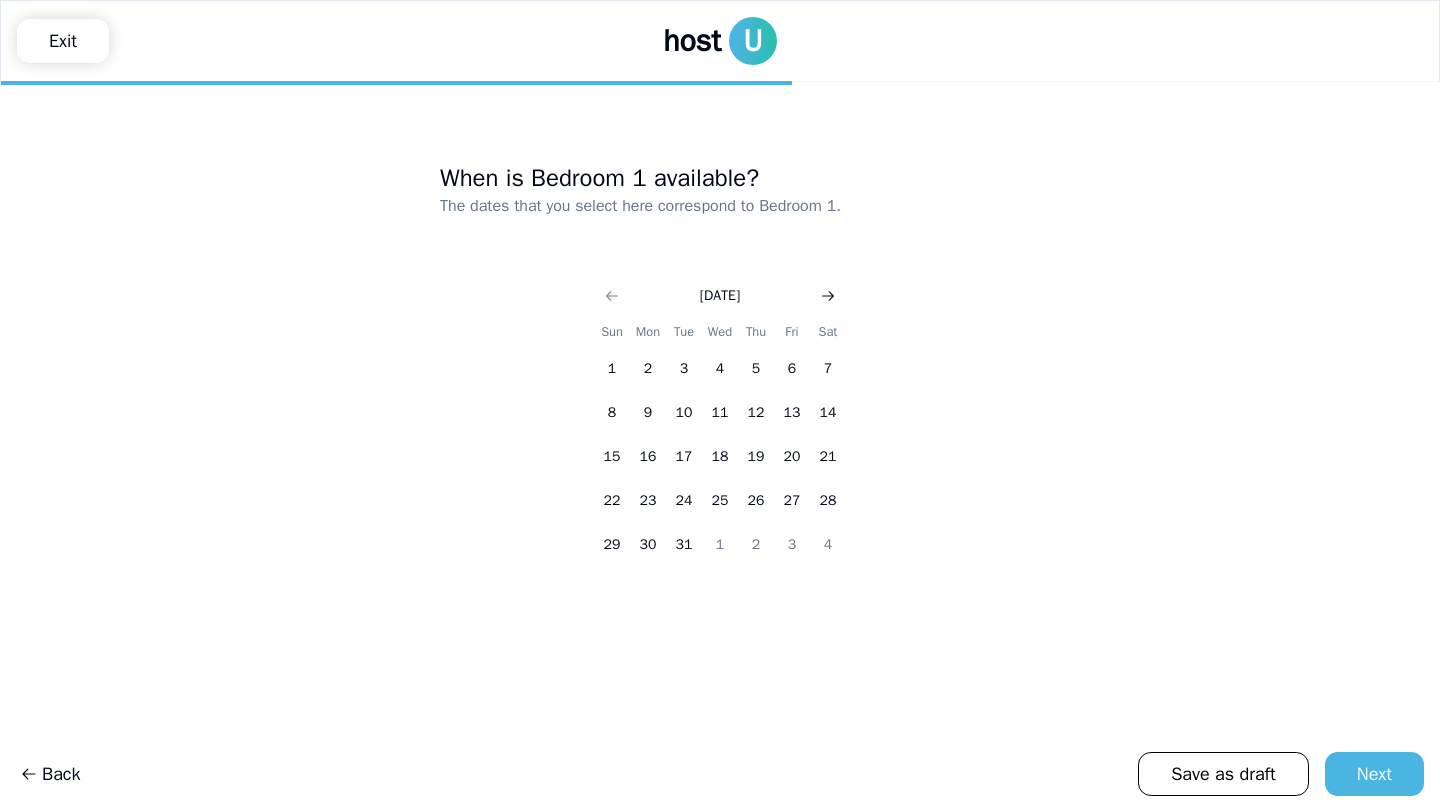 click at bounding box center [828, 296] 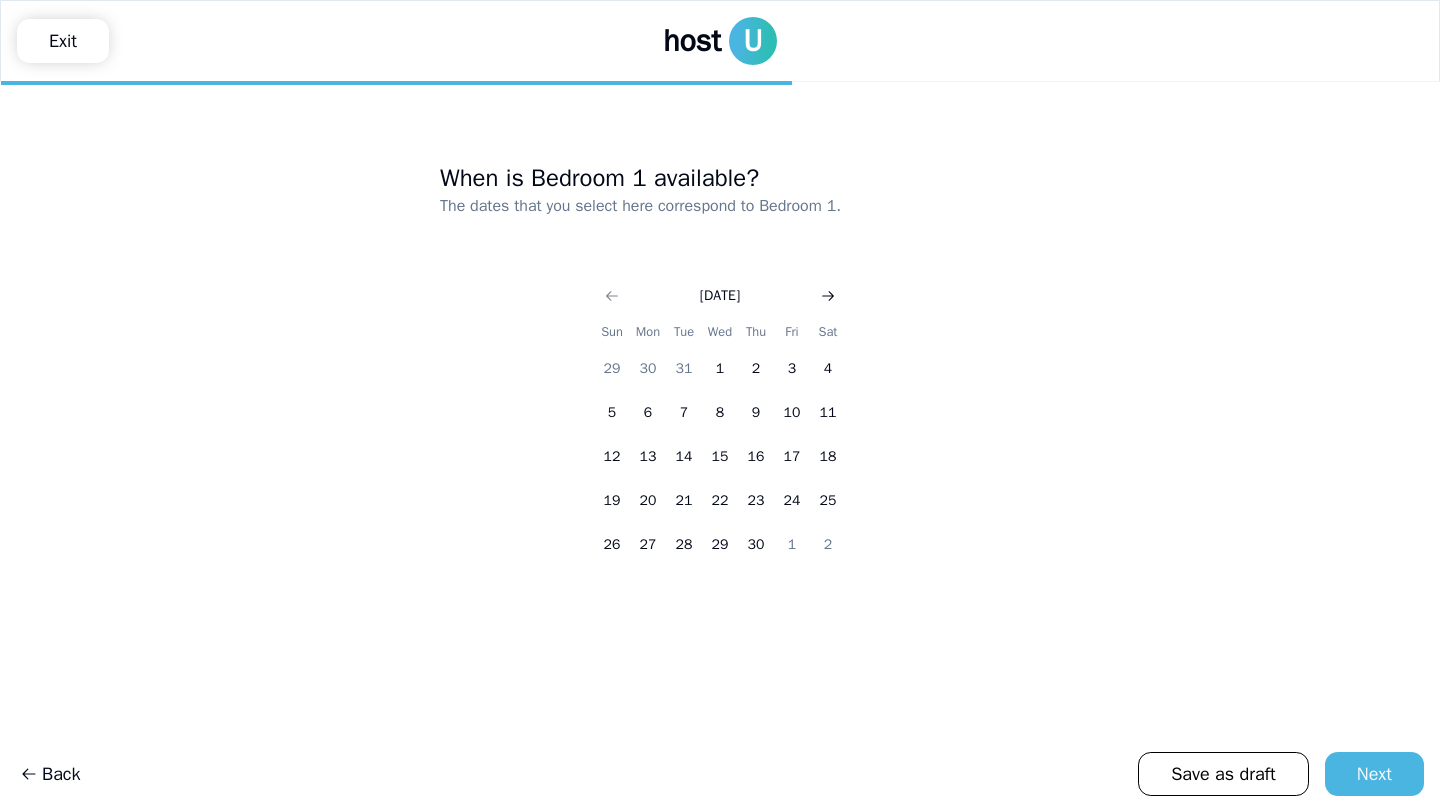 click at bounding box center (828, 296) 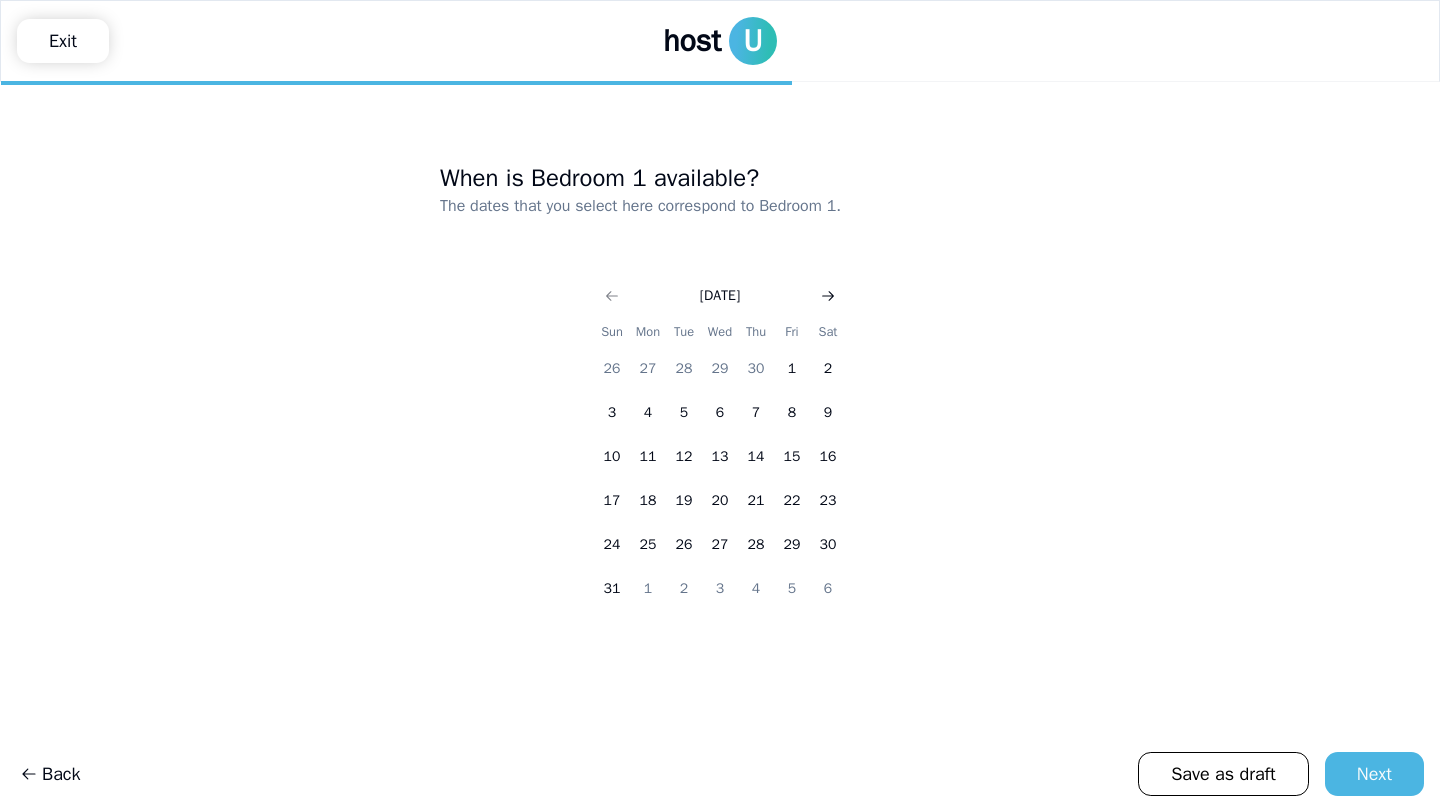 click at bounding box center [828, 296] 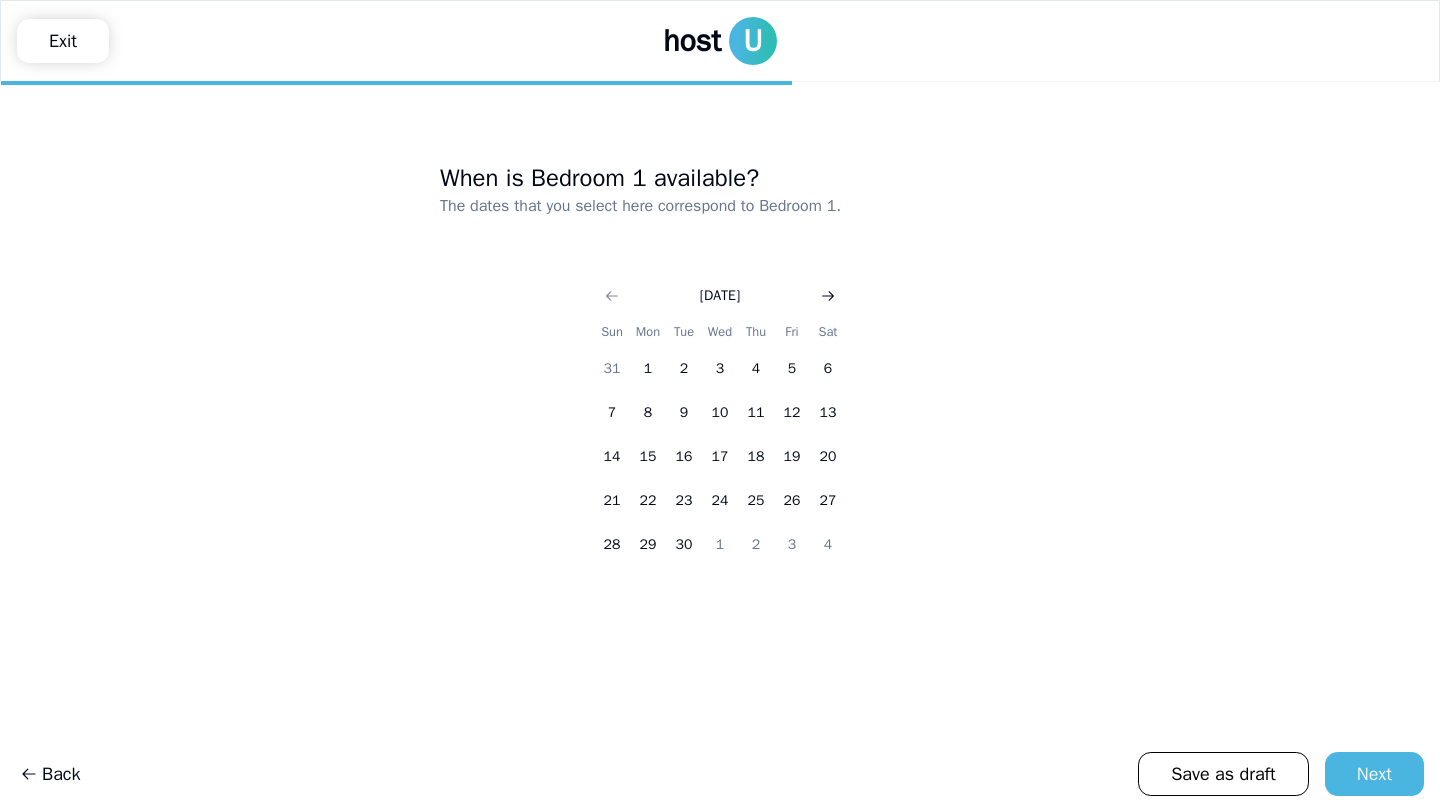 click at bounding box center (828, 296) 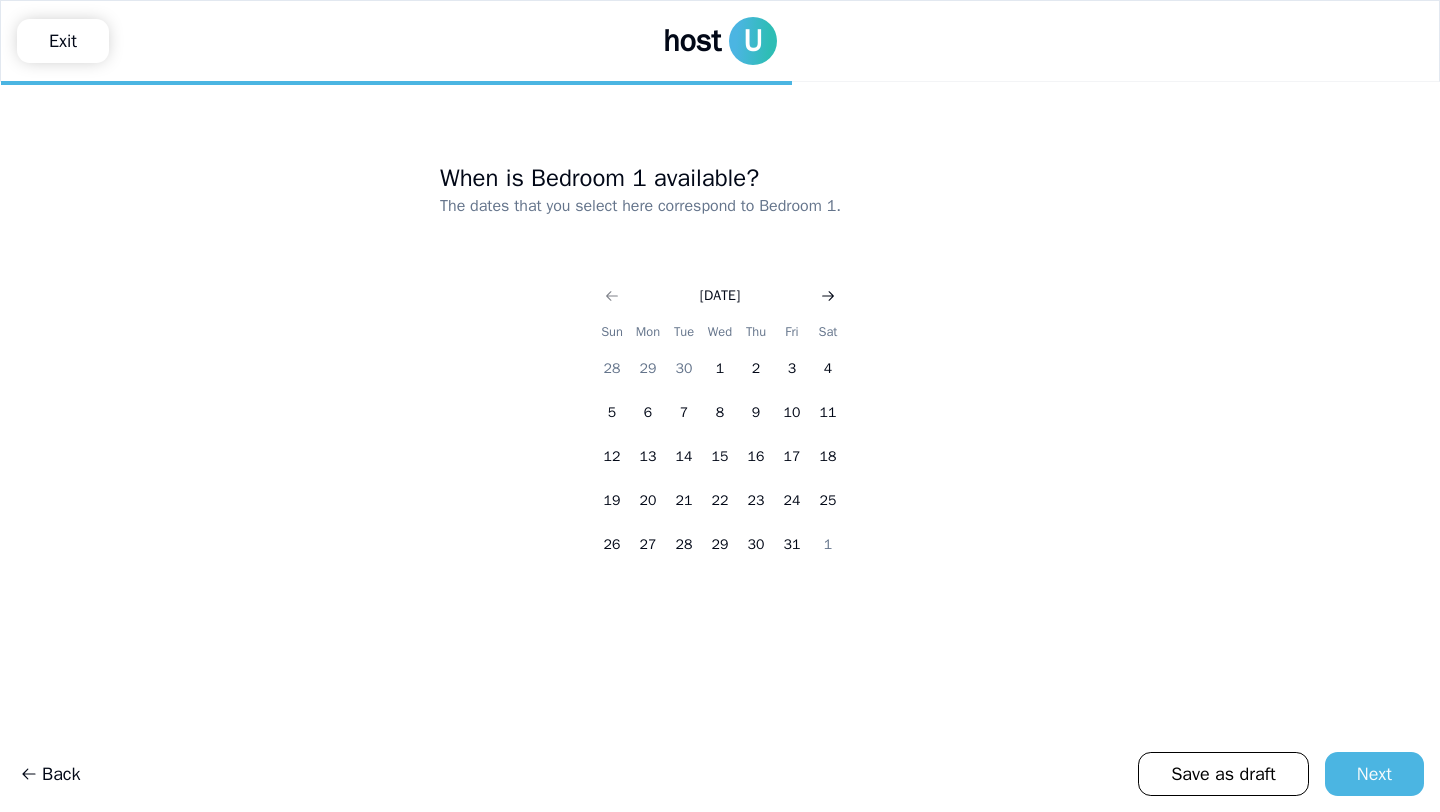 click at bounding box center [828, 296] 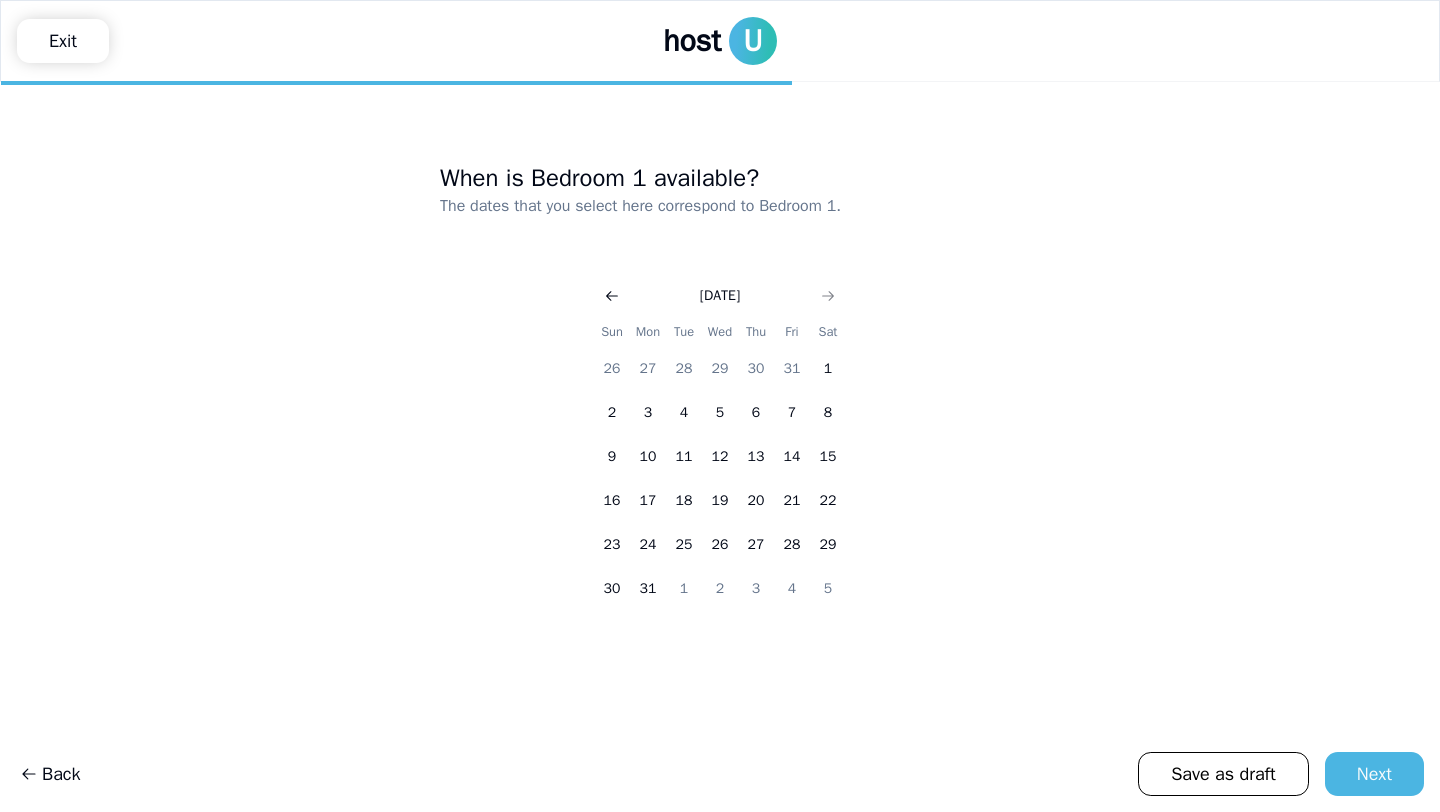 click 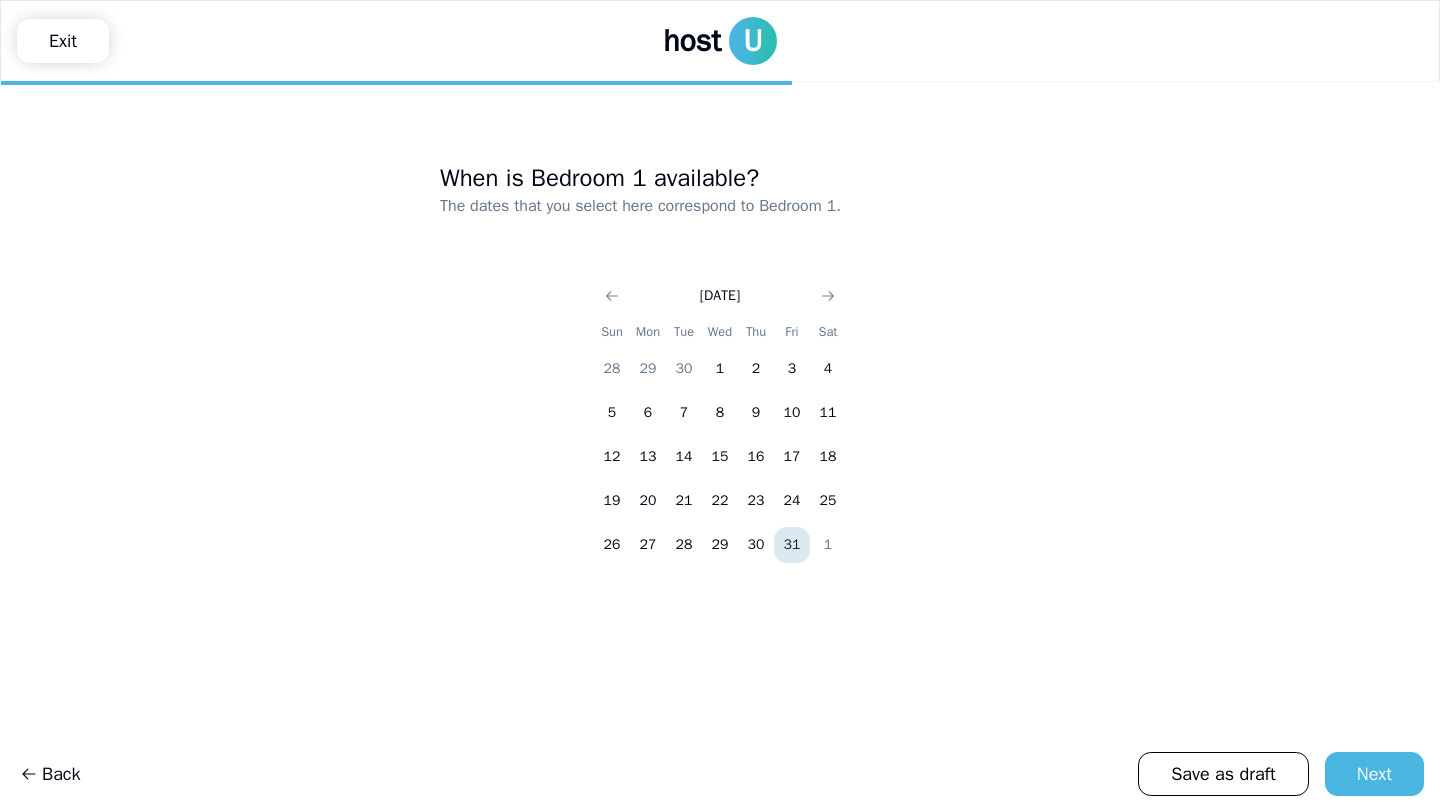 click on "31" at bounding box center [792, 545] 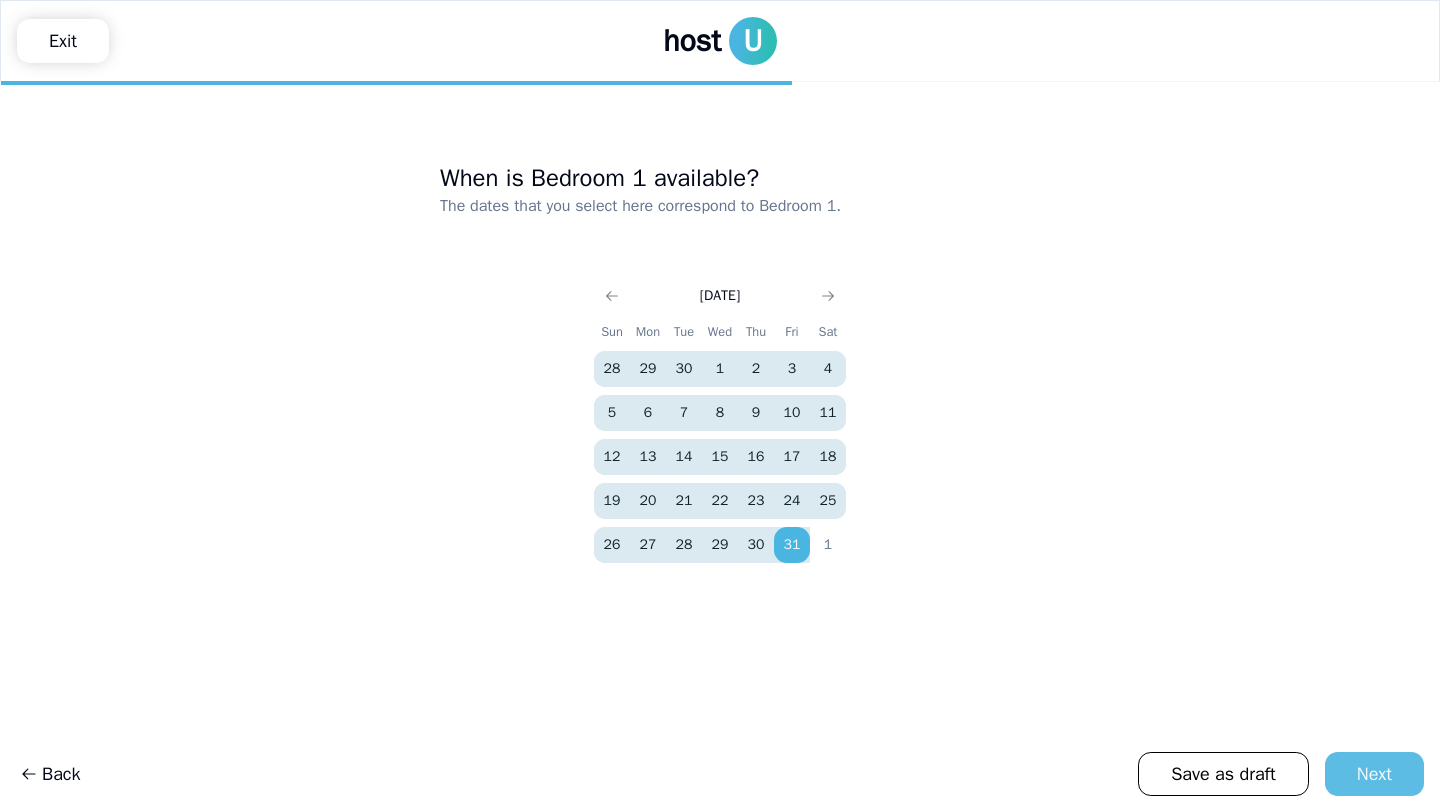 click on "Next" at bounding box center (1374, 774) 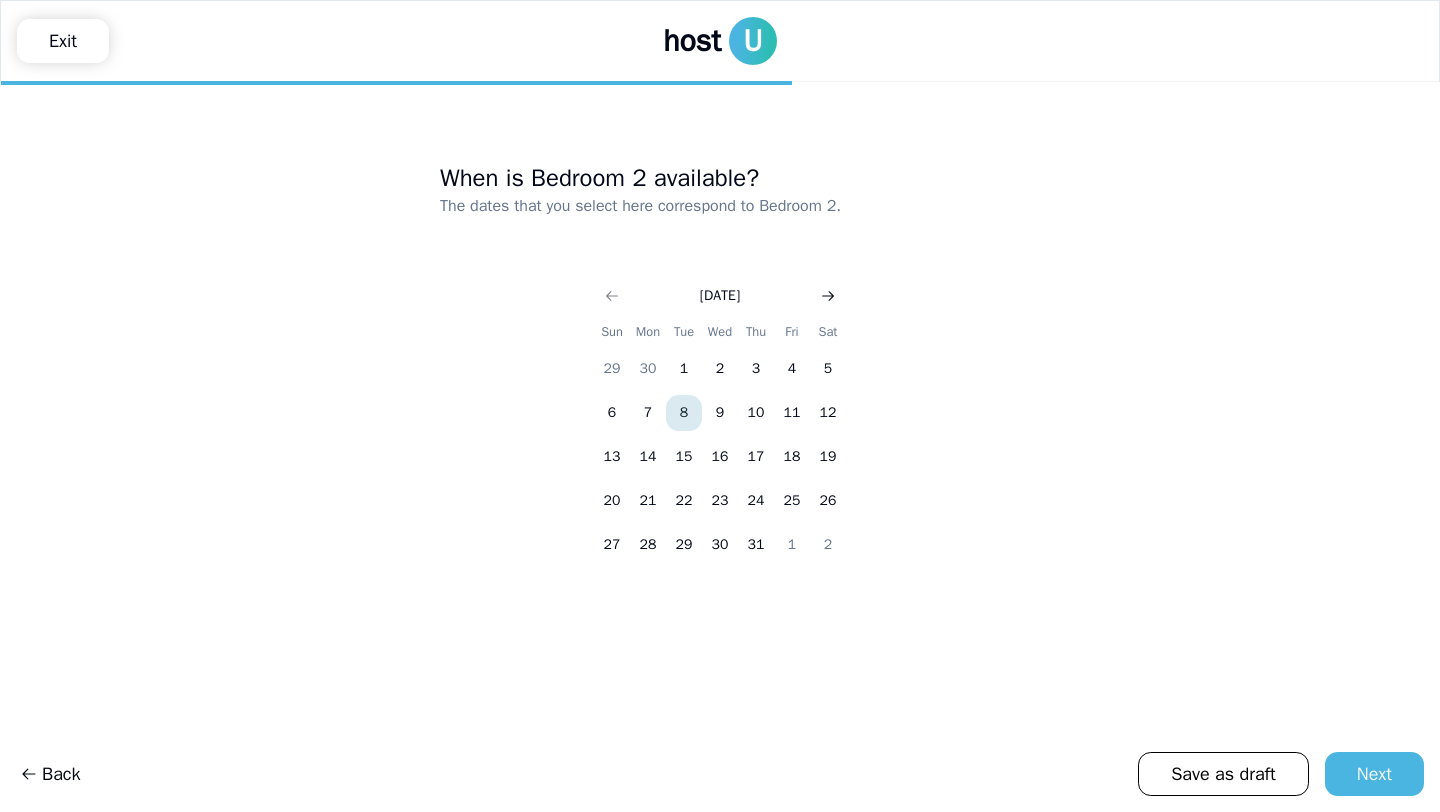 click at bounding box center (828, 296) 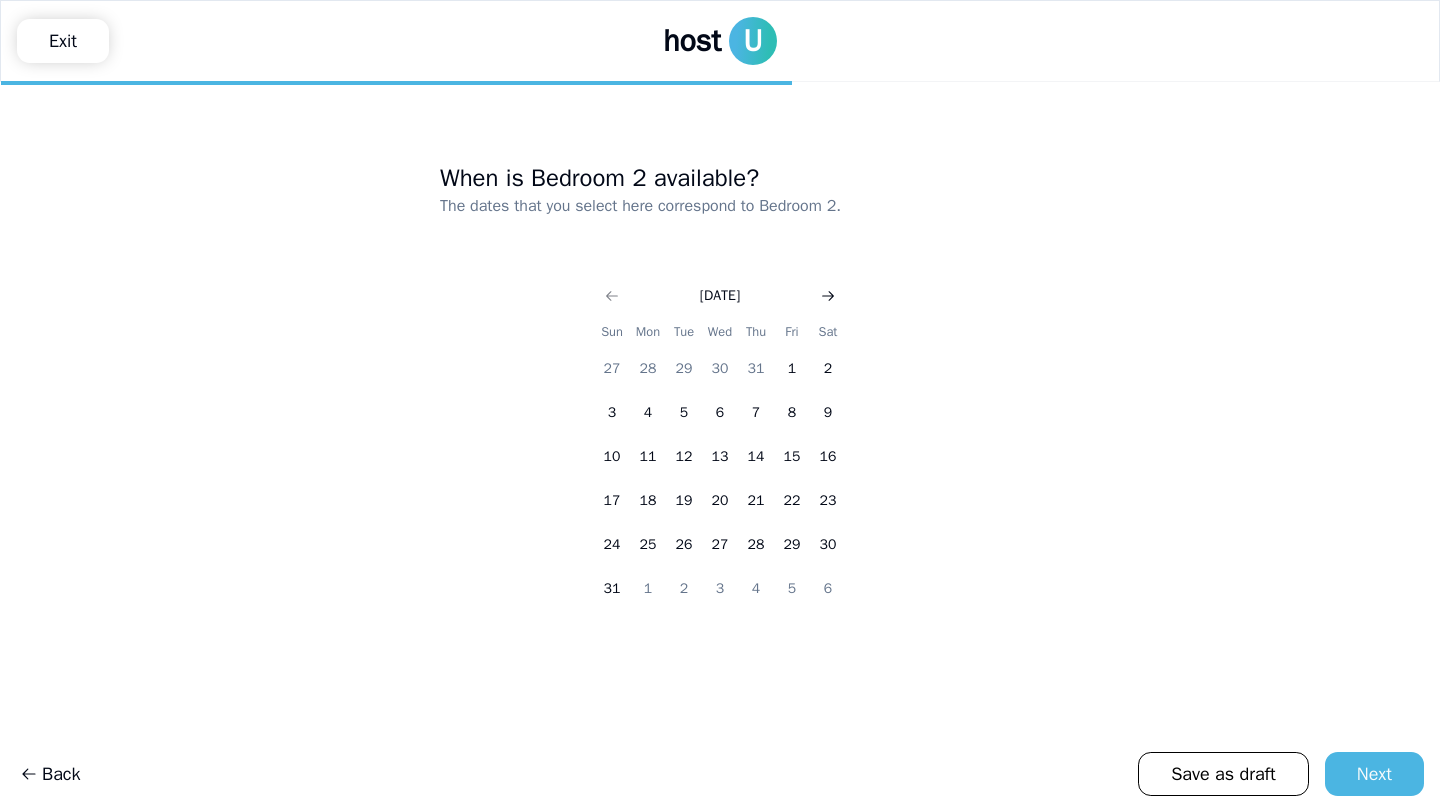 click at bounding box center (828, 296) 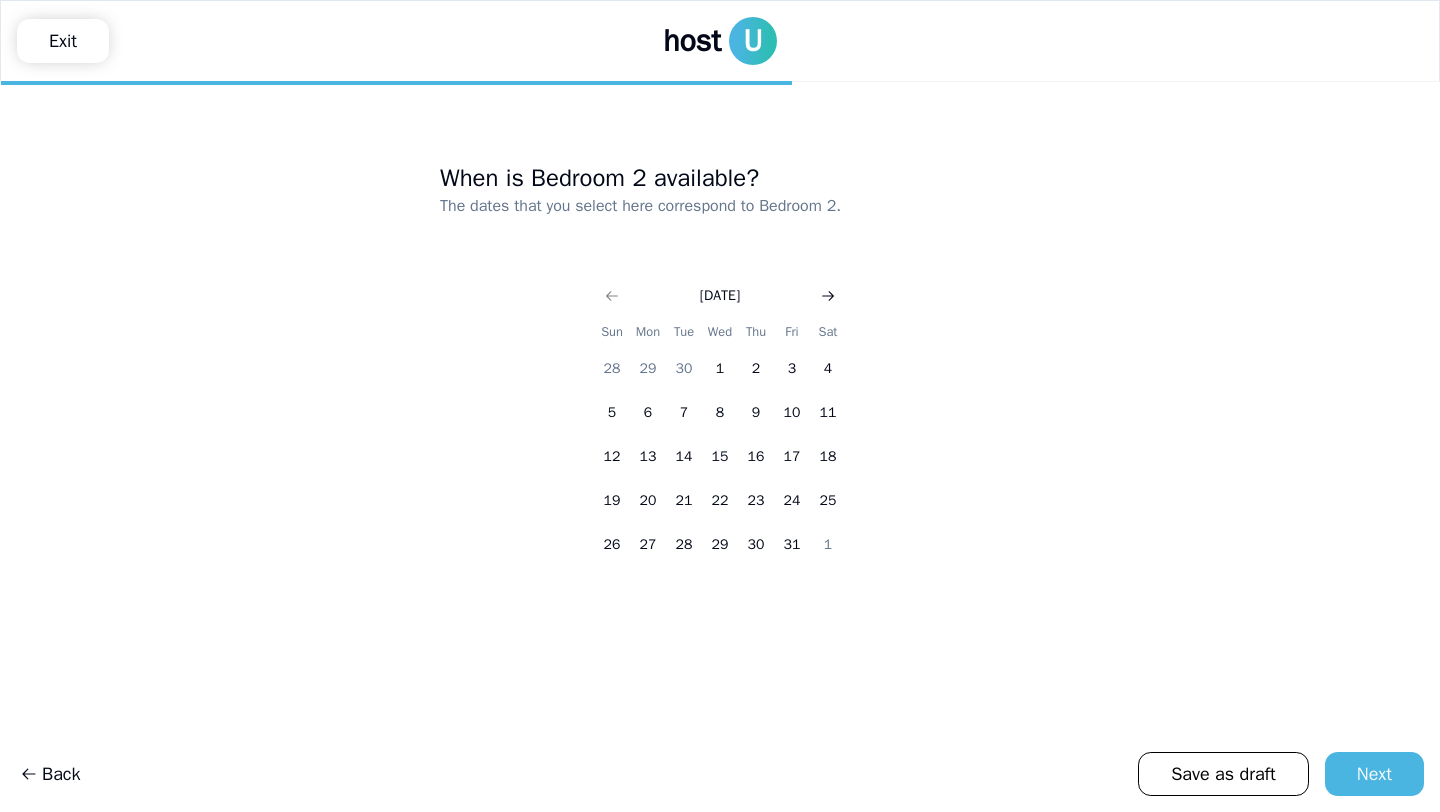 click at bounding box center (828, 296) 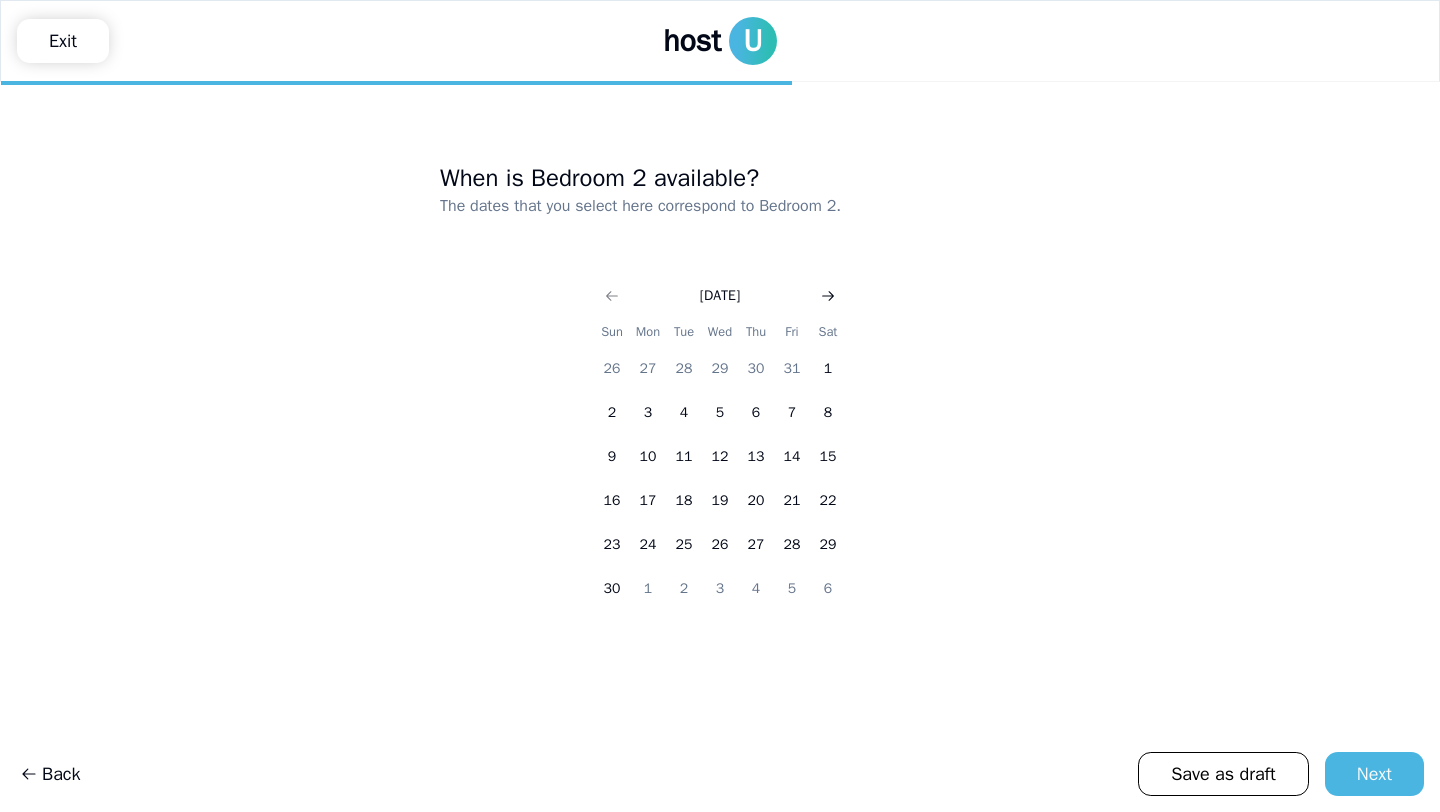 click at bounding box center (828, 296) 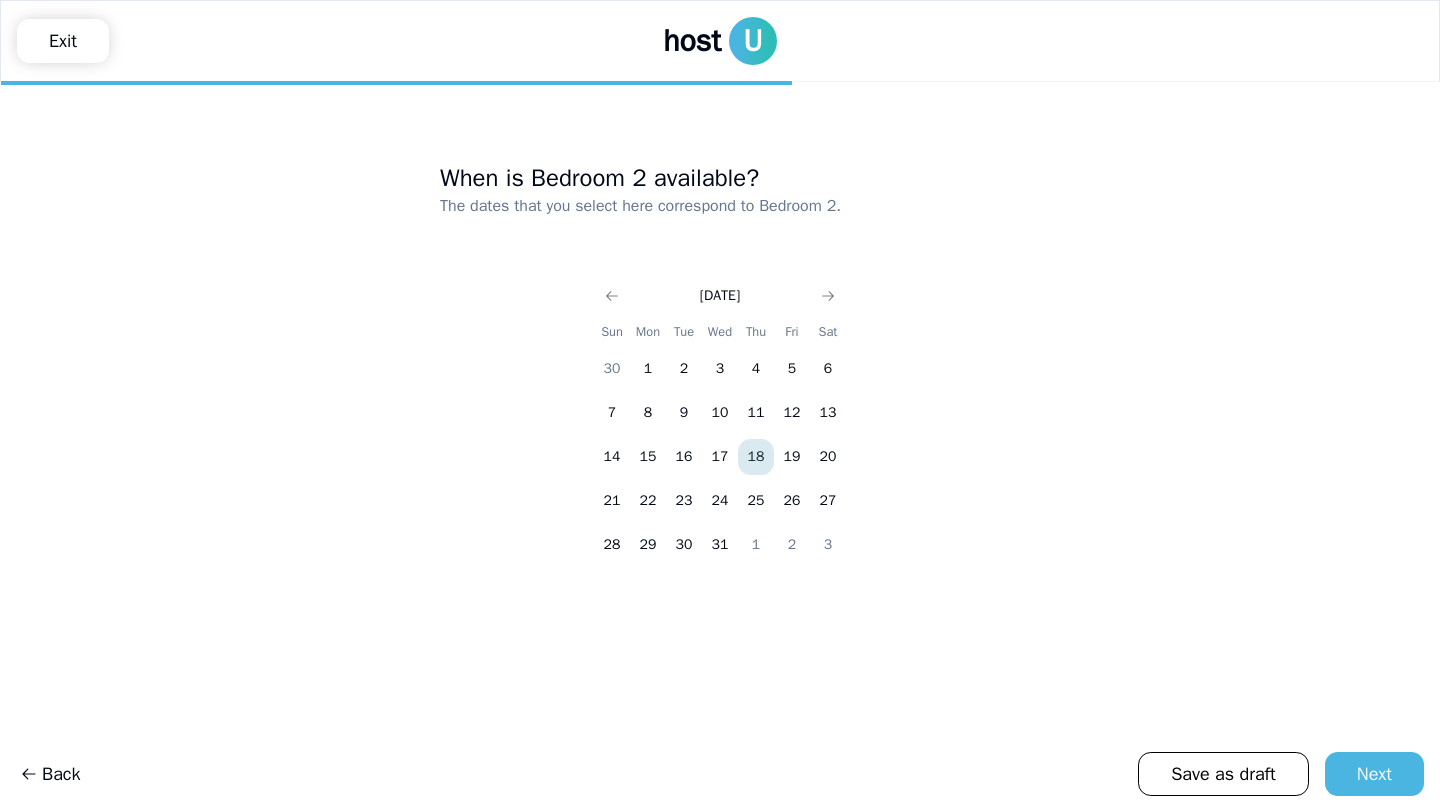 click on "18" at bounding box center [756, 457] 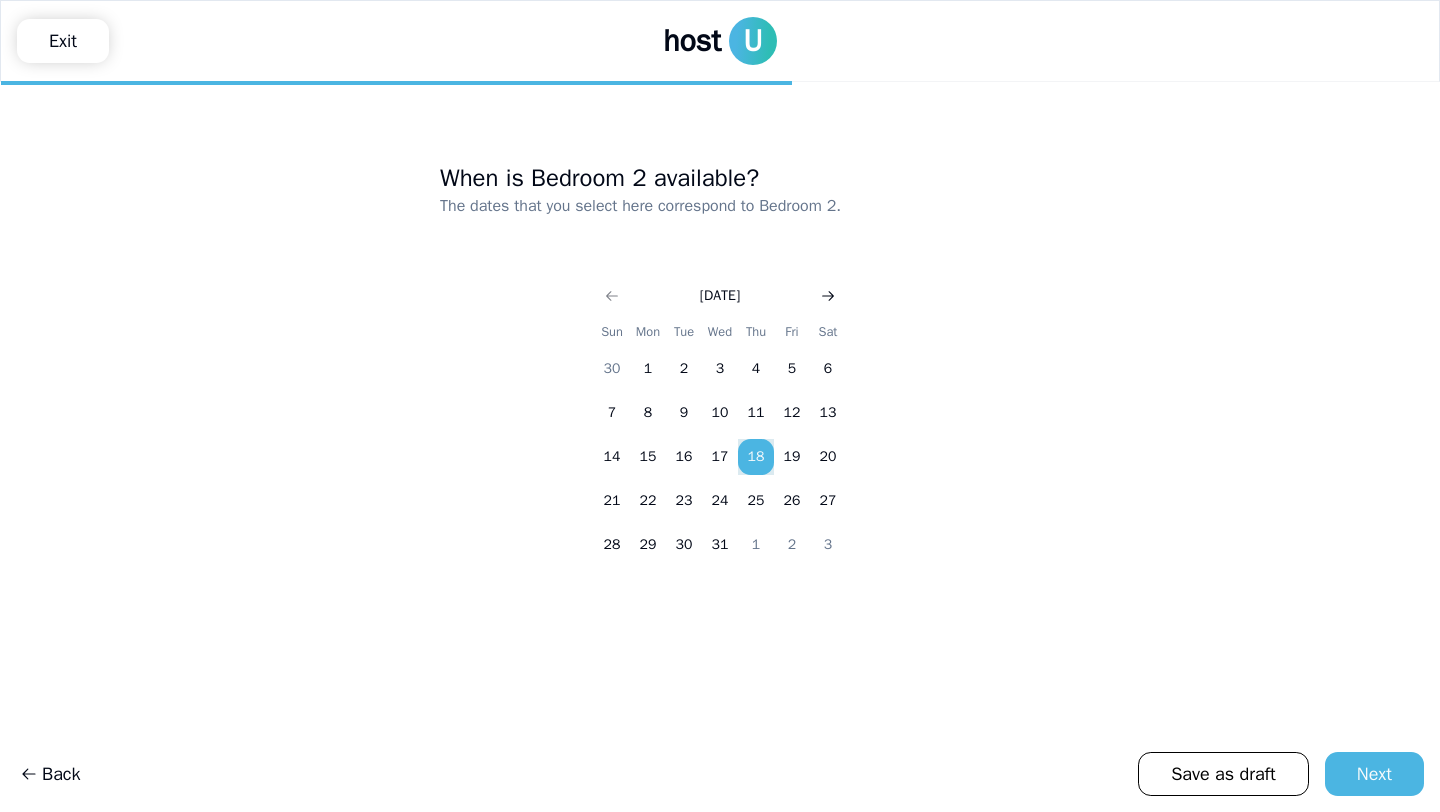 click 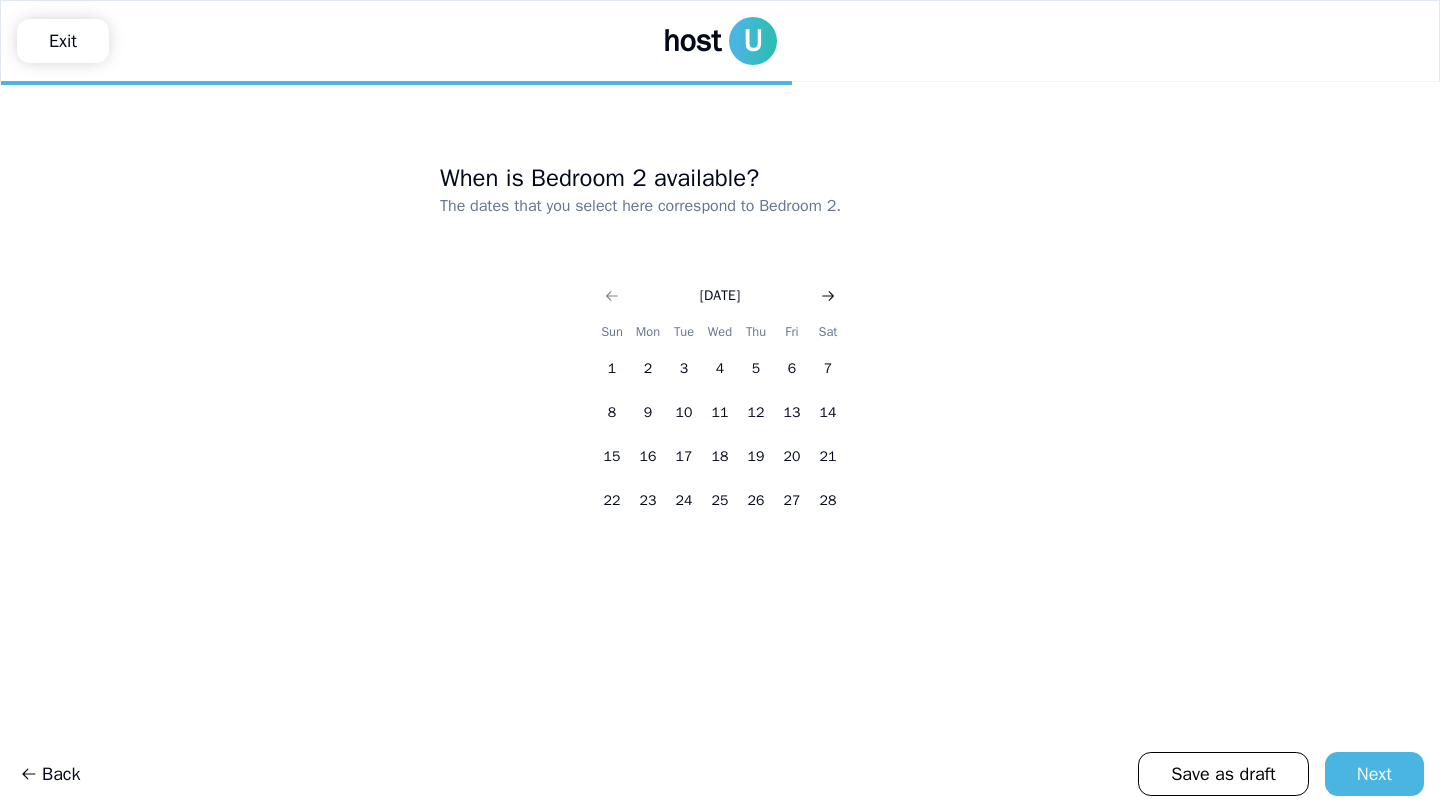 click 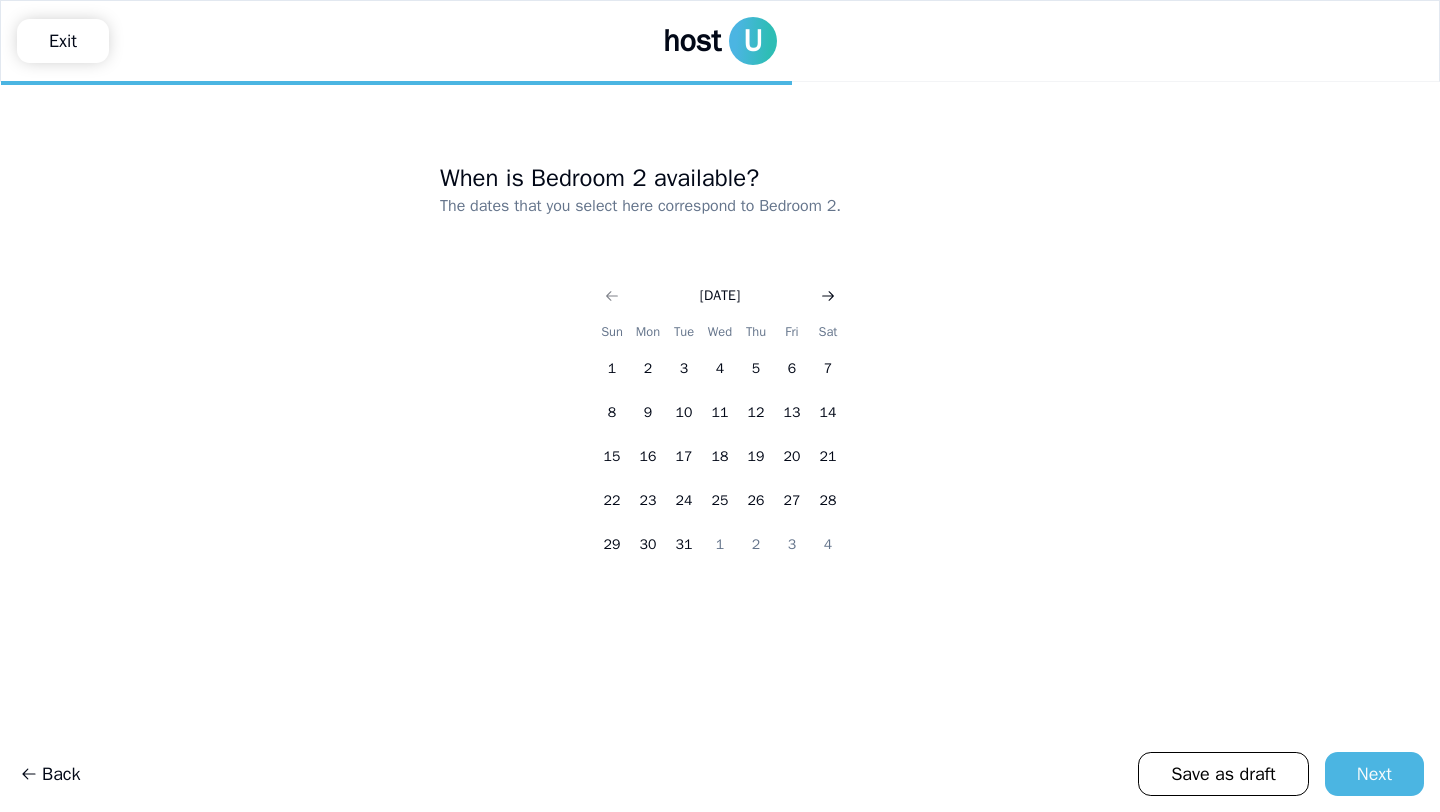 click 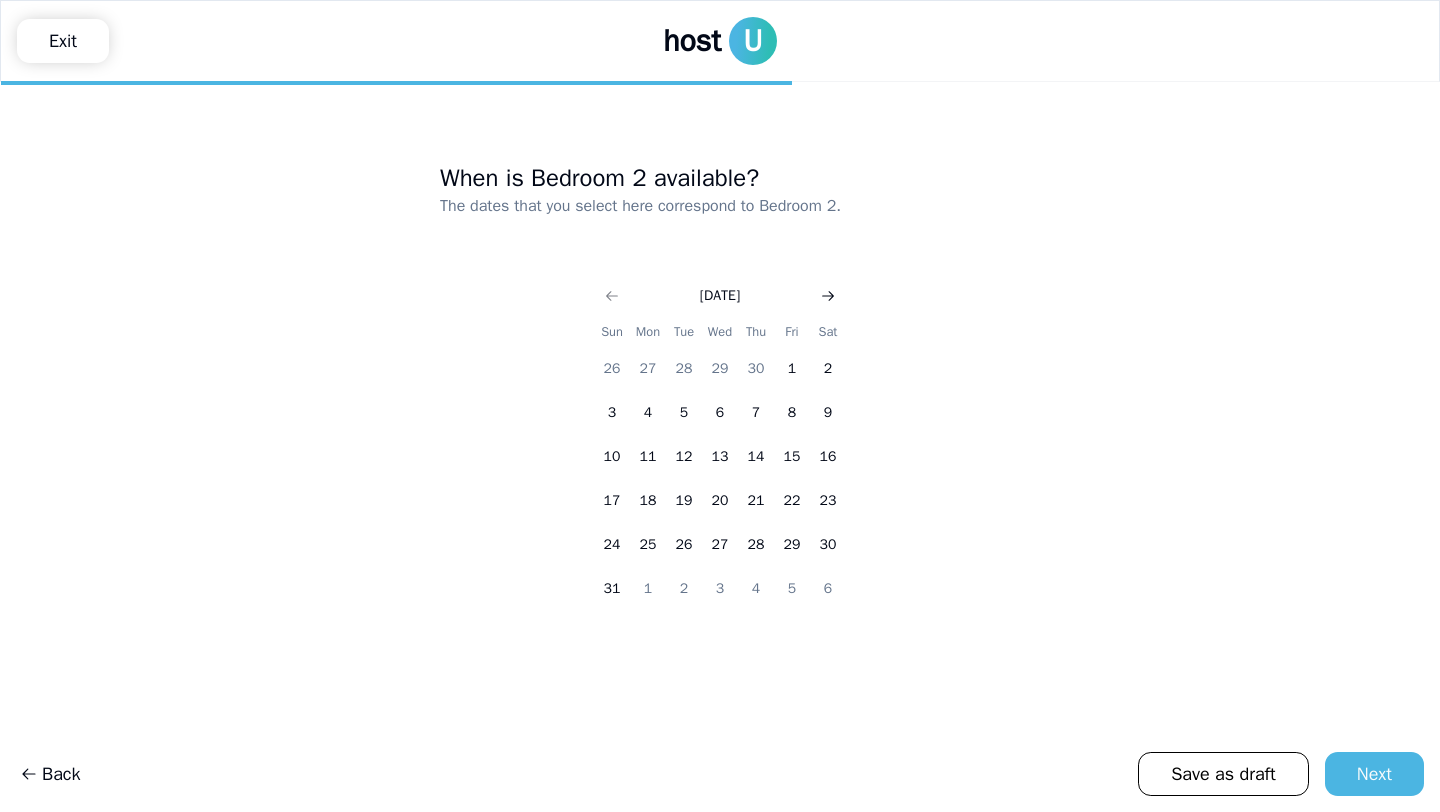 click 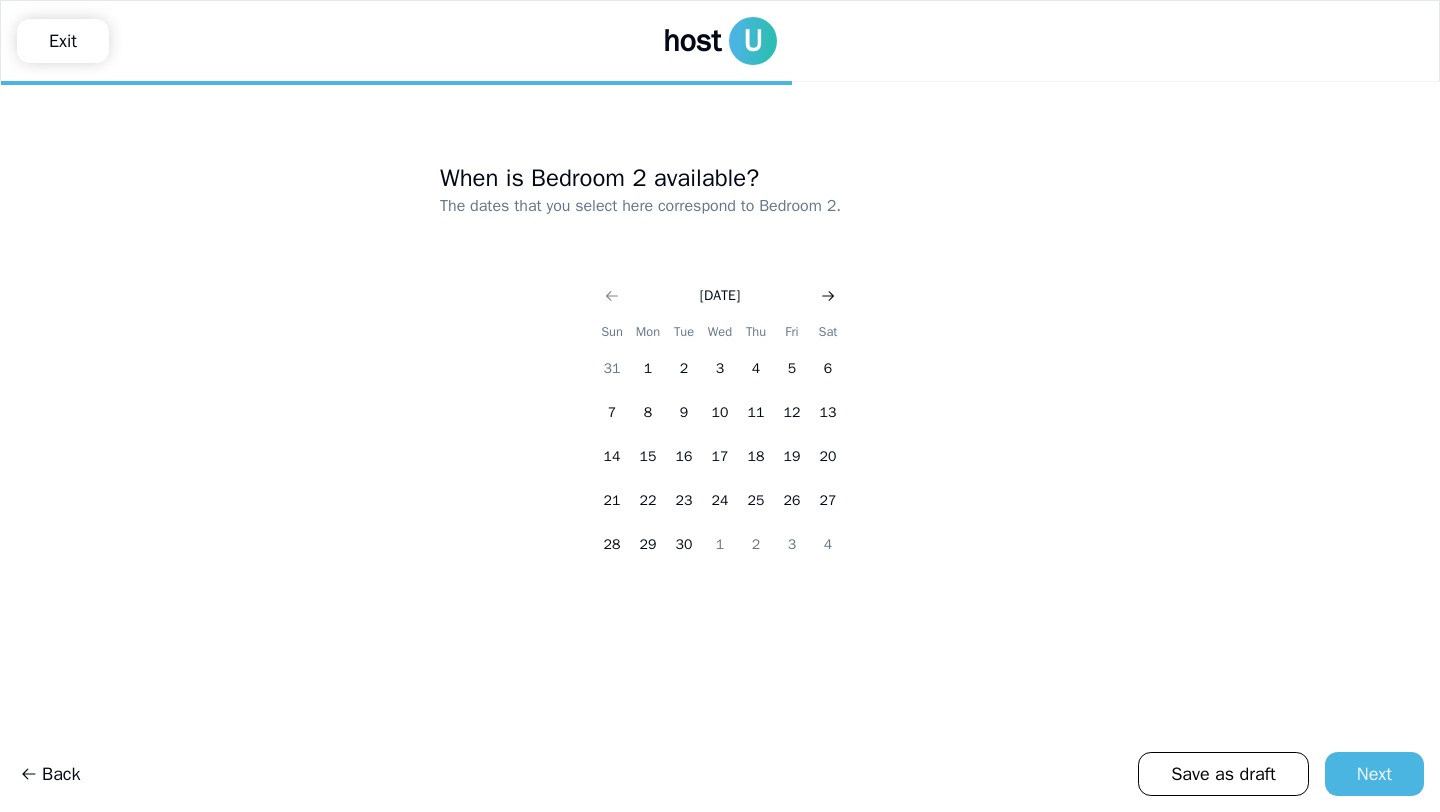 click 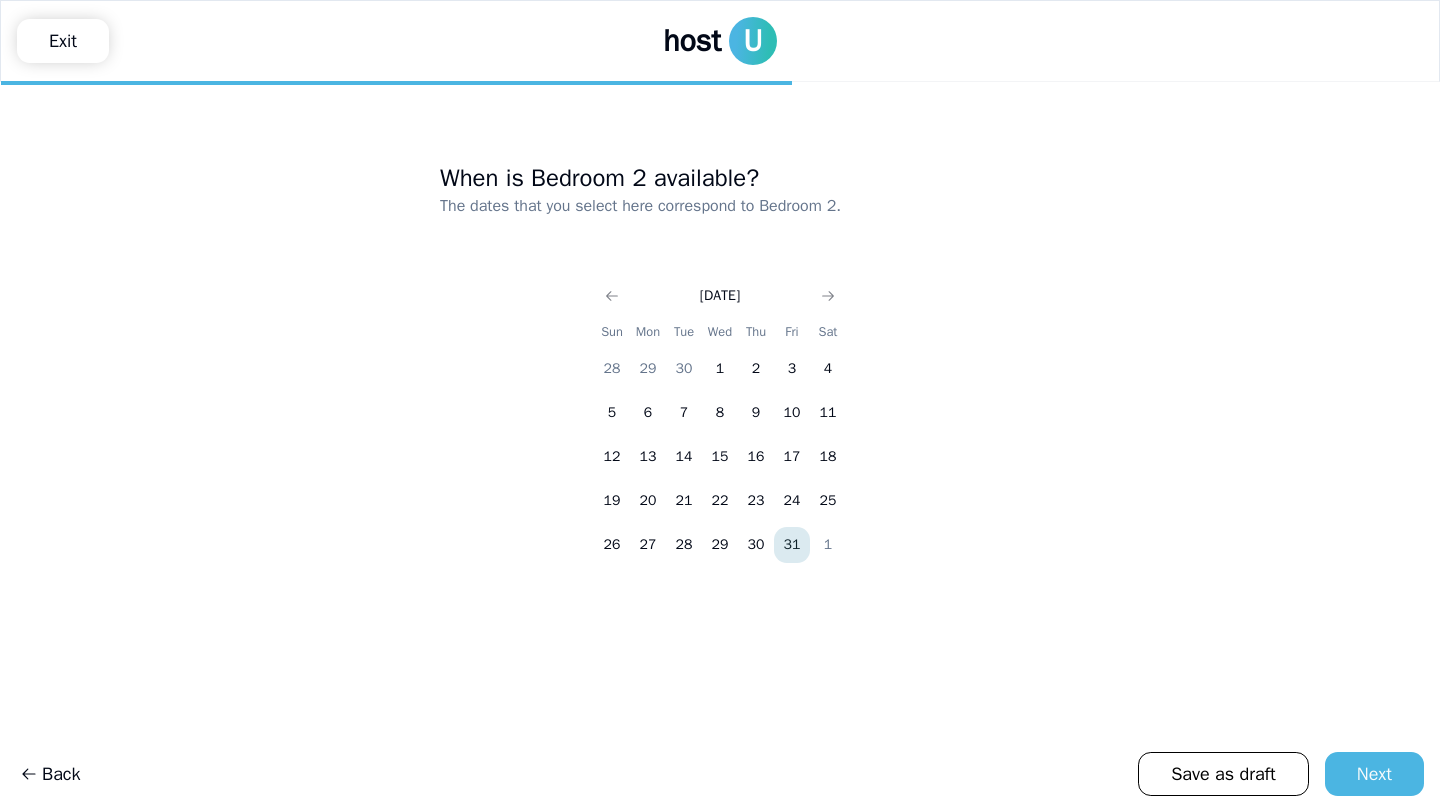 click on "31" at bounding box center (792, 545) 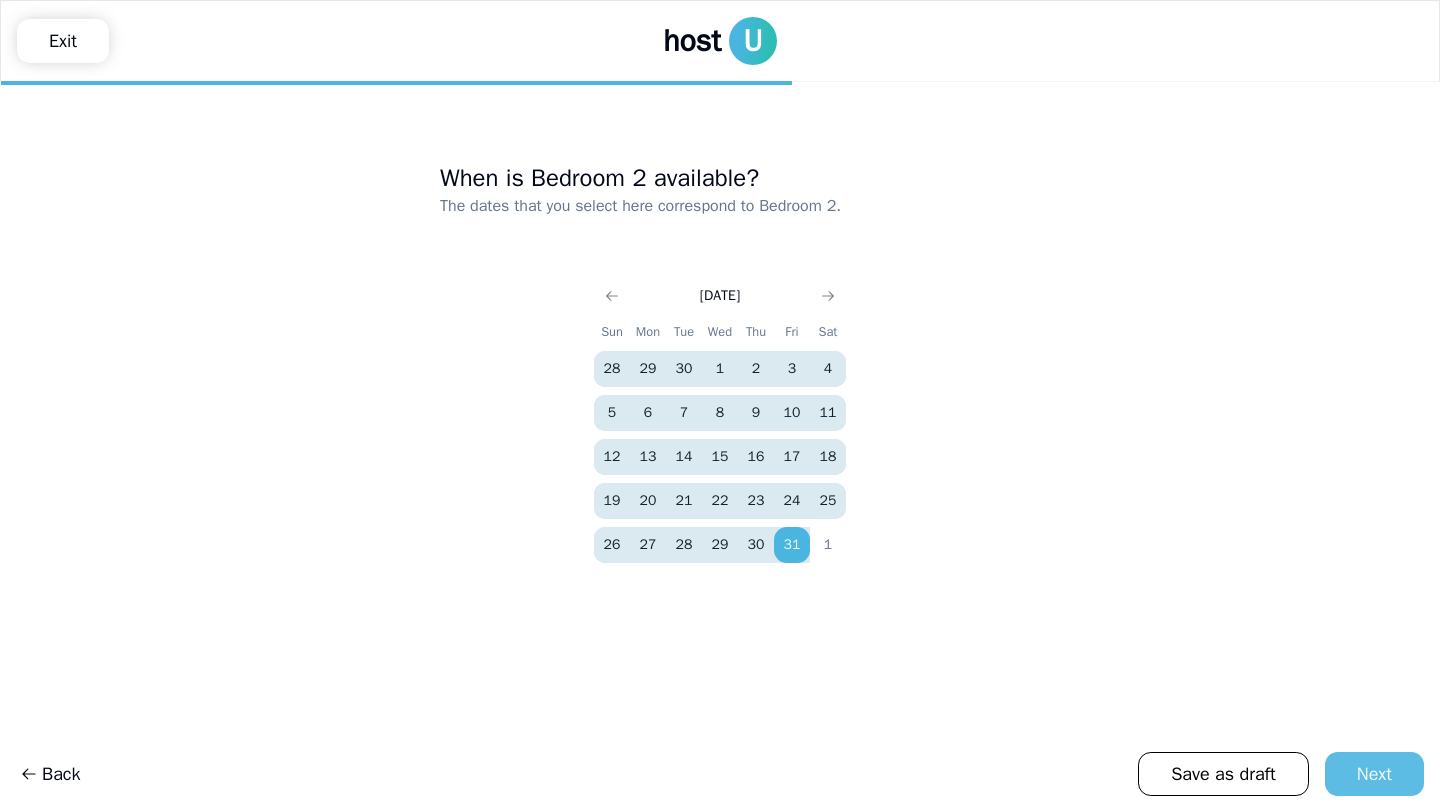 click on "Next" at bounding box center [1374, 774] 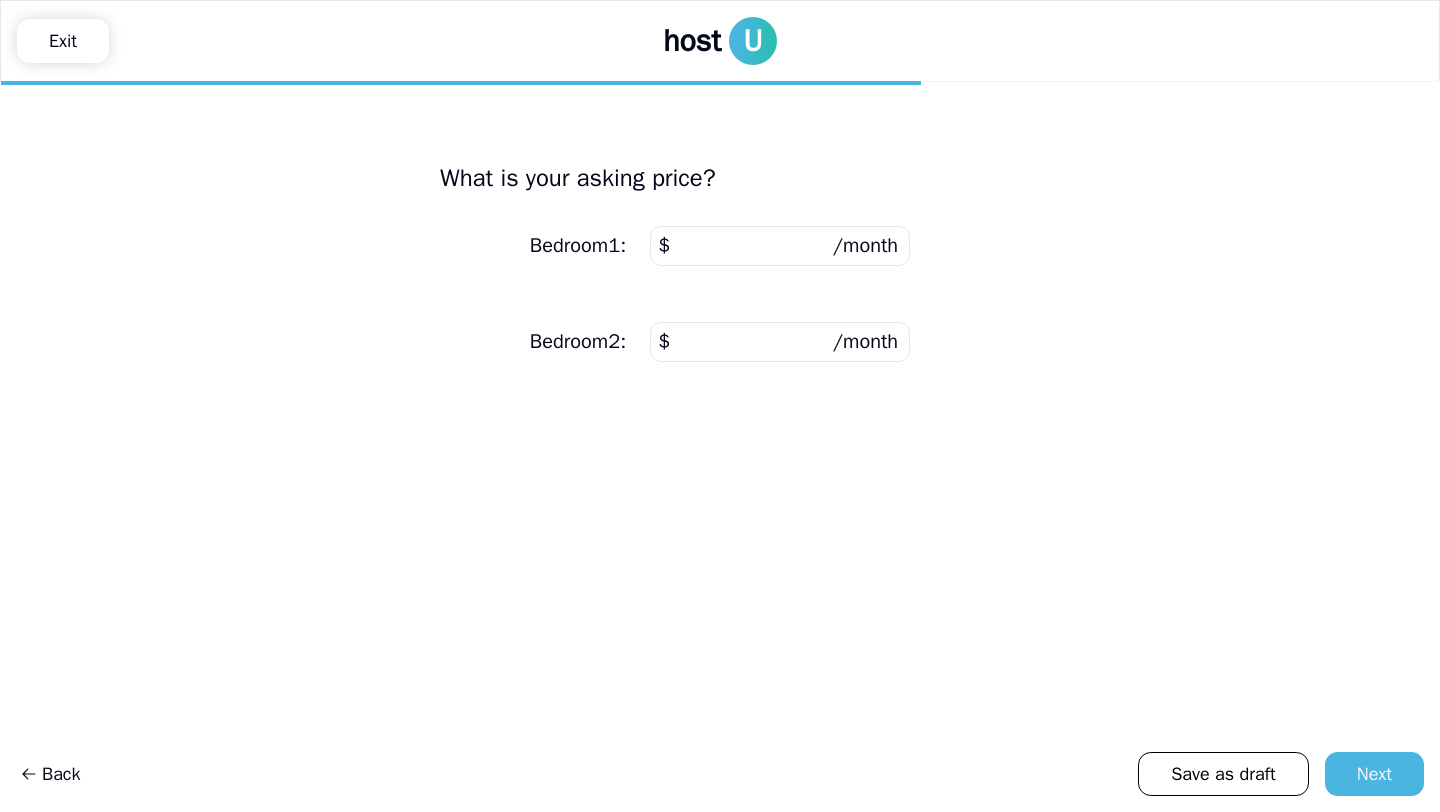 click at bounding box center (780, 246) 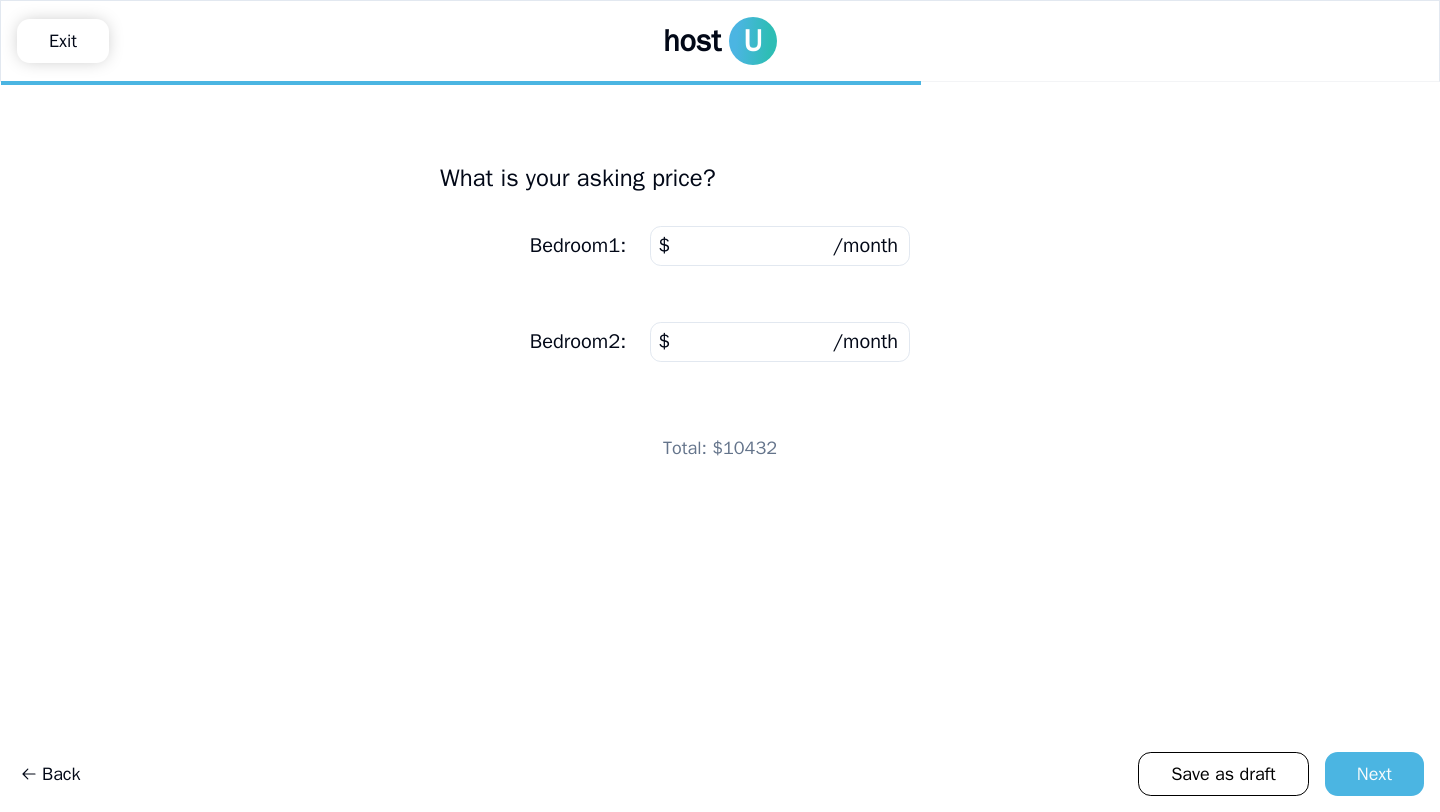 type on "****" 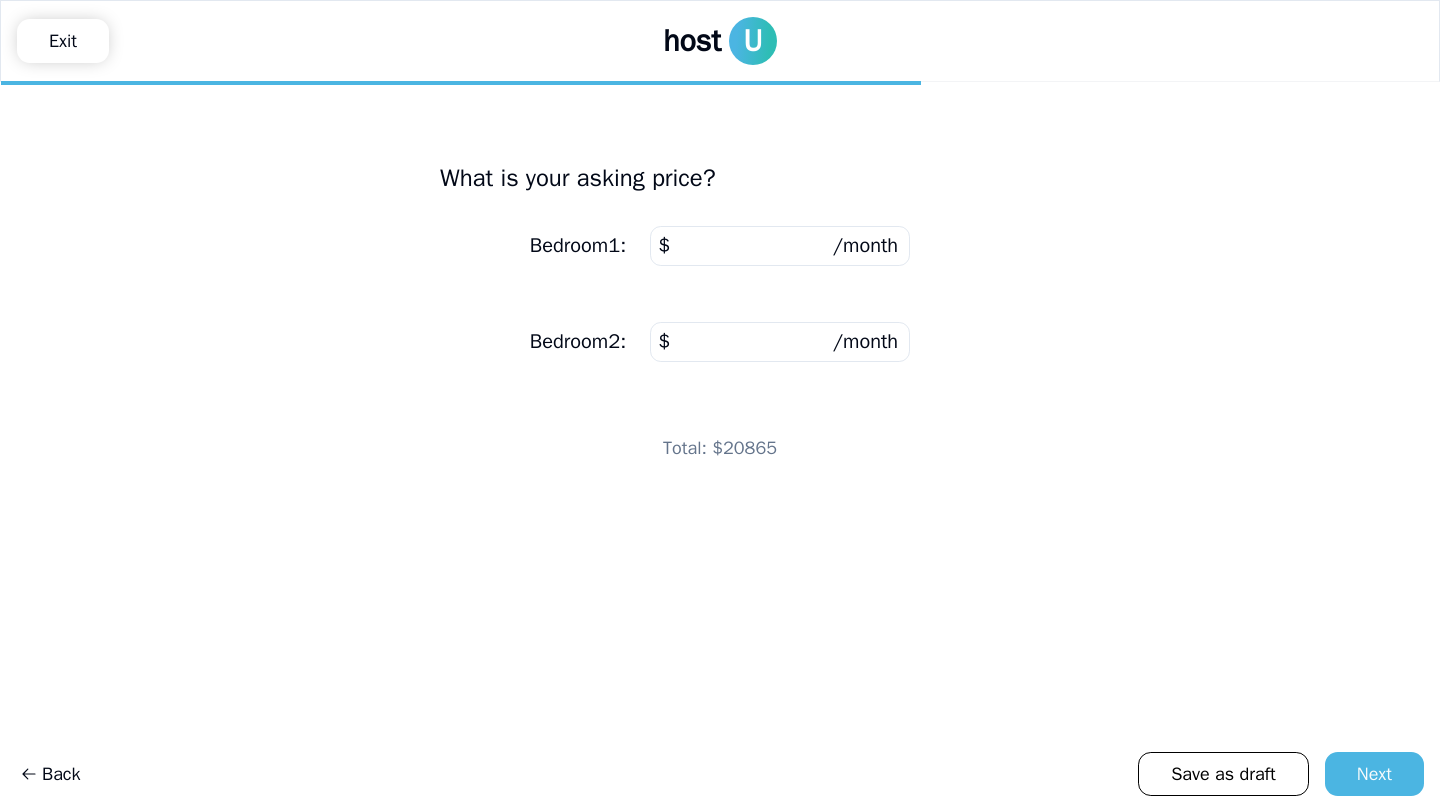 type on "****" 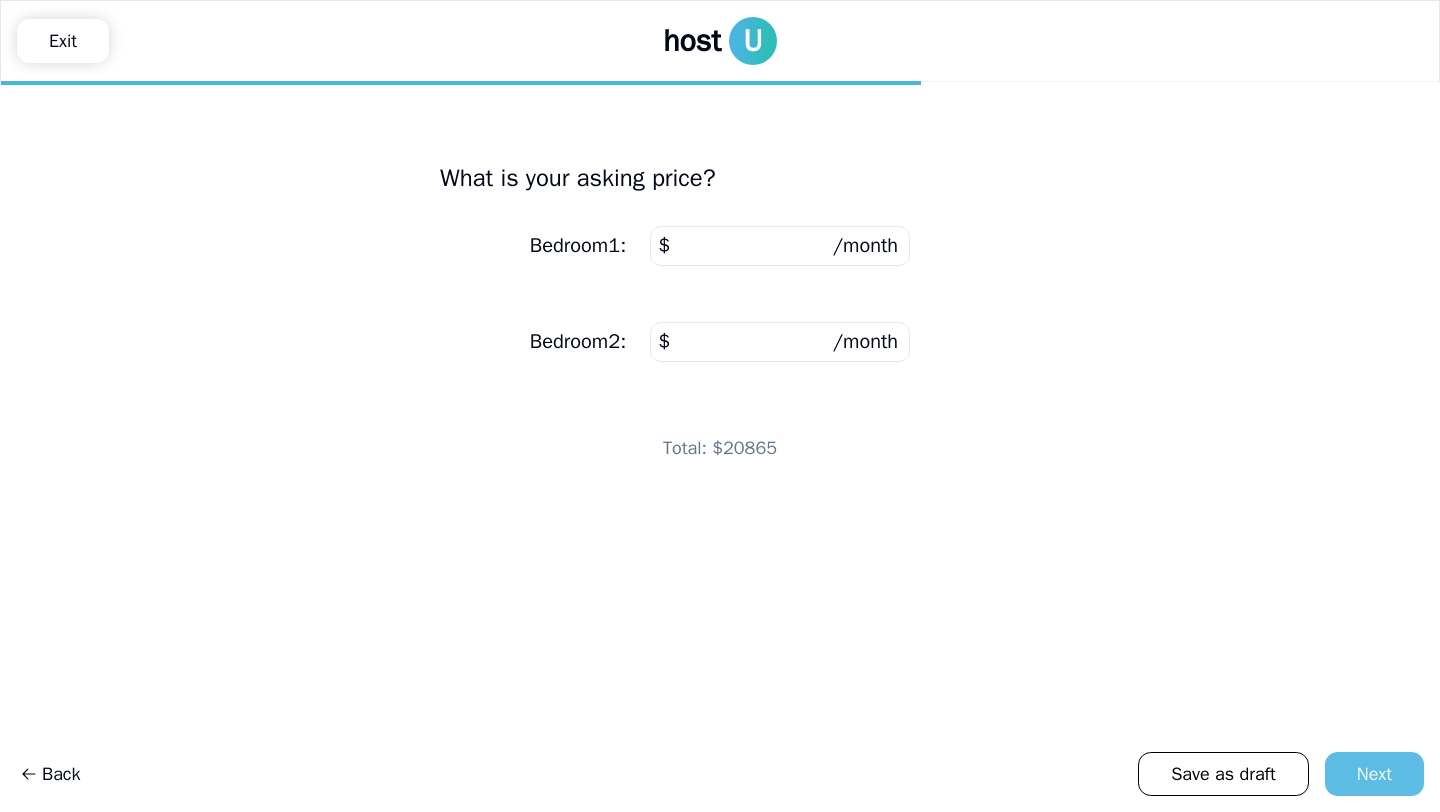 click on "Next" at bounding box center [1374, 774] 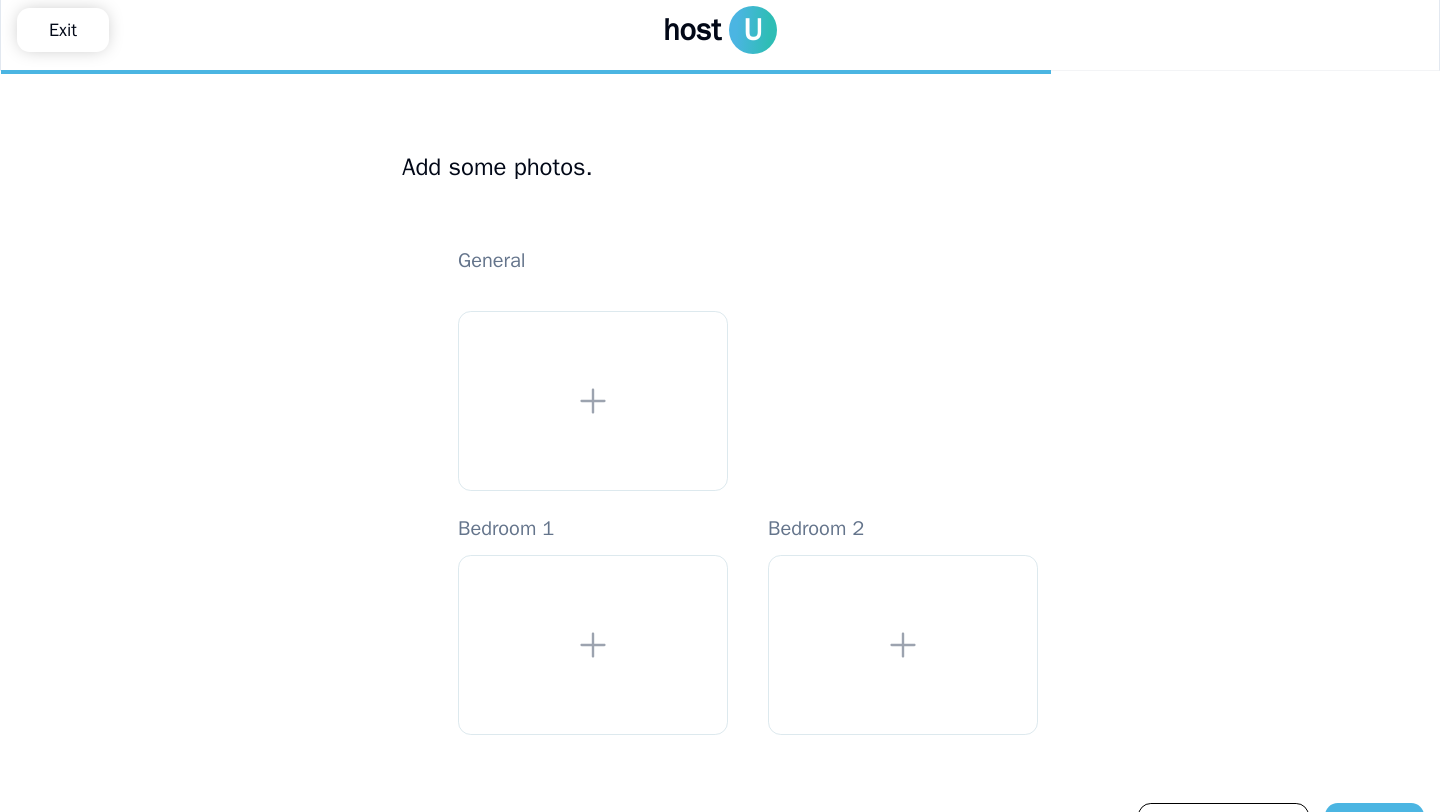 scroll, scrollTop: 17, scrollLeft: 0, axis: vertical 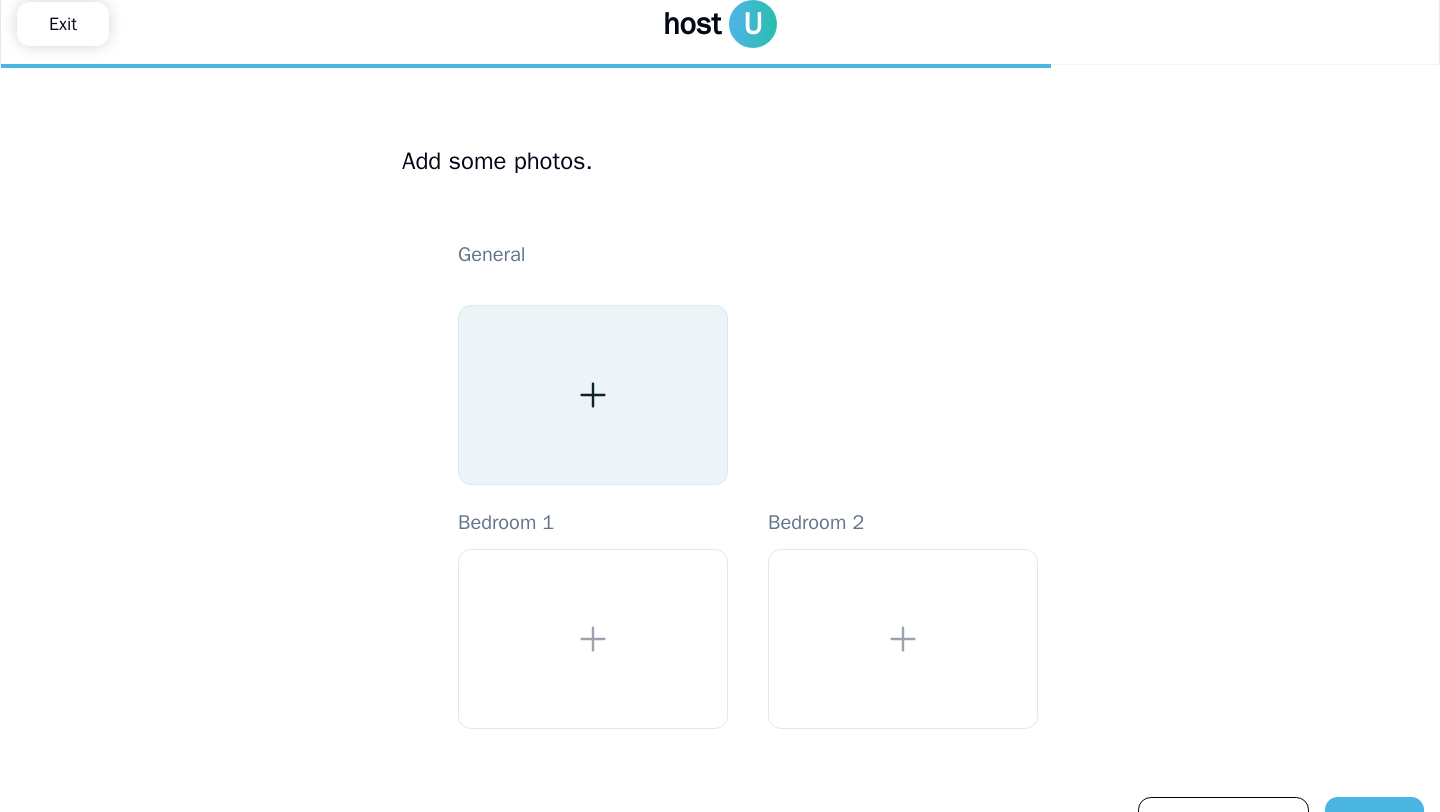 click at bounding box center [593, 395] 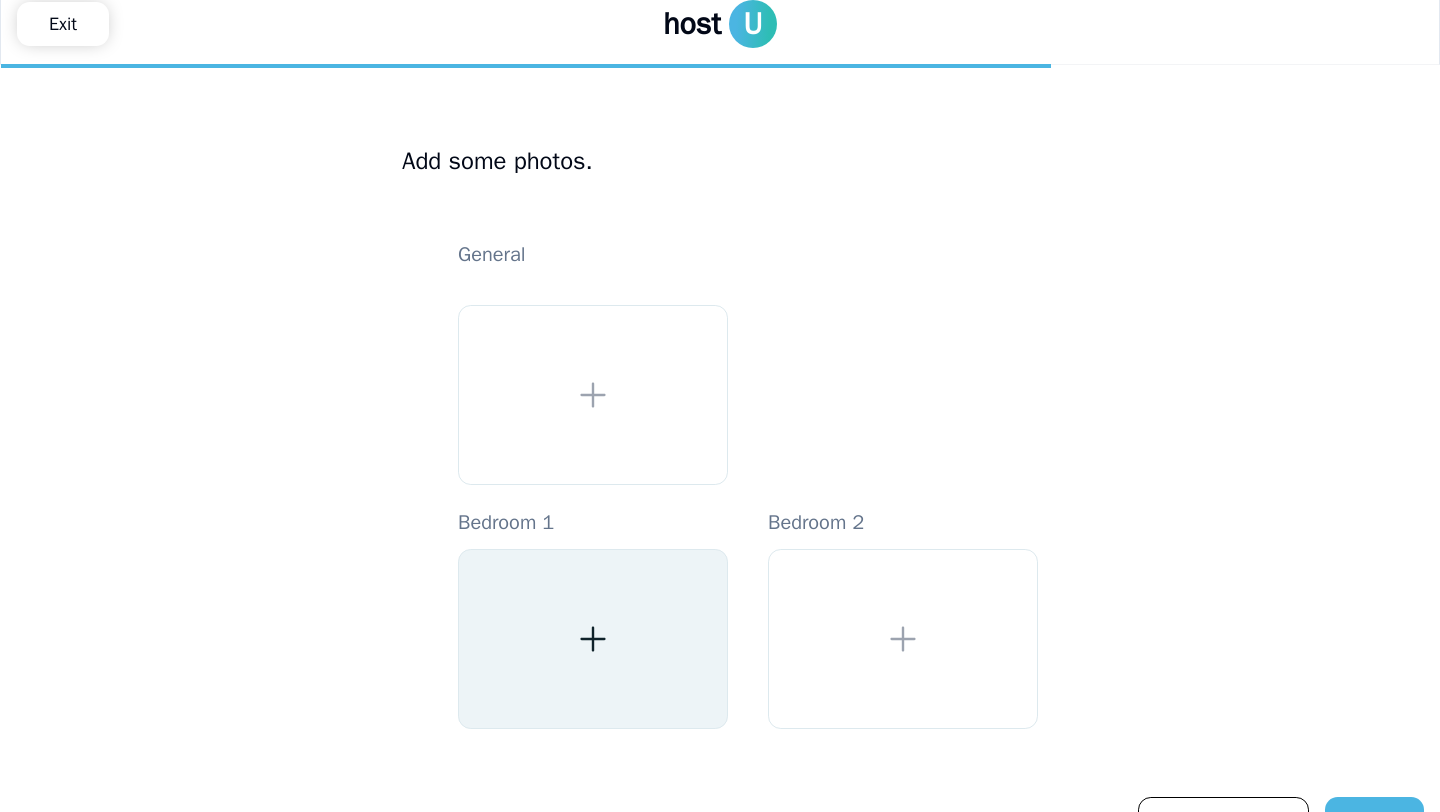 click at bounding box center [593, 639] 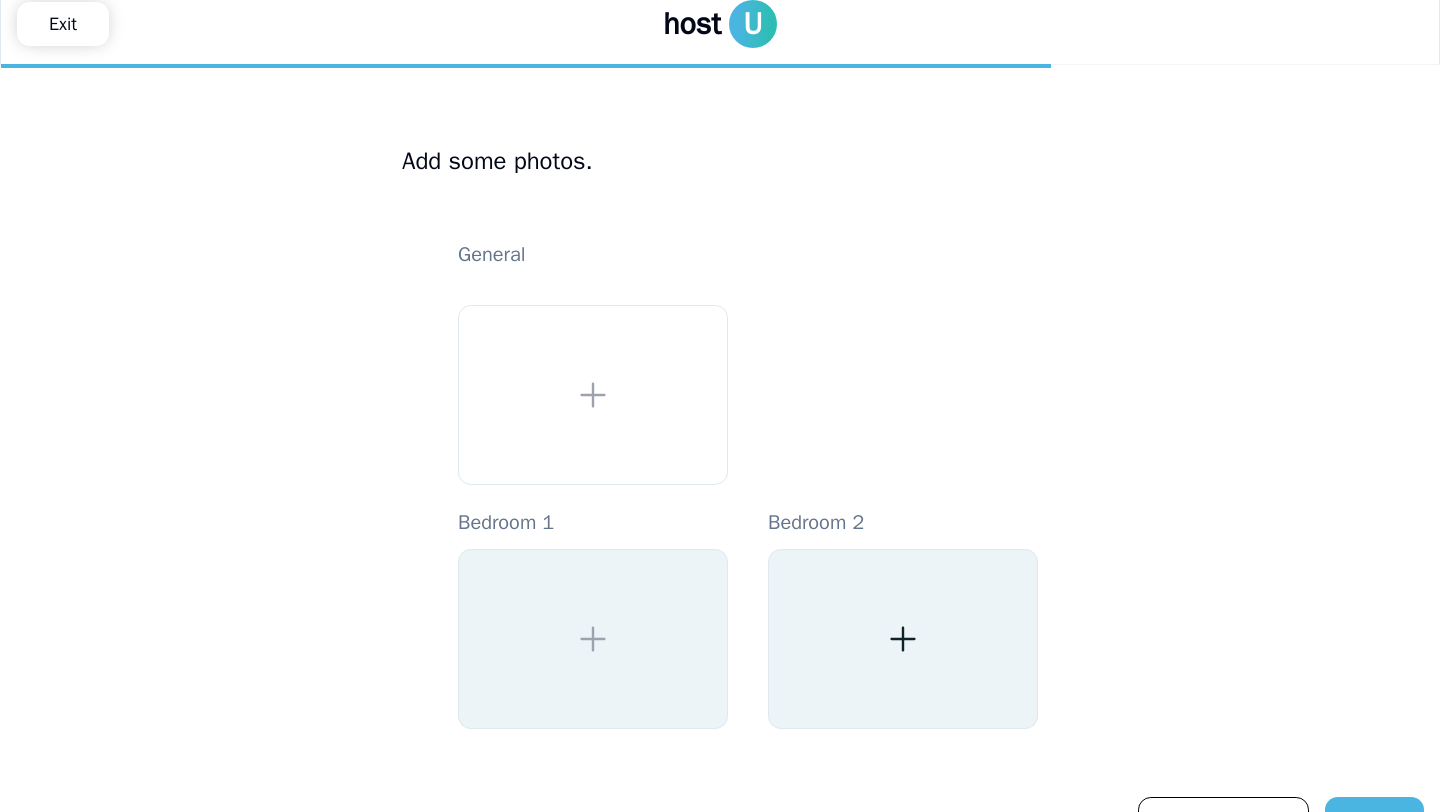 click at bounding box center [903, 639] 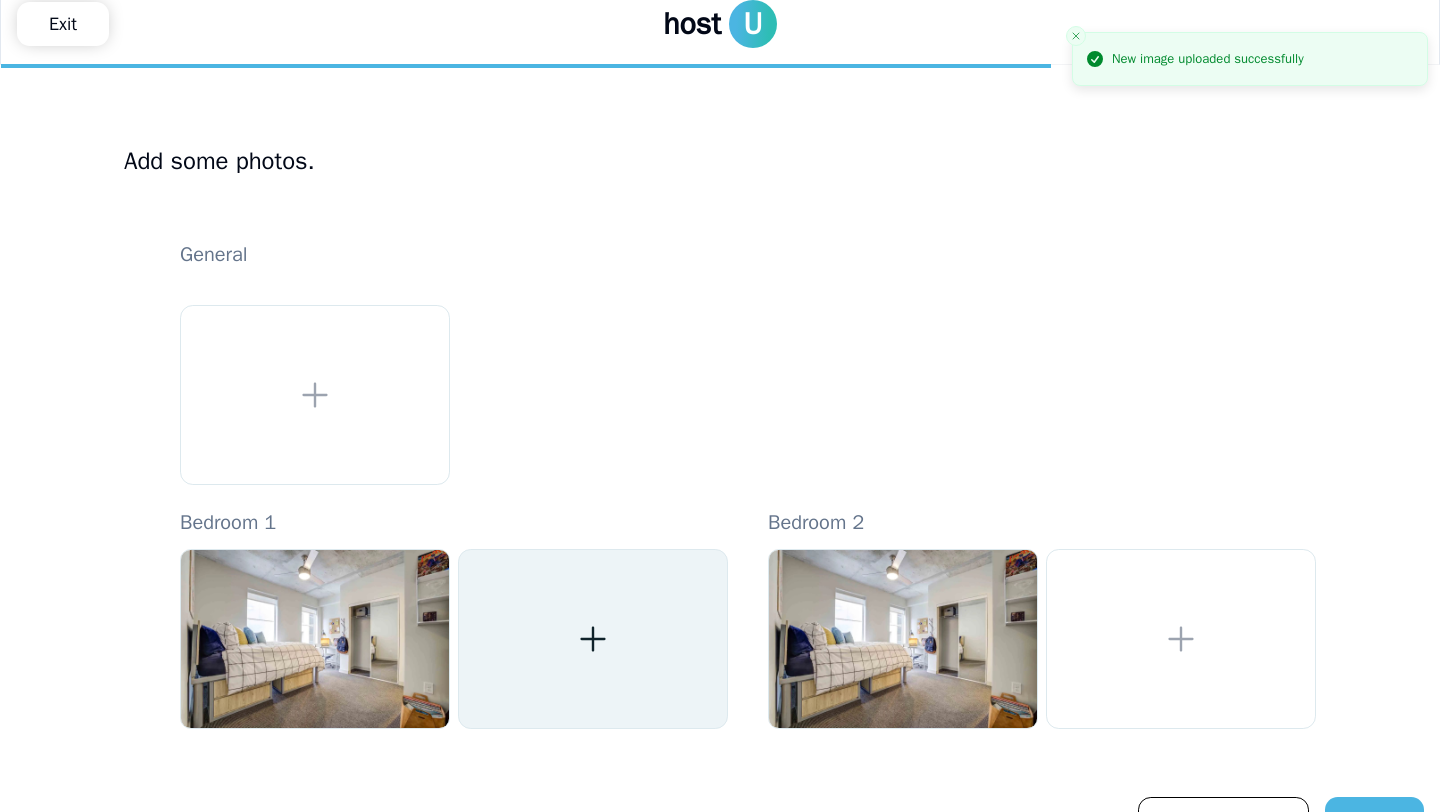 click at bounding box center (593, 639) 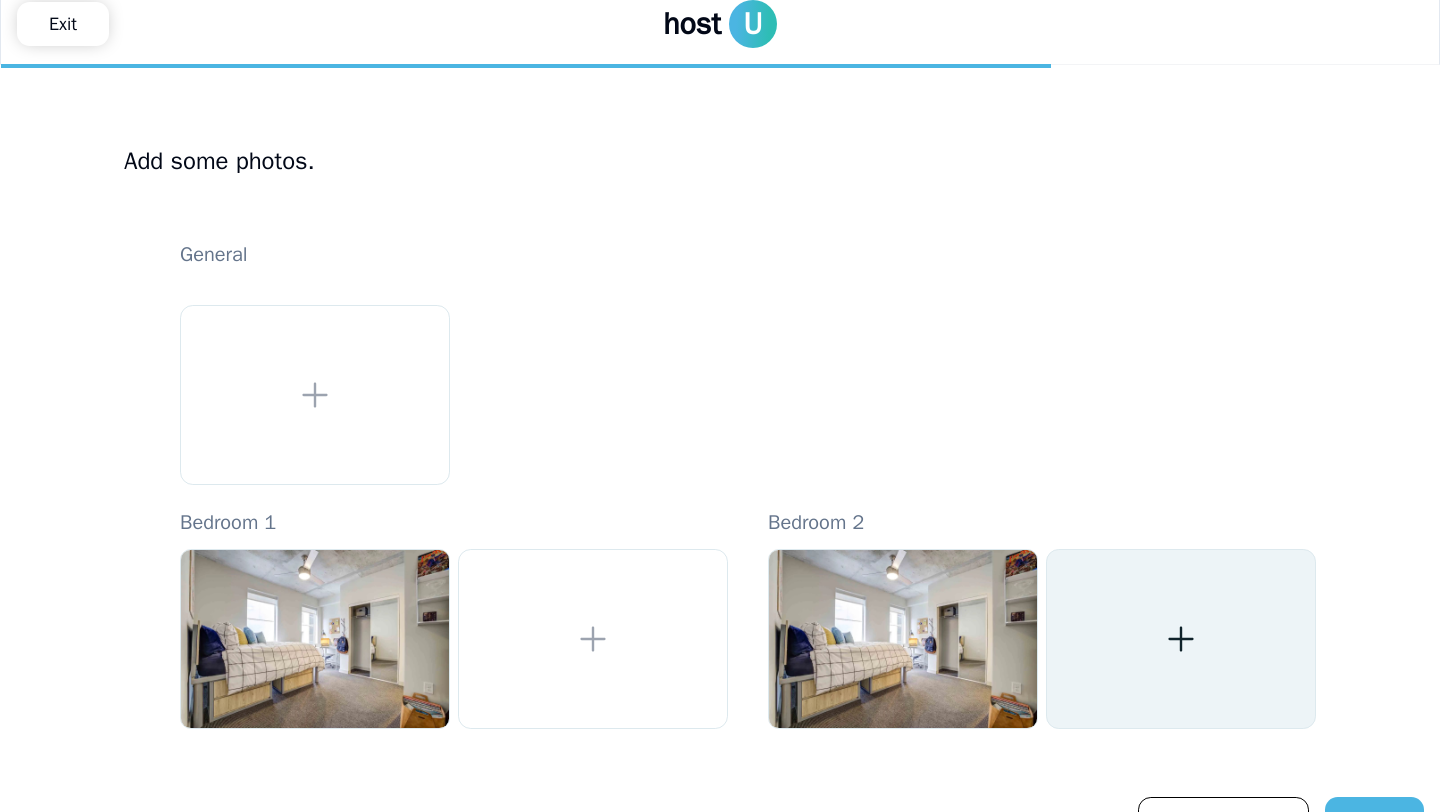 click at bounding box center [1181, 639] 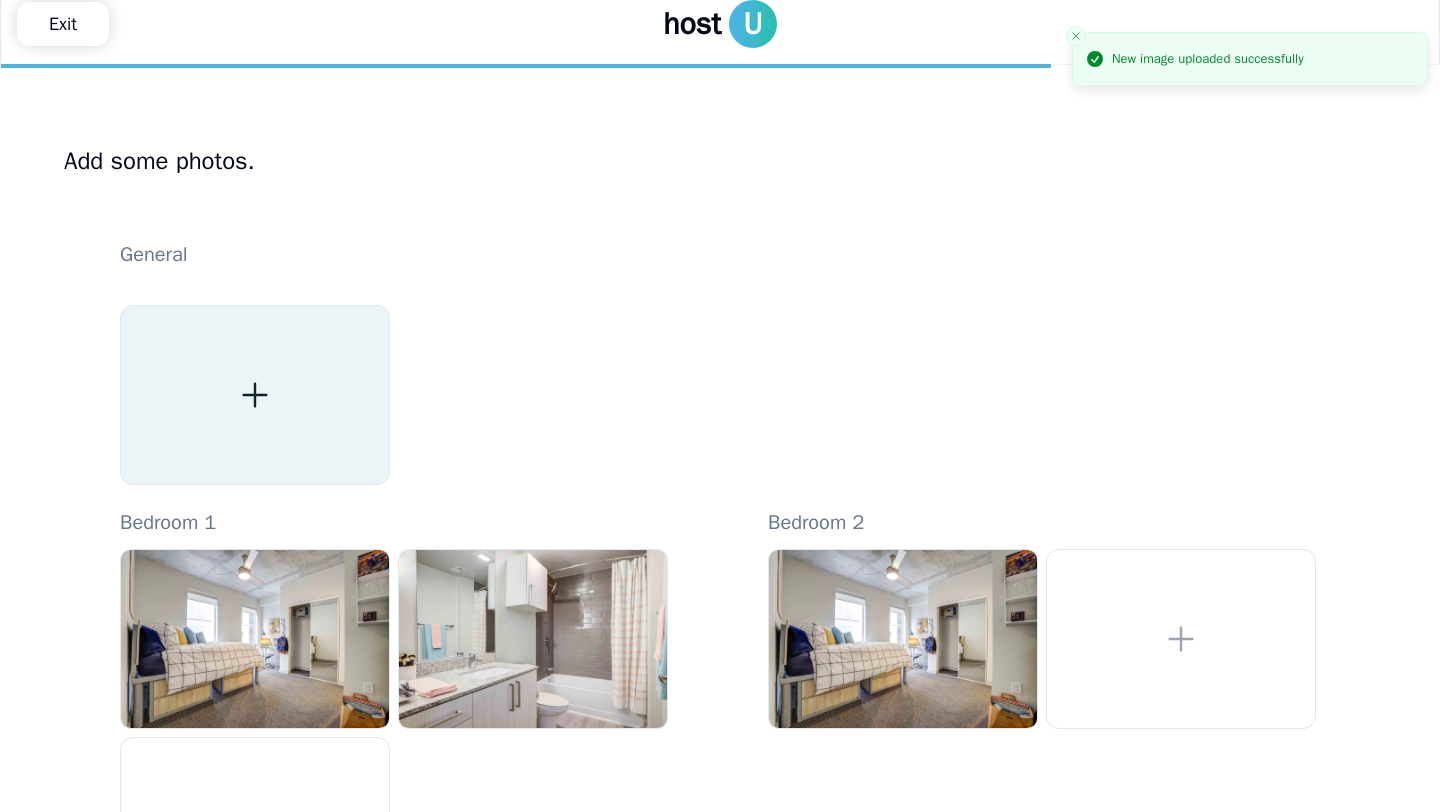 click at bounding box center (255, 395) 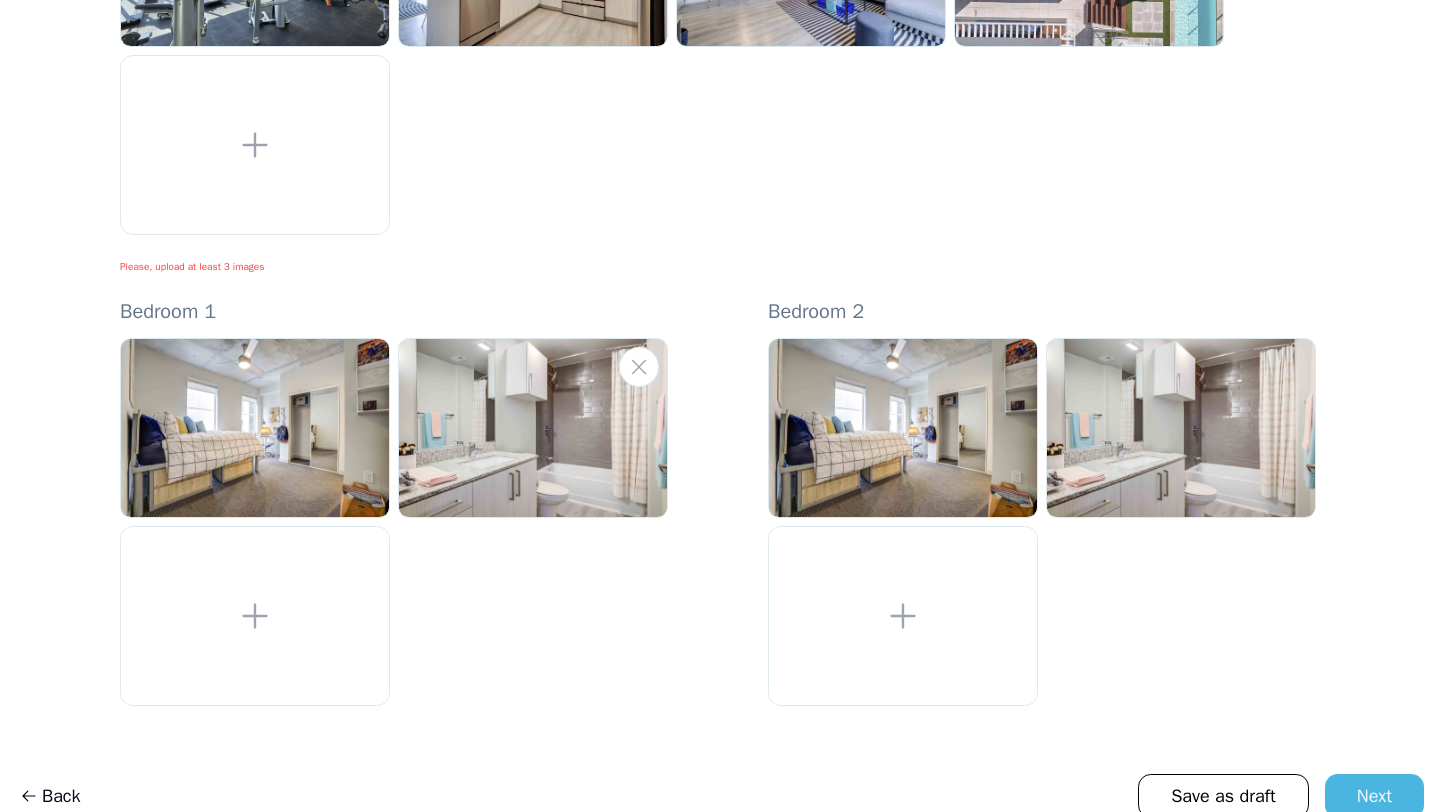 scroll, scrollTop: 477, scrollLeft: 0, axis: vertical 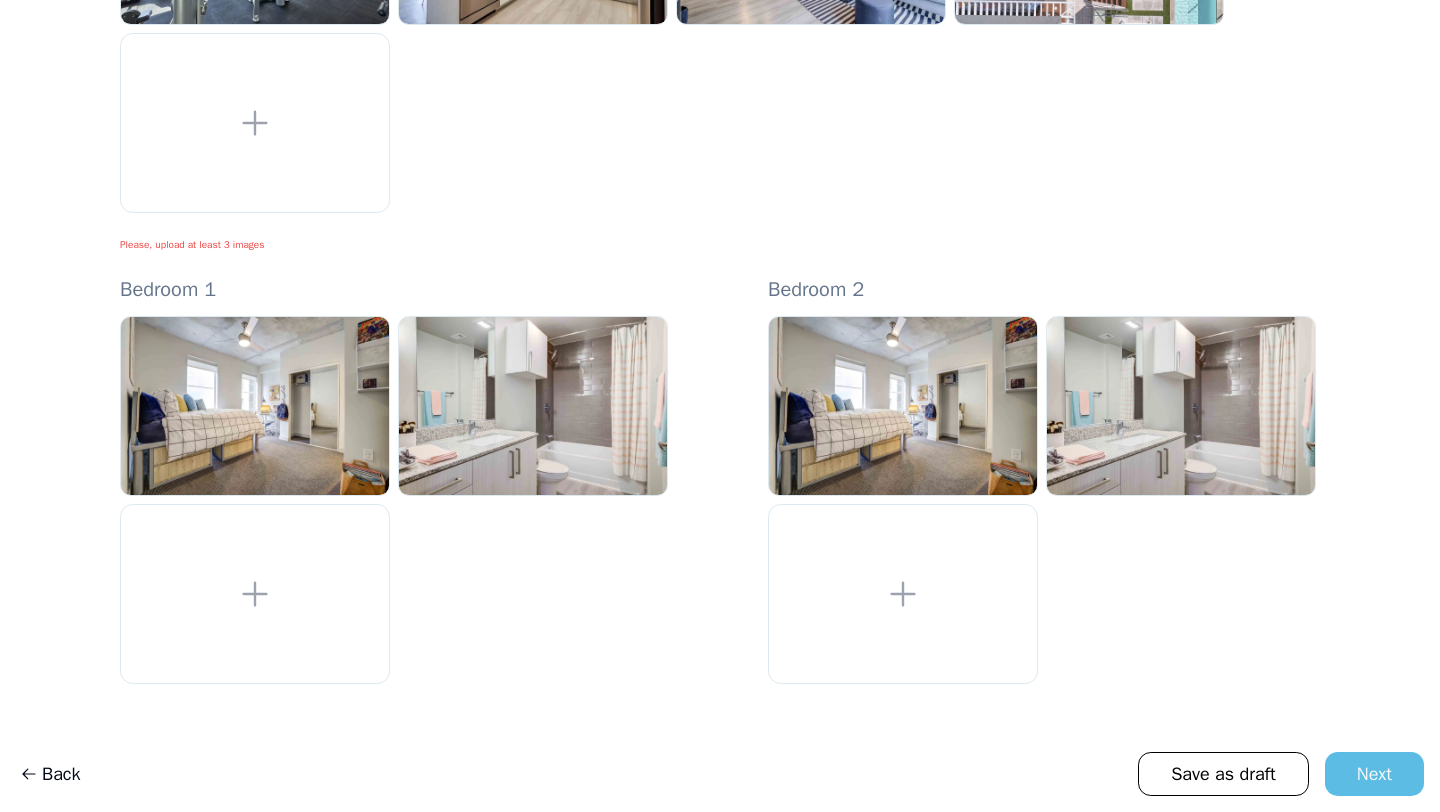 click on "Next" at bounding box center (1374, 774) 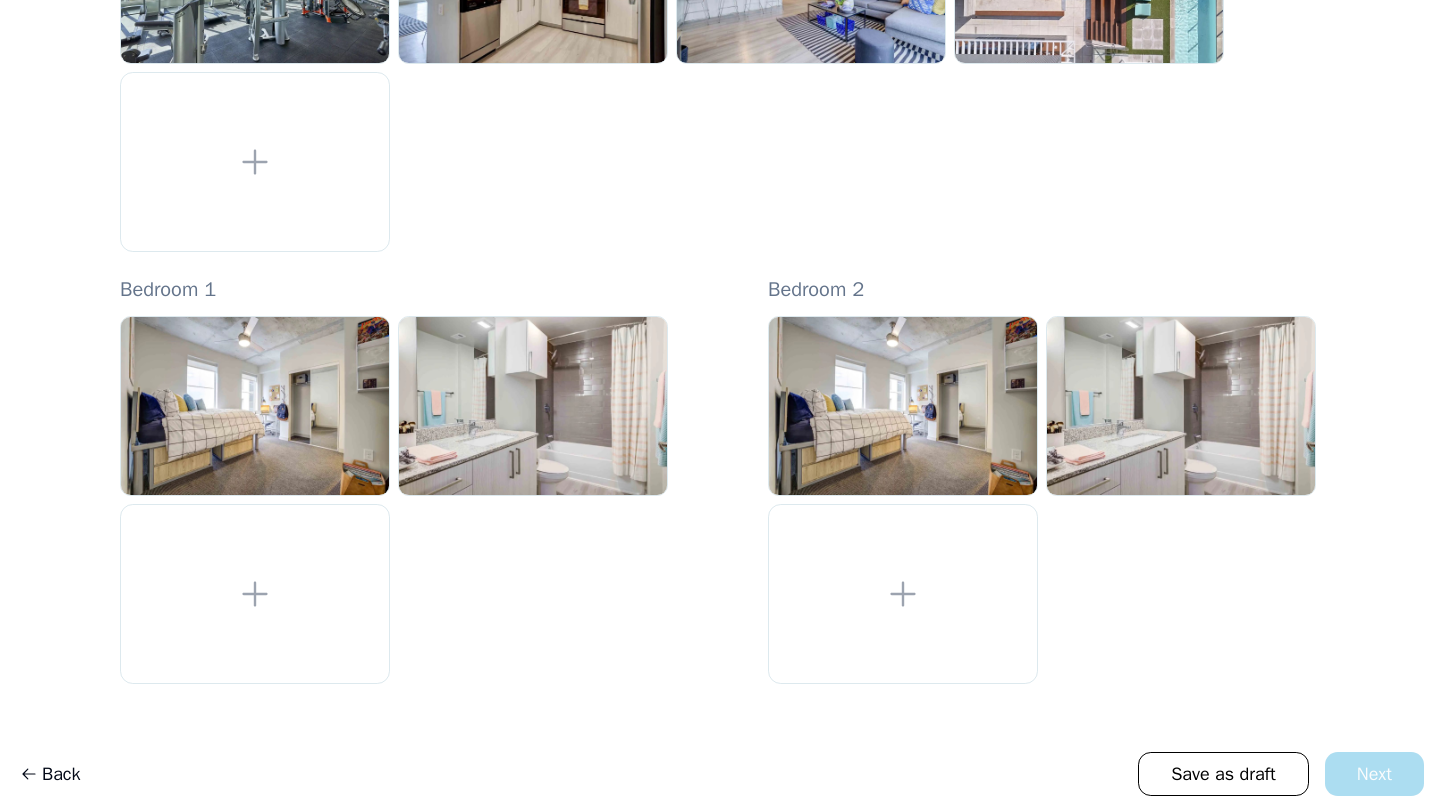 scroll, scrollTop: 438, scrollLeft: 0, axis: vertical 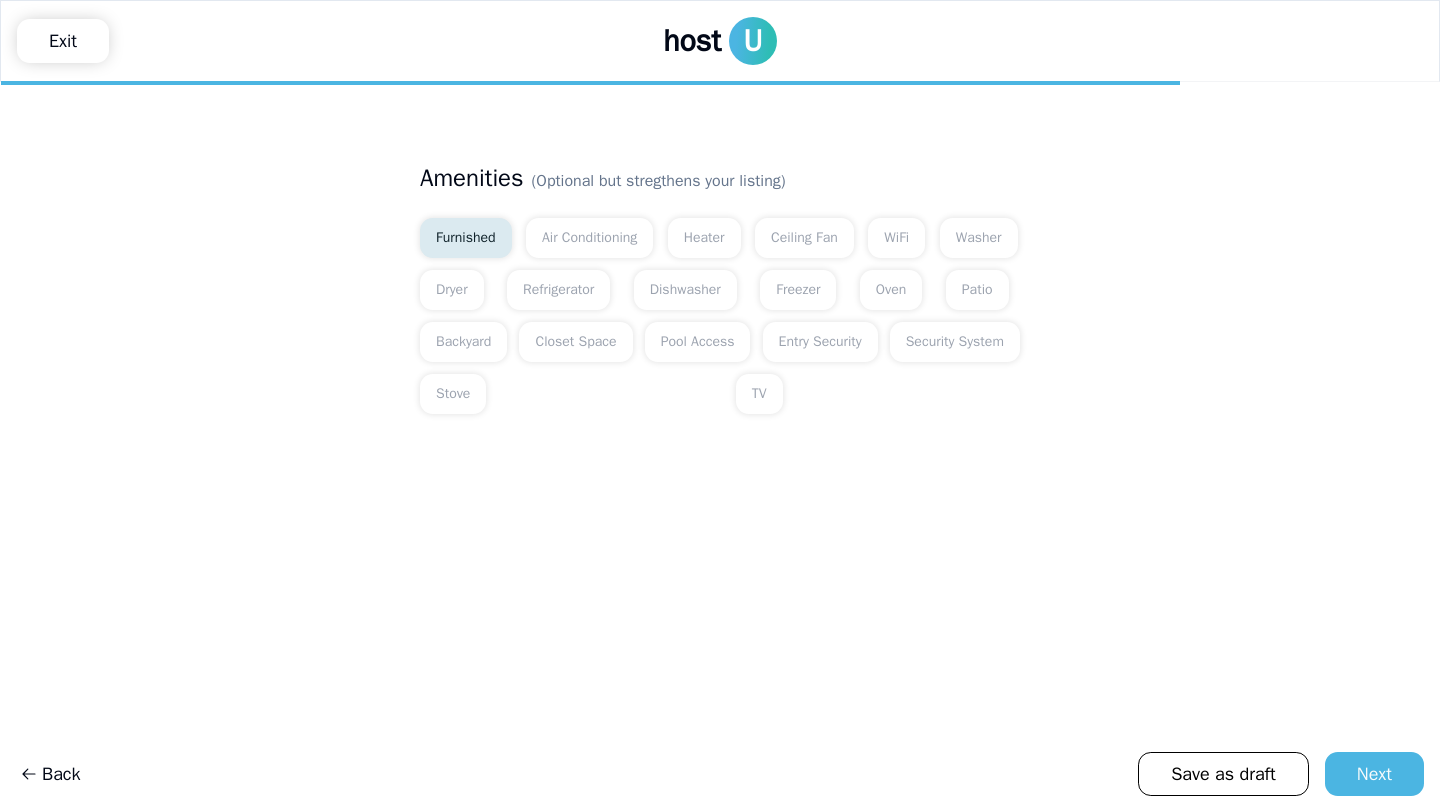 click on "Furnished" at bounding box center (466, 238) 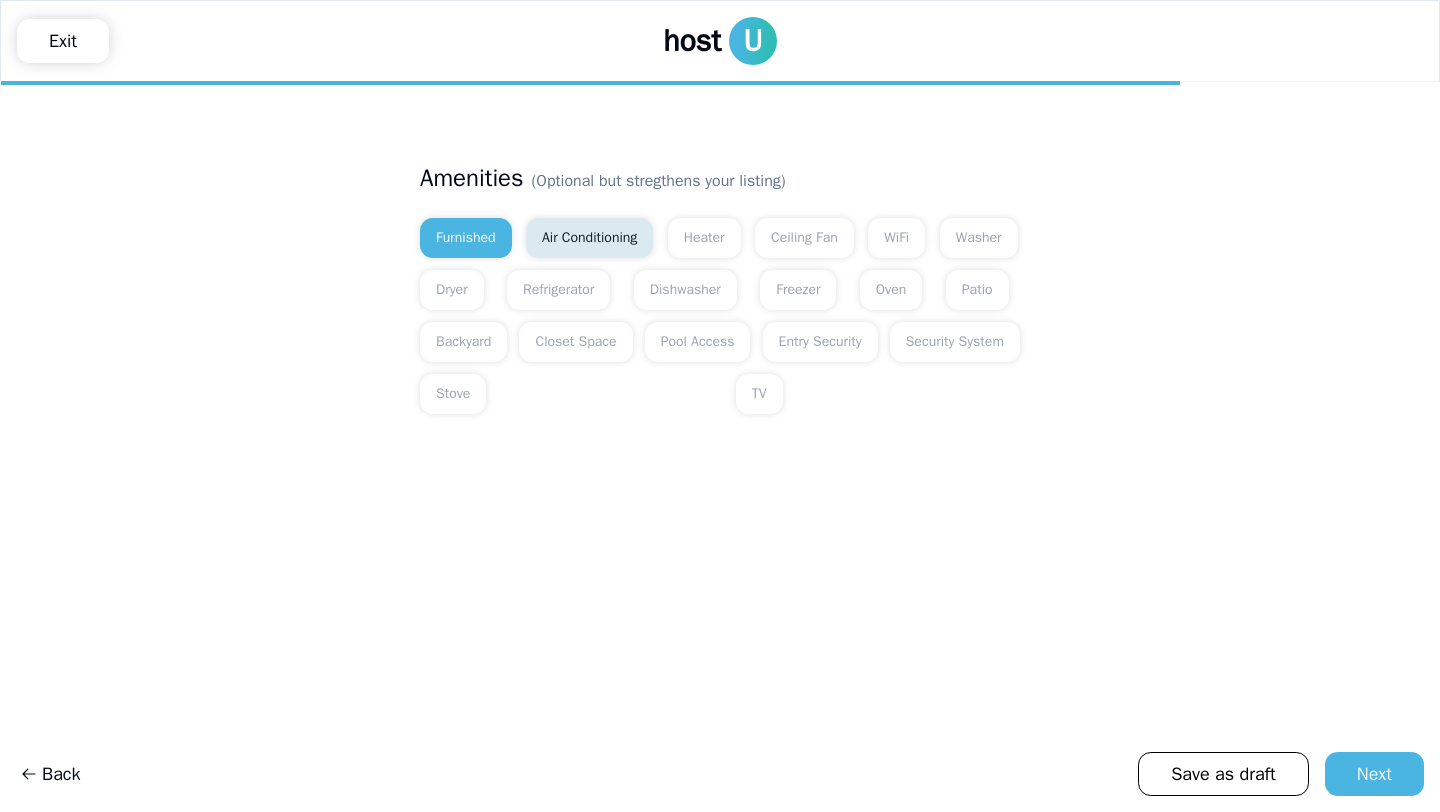 click on "Air Conditioning" at bounding box center (589, 238) 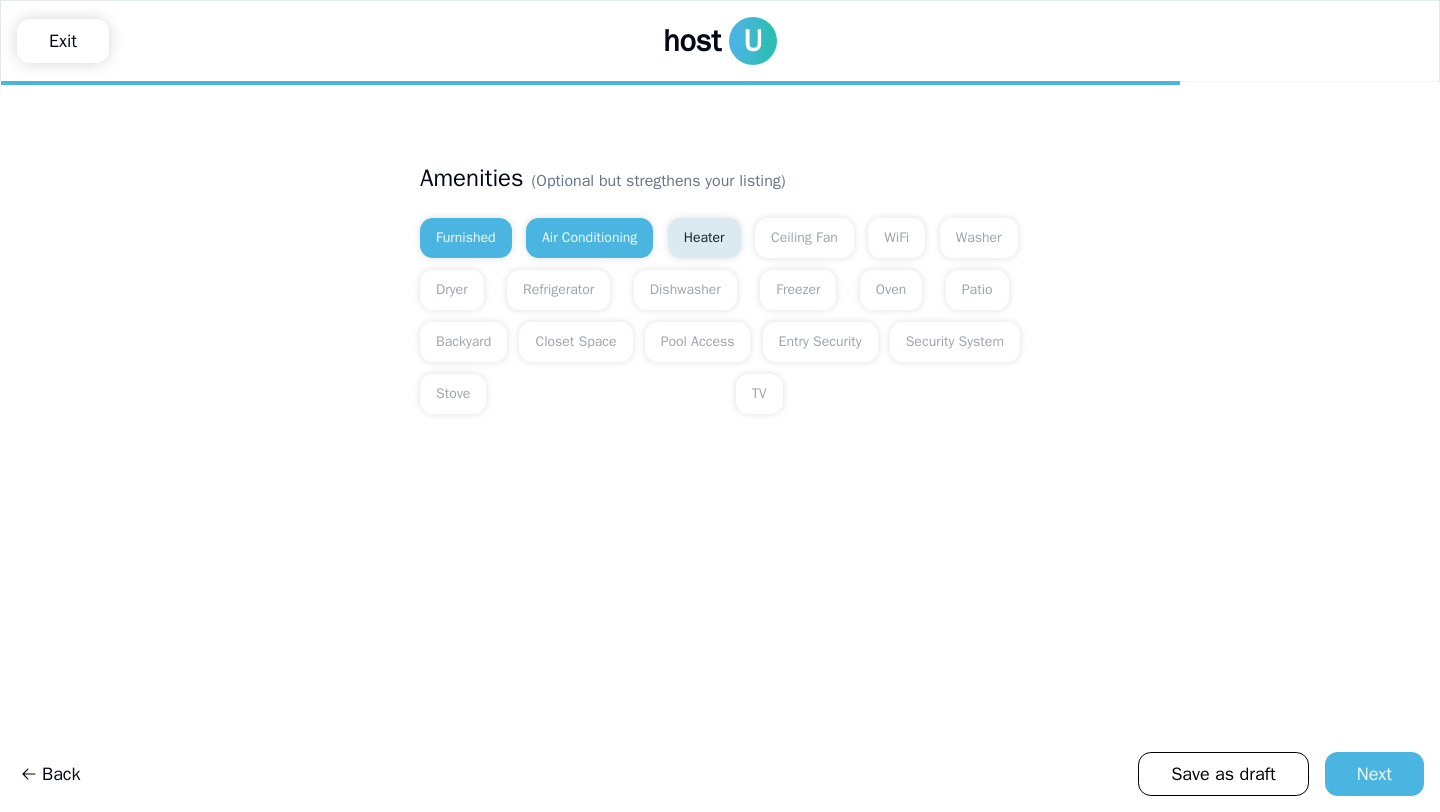 click on "Heater" at bounding box center [704, 238] 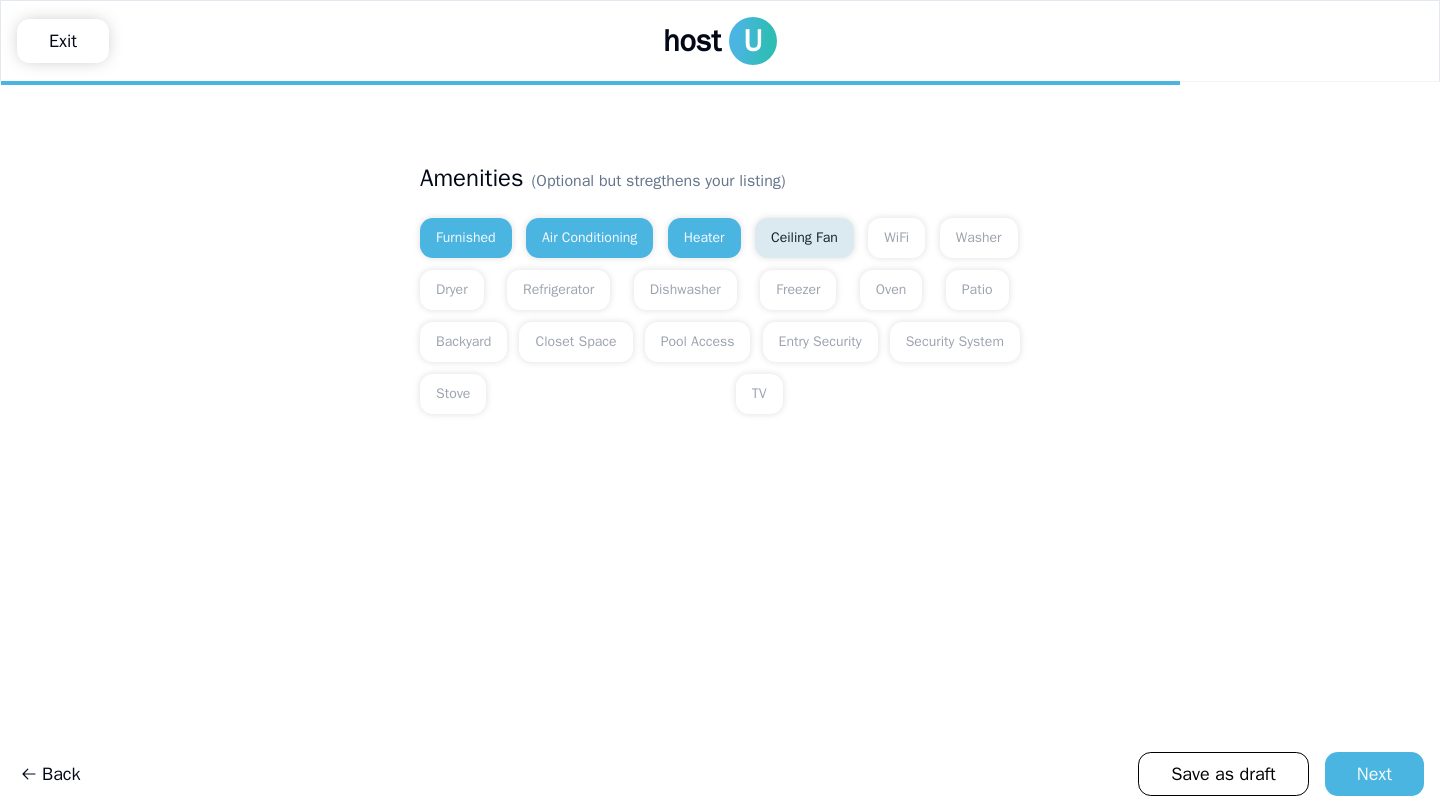 click on "Ceiling Fan" at bounding box center [804, 238] 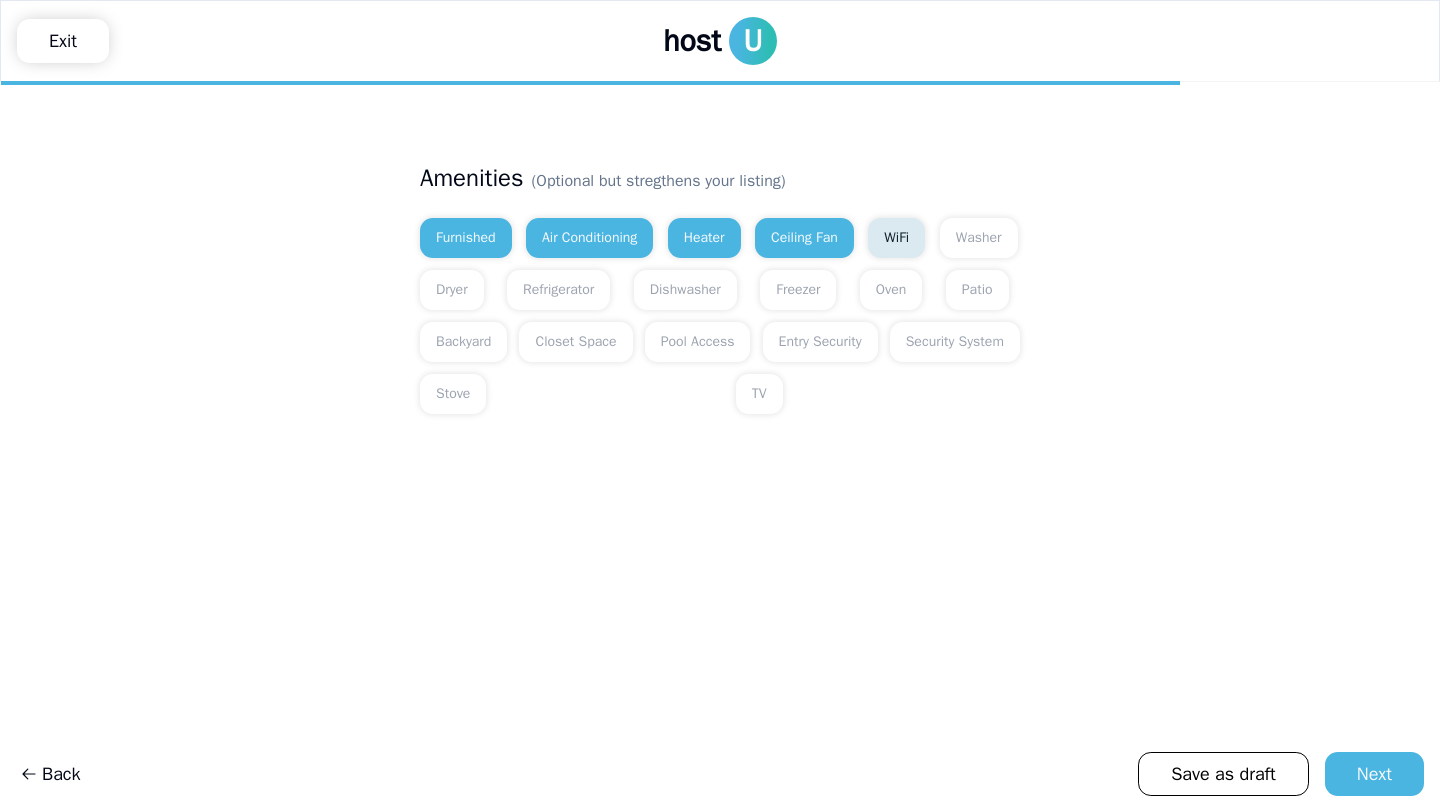 click on "WiFi" at bounding box center (896, 238) 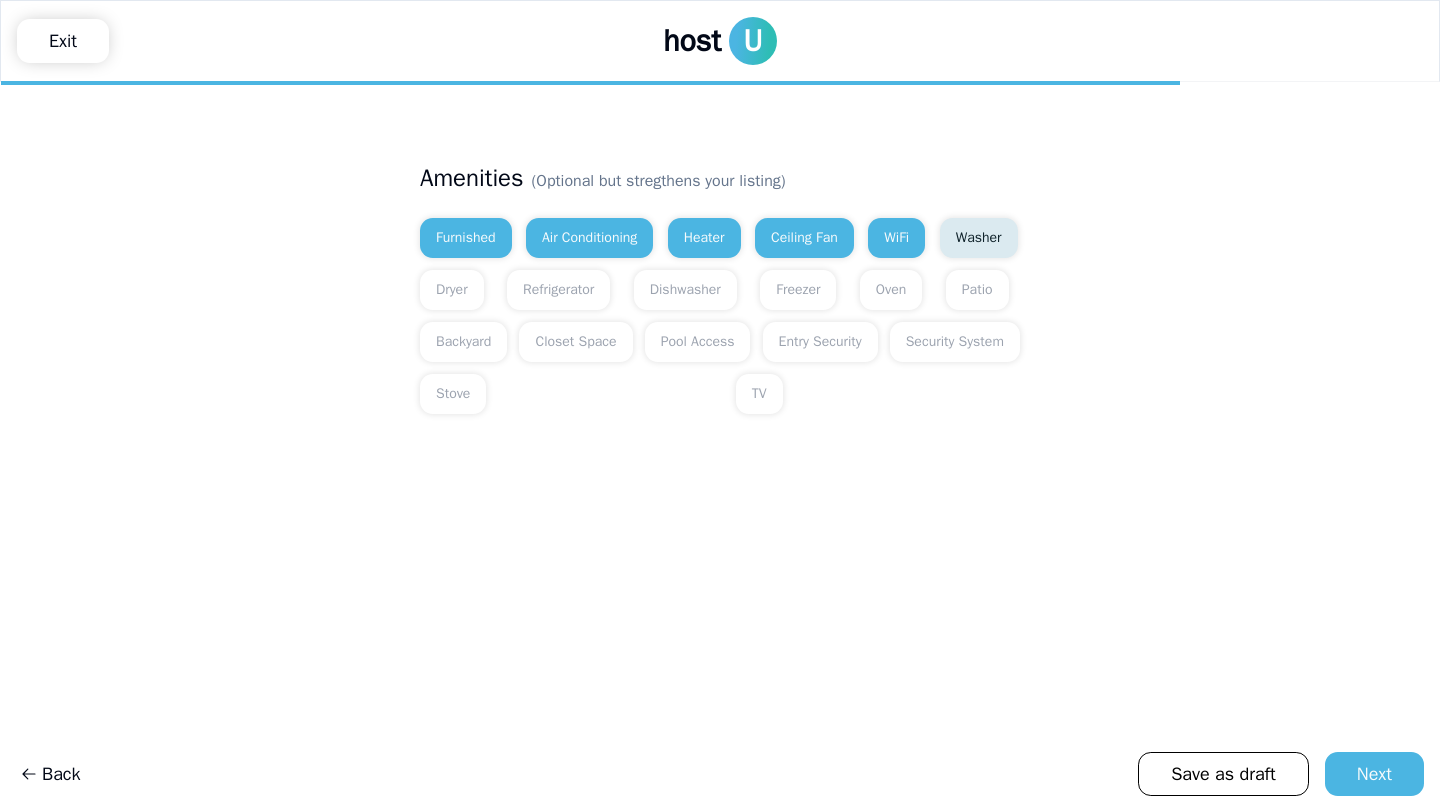 click on "Washer" at bounding box center (979, 238) 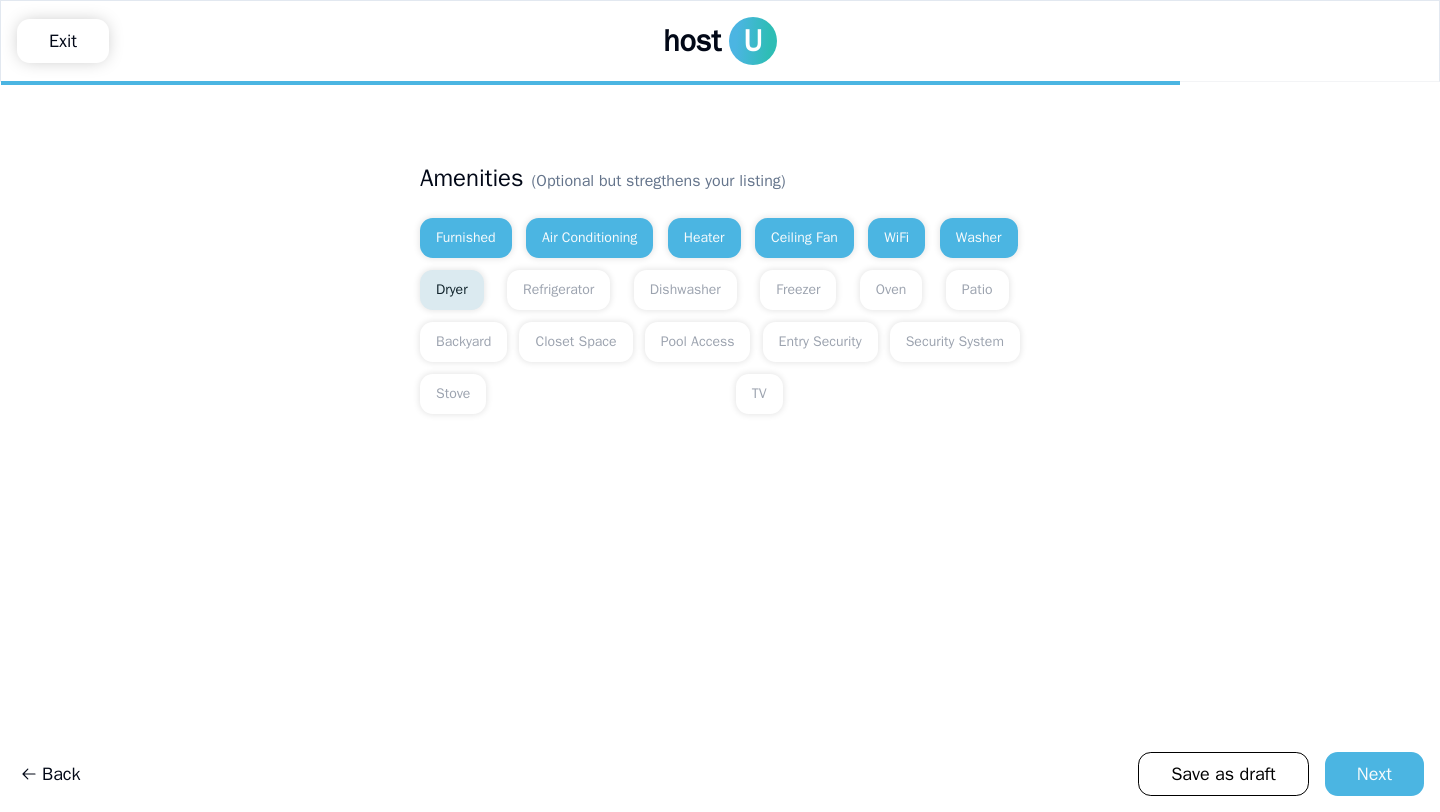 click on "Dryer" at bounding box center (452, 290) 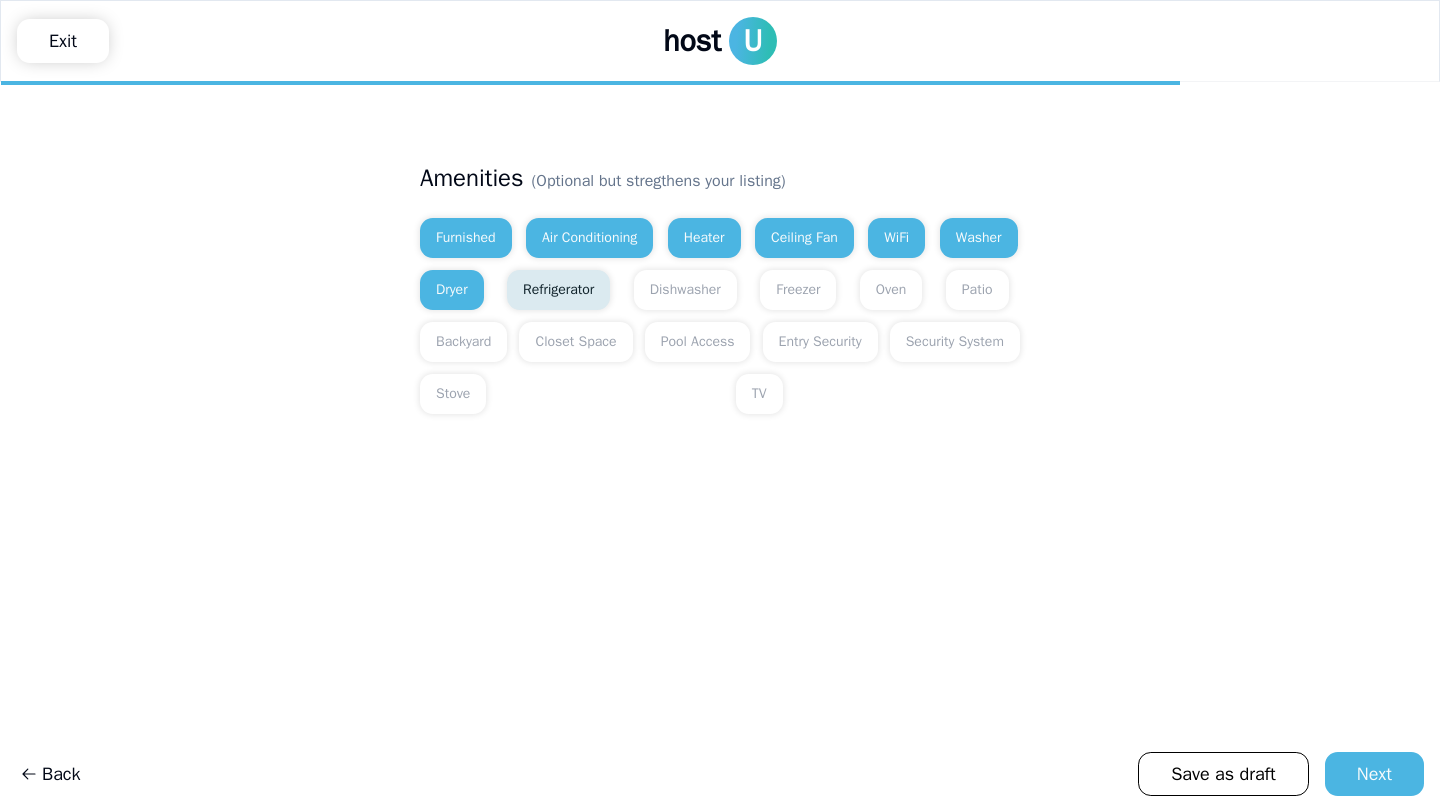 click on "Refrigerator" at bounding box center [558, 290] 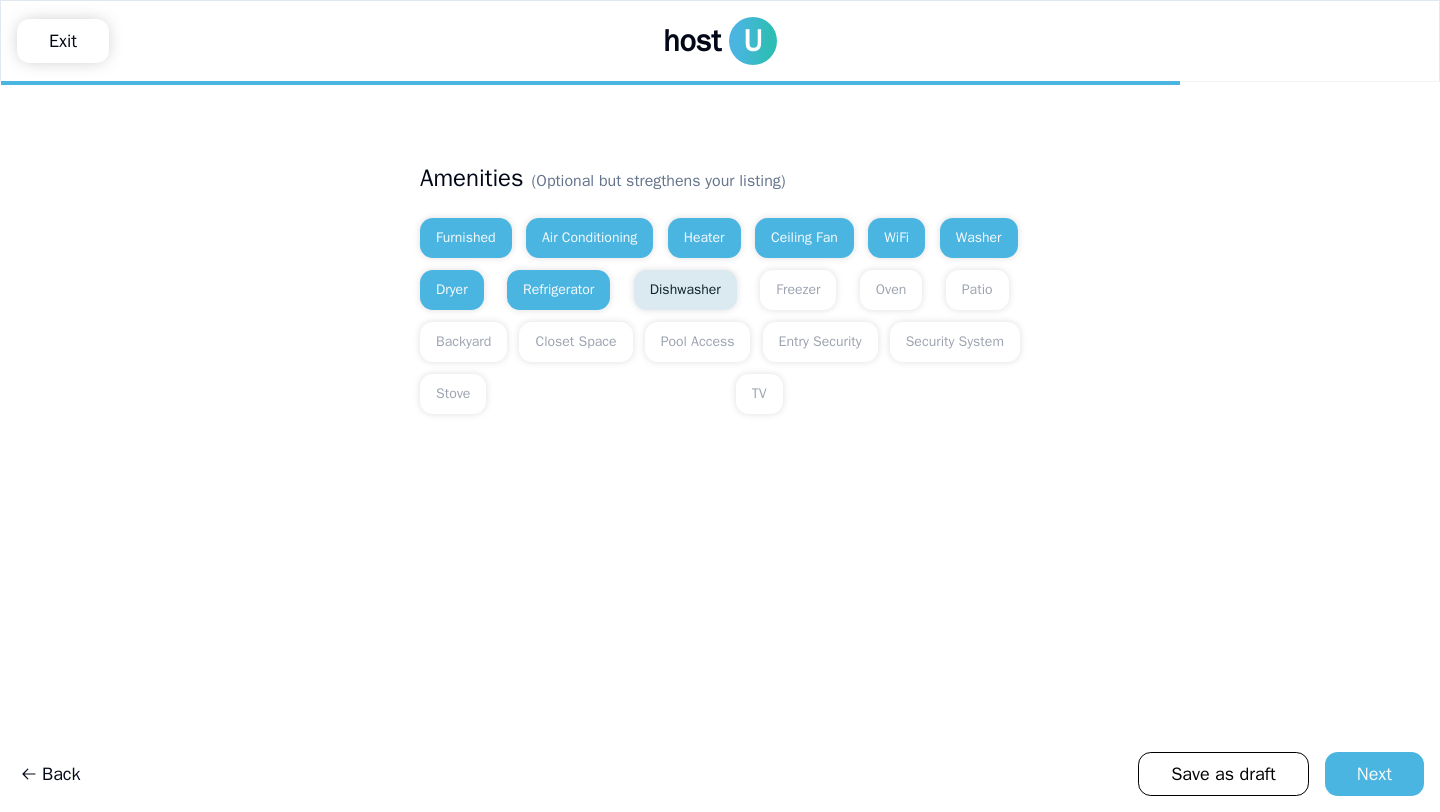 click on "Dishwasher" at bounding box center [685, 290] 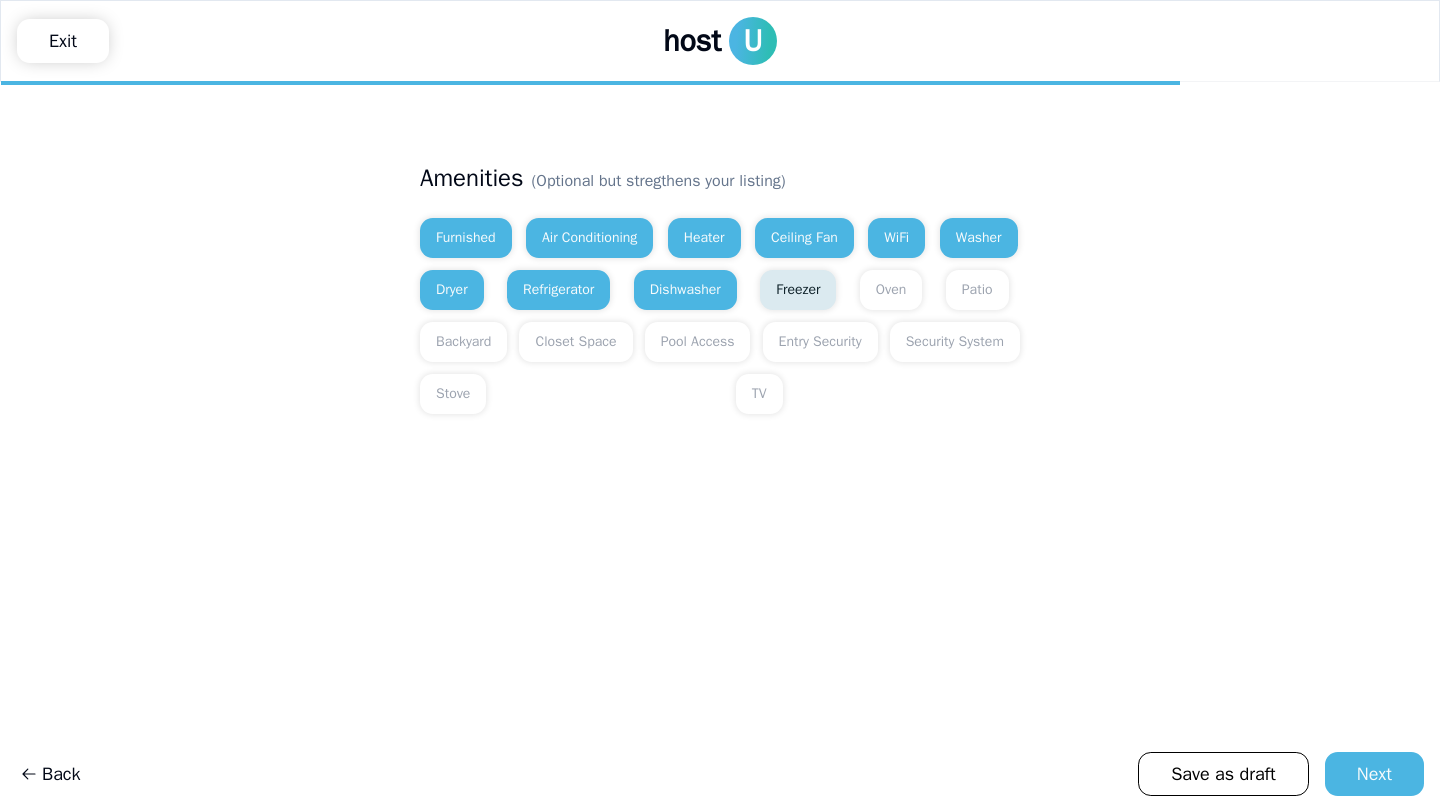 click on "Freezer" at bounding box center [798, 290] 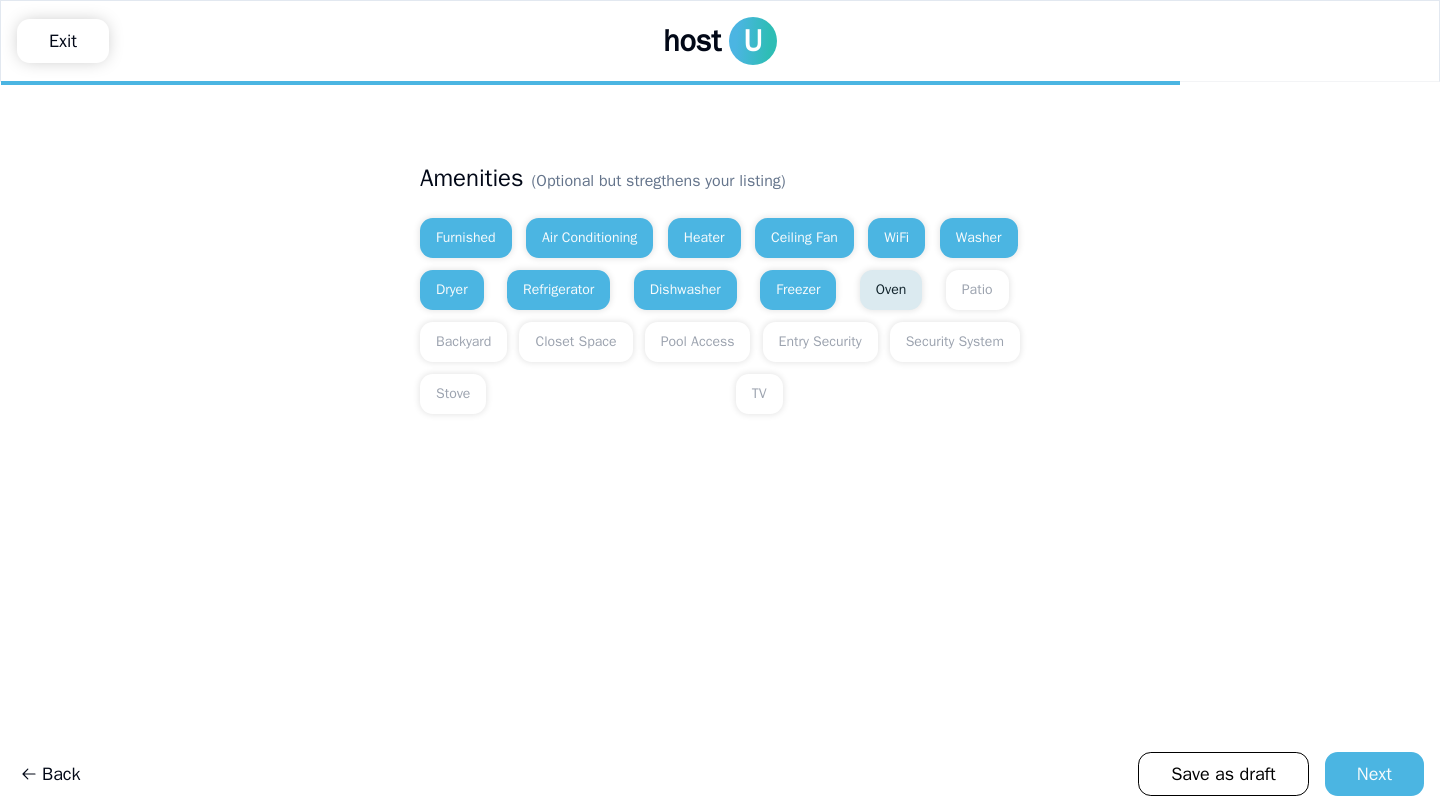 click on "Oven" at bounding box center (891, 290) 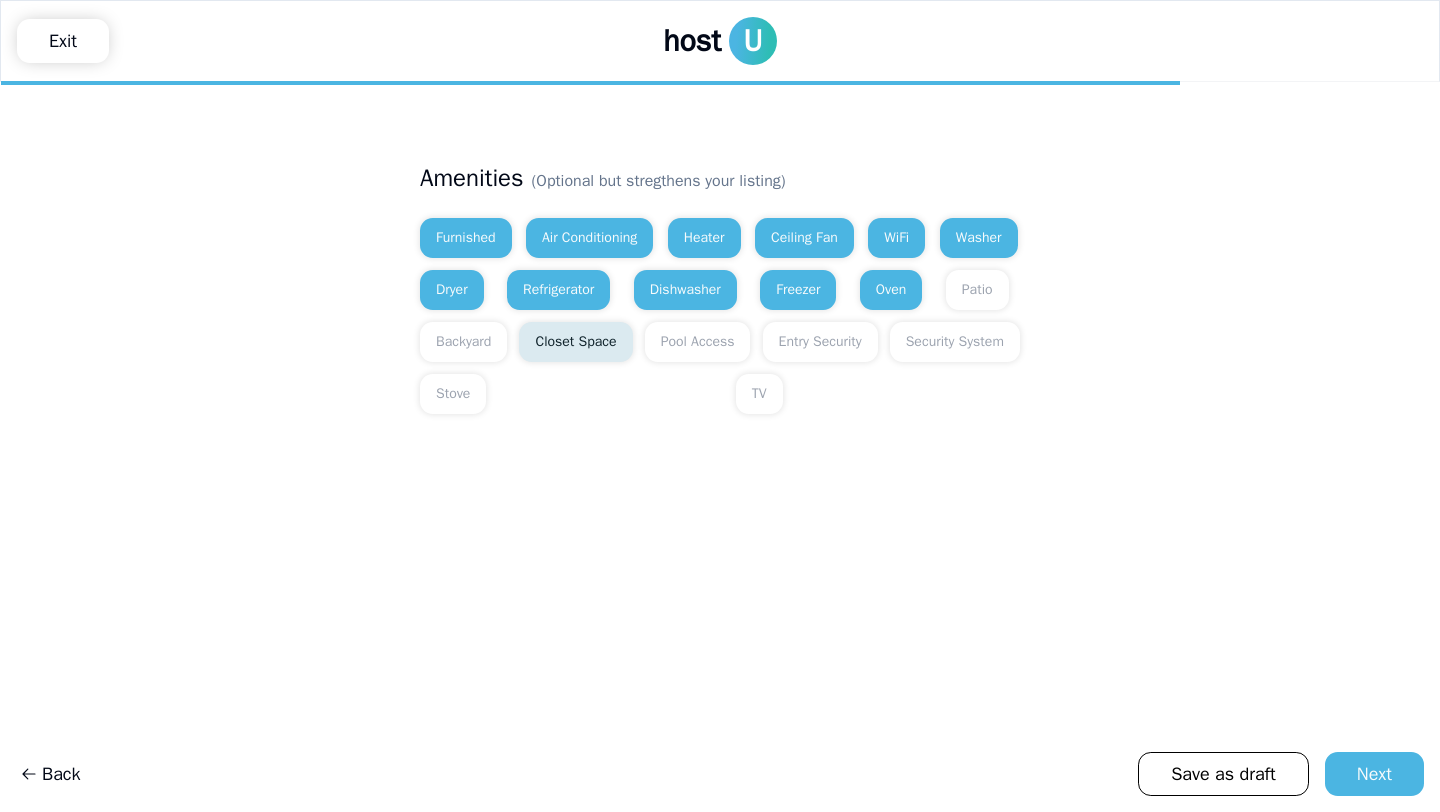 click on "Closet Space" at bounding box center [575, 342] 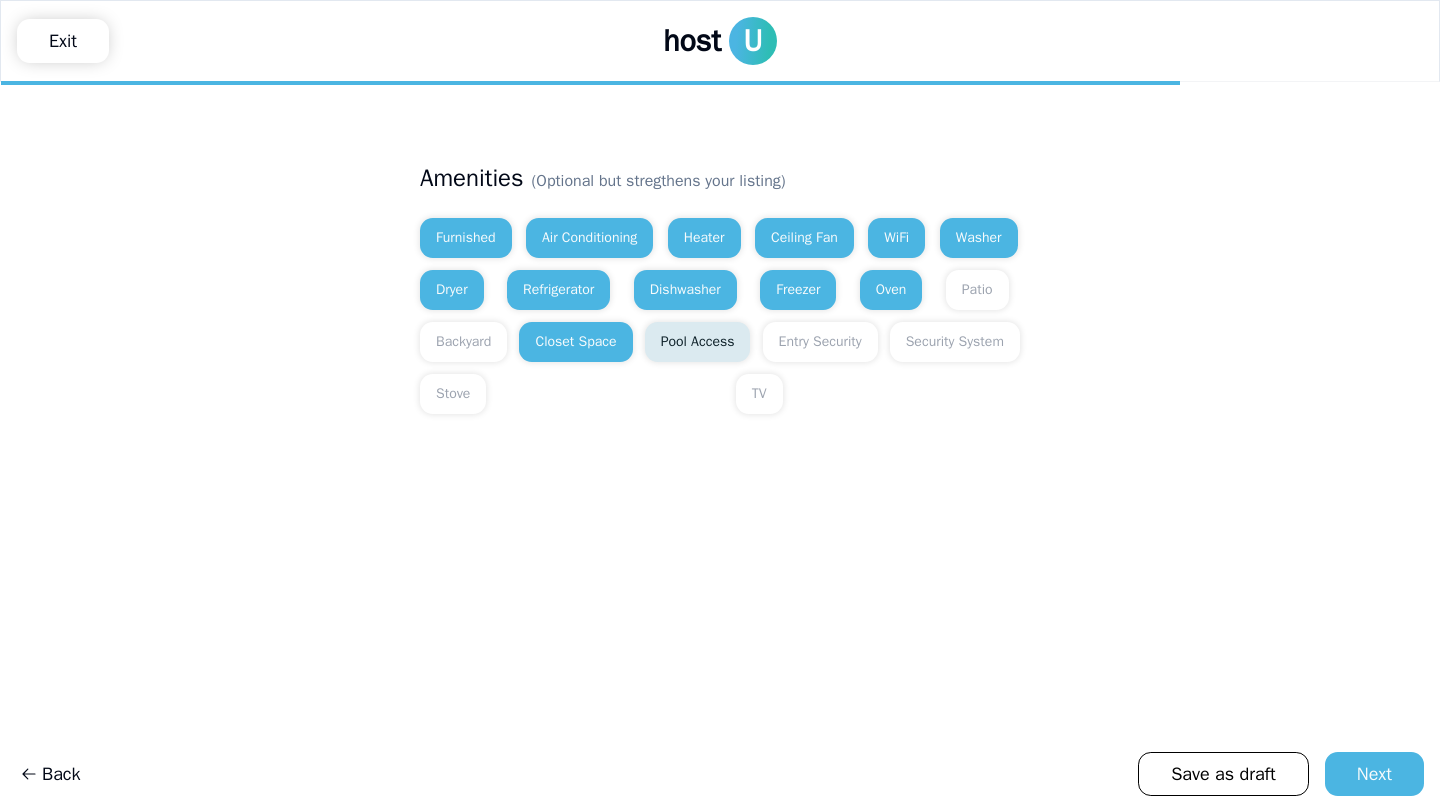 click on "Pool Access" at bounding box center [698, 342] 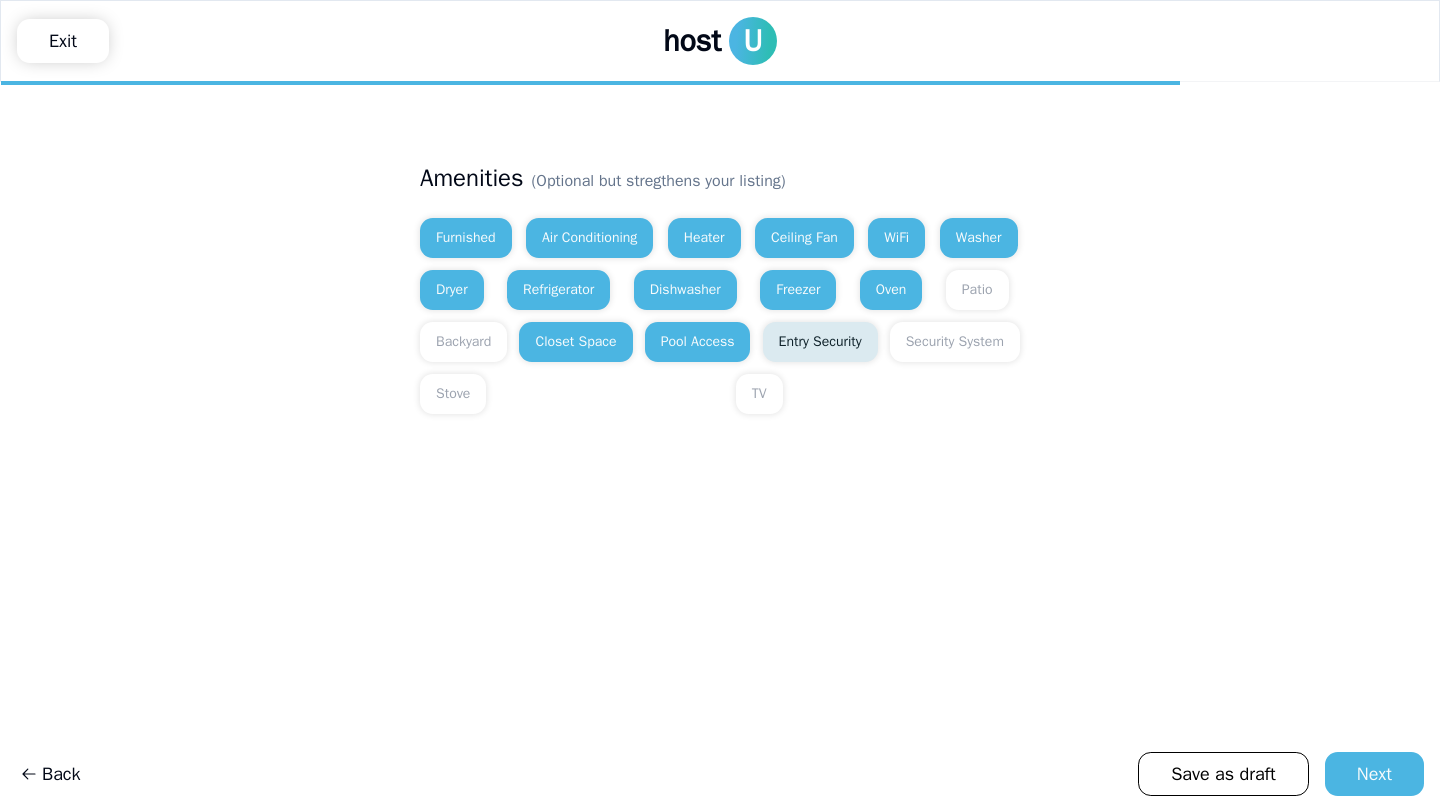 click on "Entry Security" at bounding box center [820, 342] 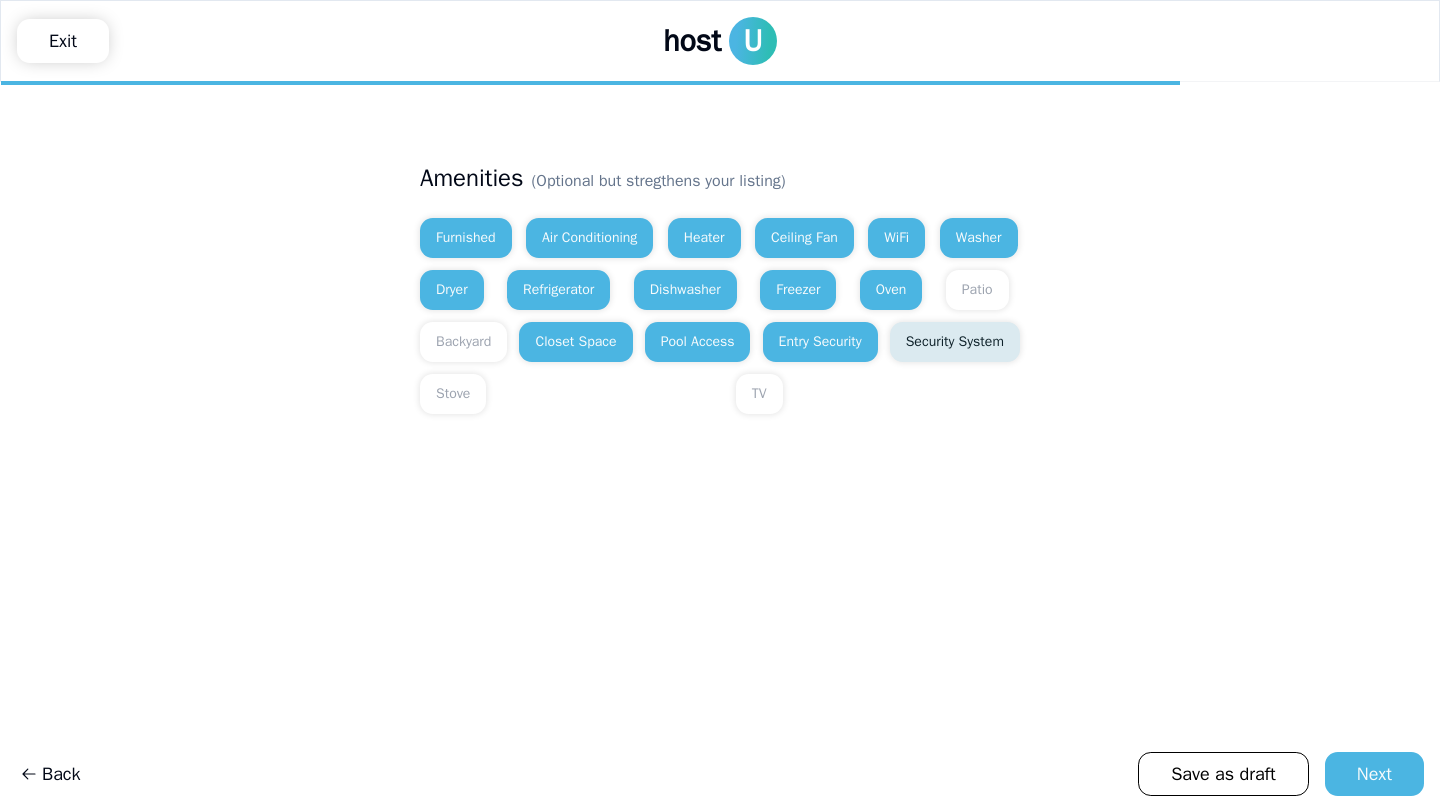 click on "Security System" at bounding box center (955, 342) 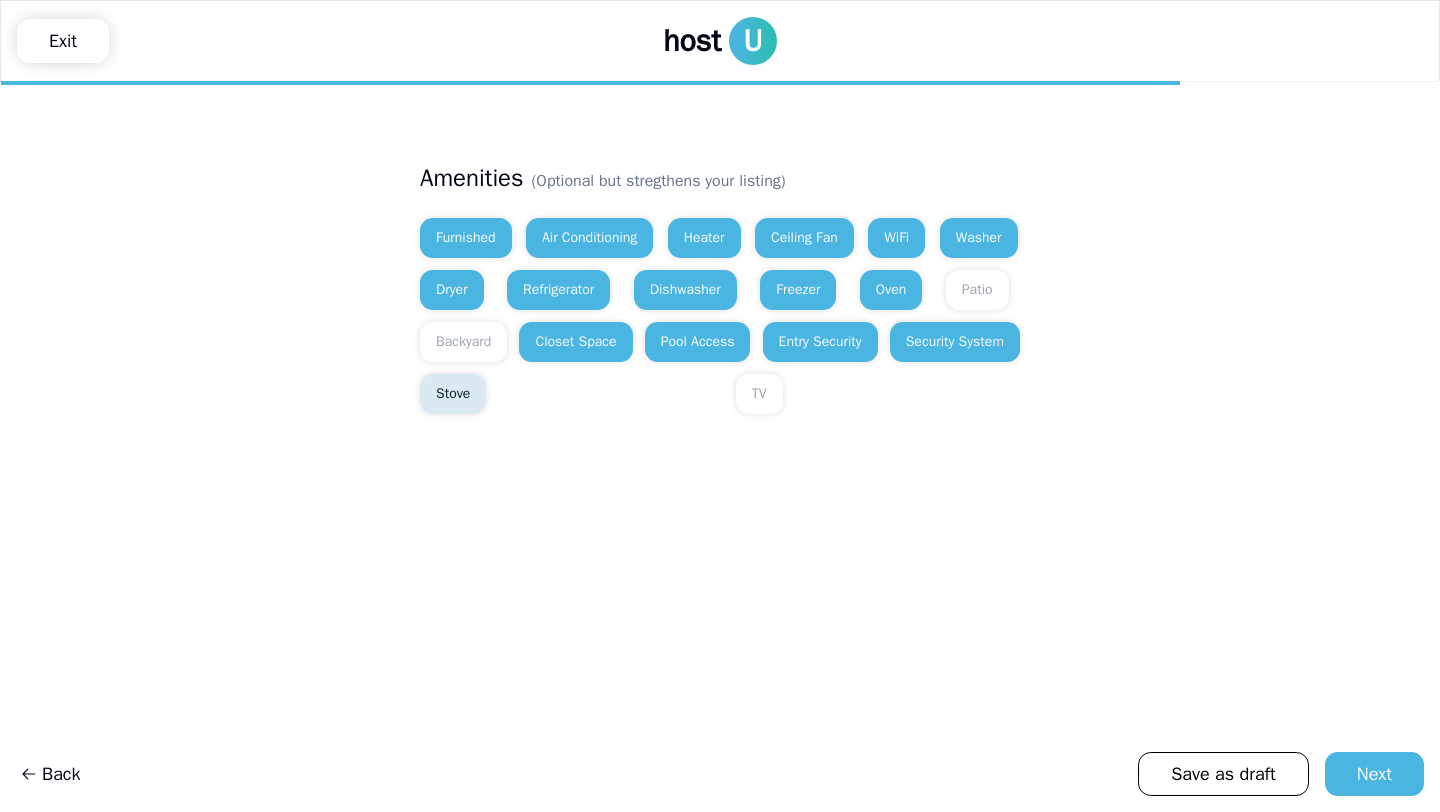 click on "Stove" at bounding box center [453, 394] 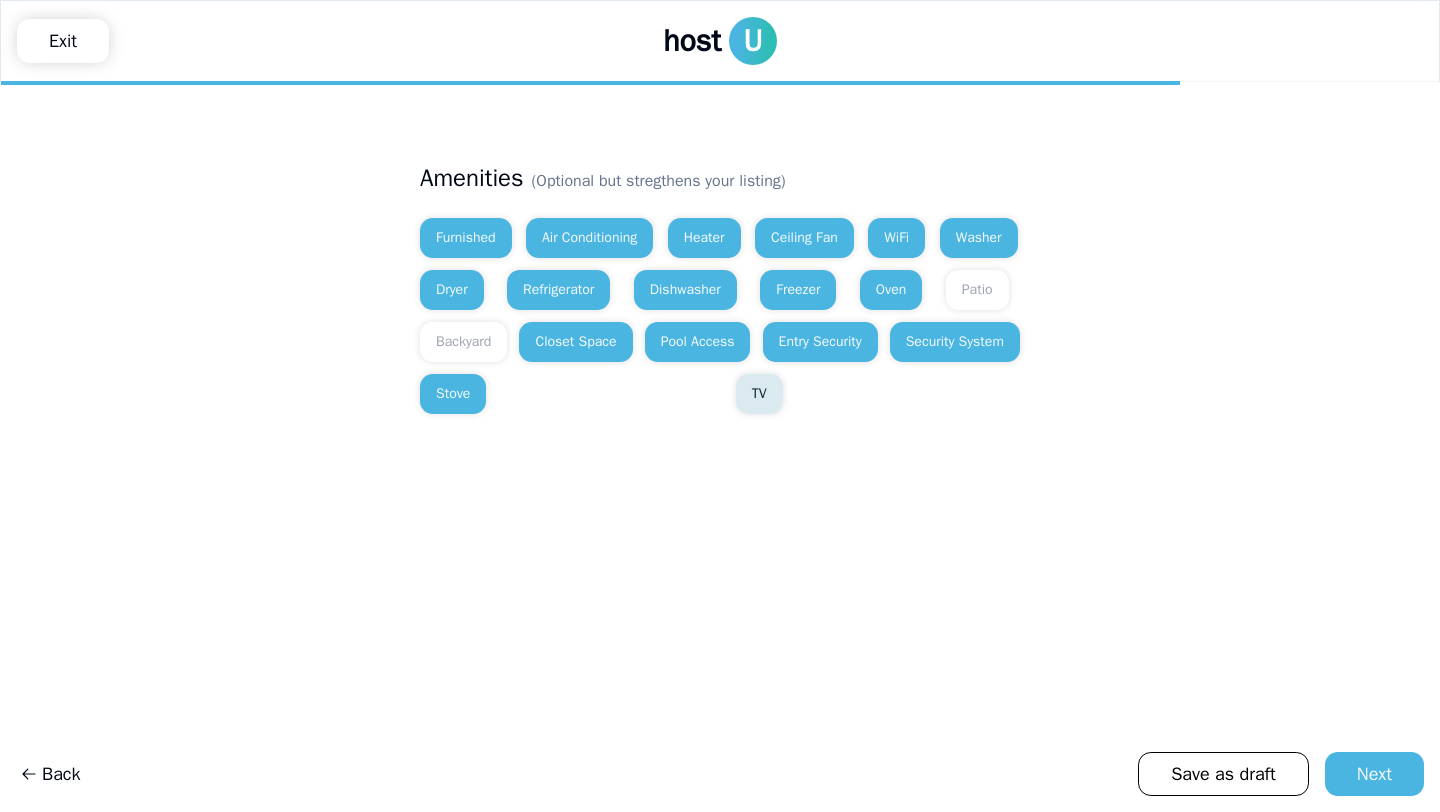 click on "TV" at bounding box center (759, 394) 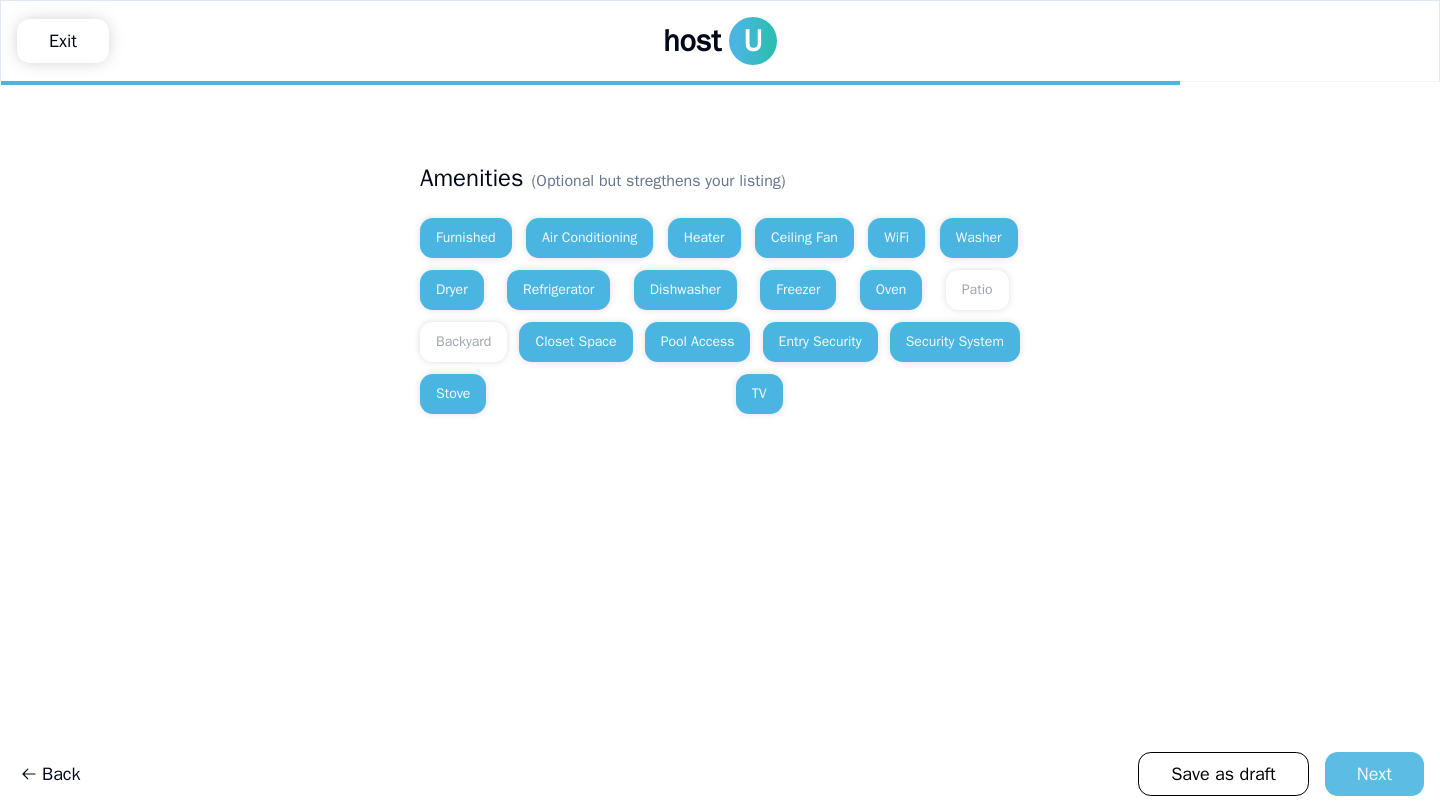 click on "Next" at bounding box center (1374, 774) 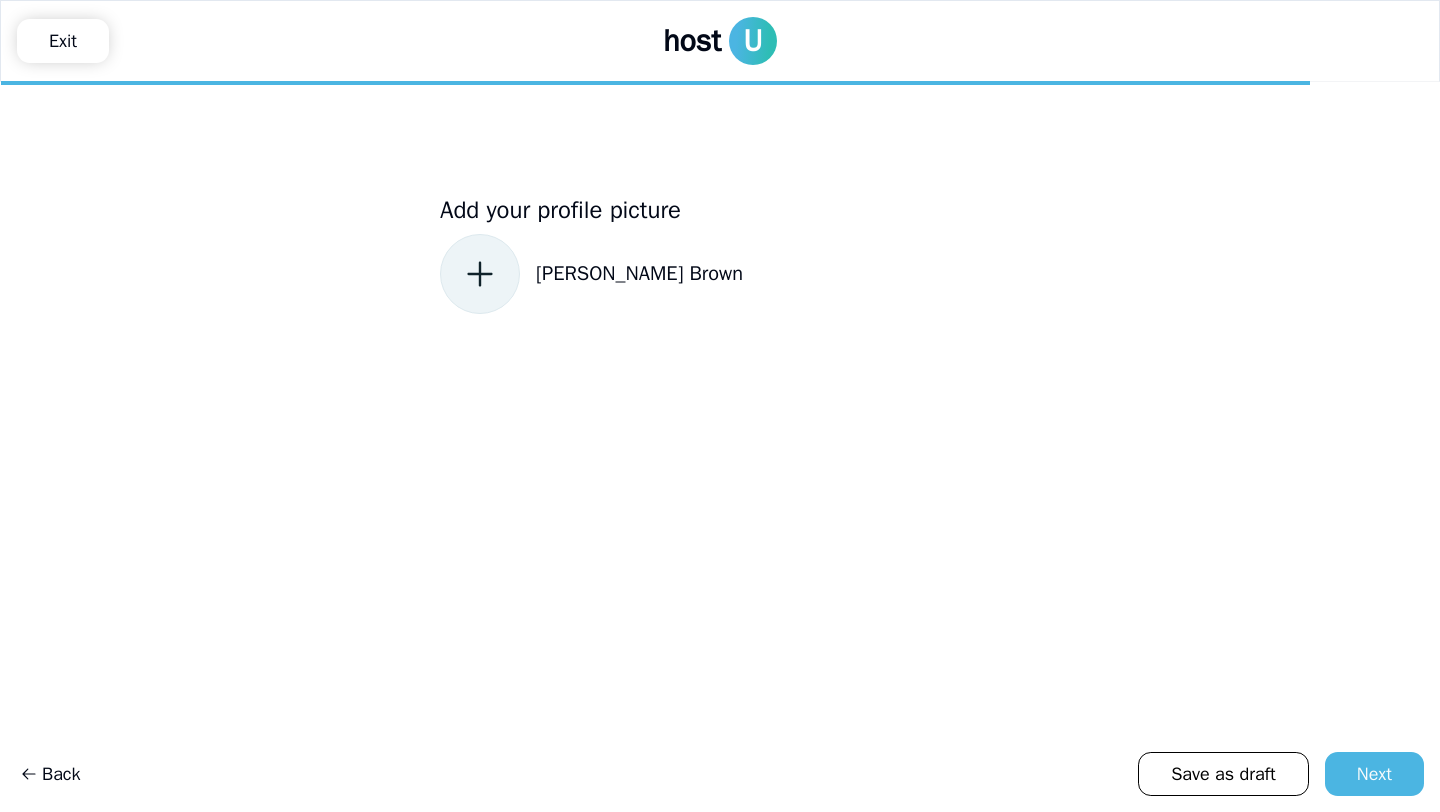 click 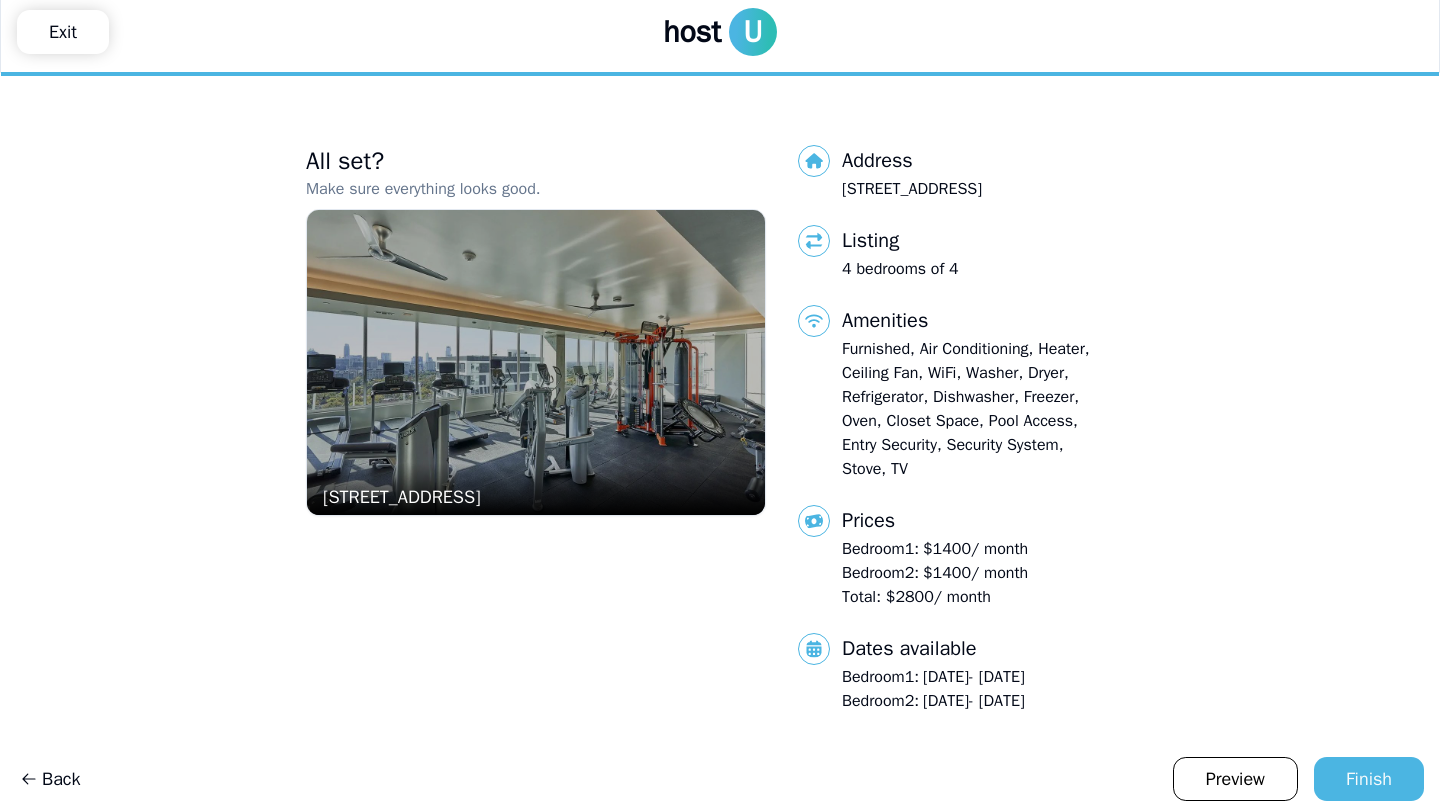 scroll, scrollTop: 14, scrollLeft: 0, axis: vertical 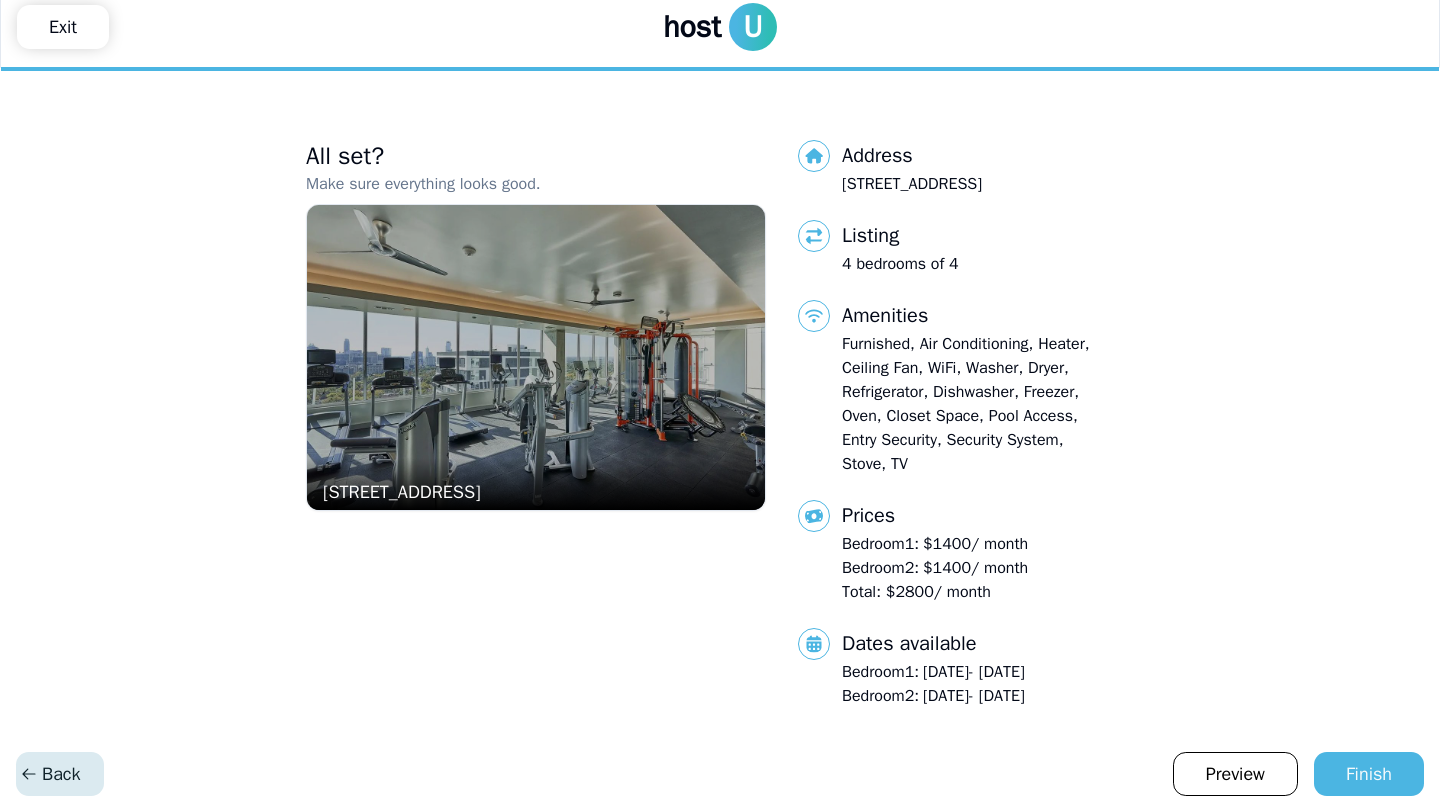 click on "Back" at bounding box center (50, 774) 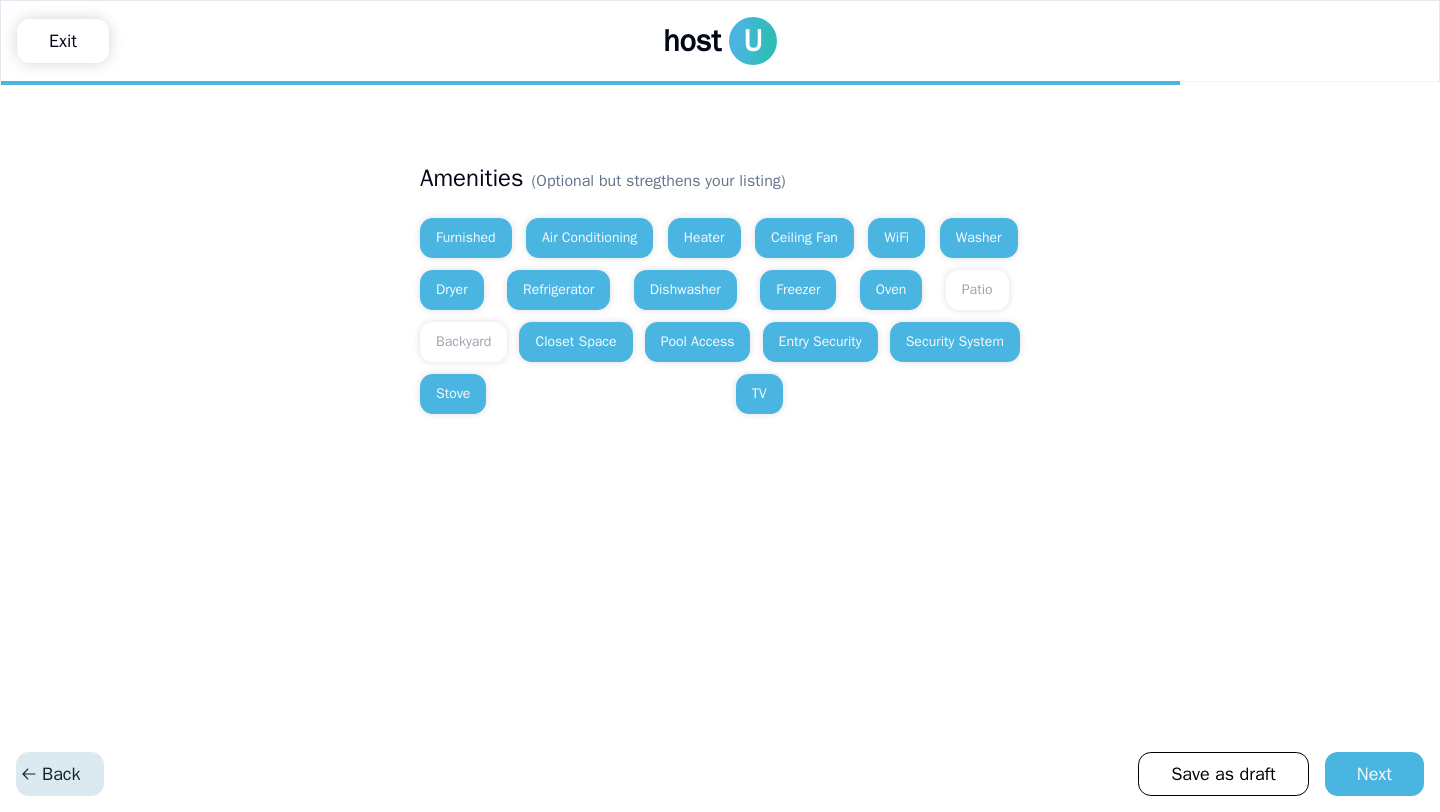 scroll, scrollTop: 0, scrollLeft: 0, axis: both 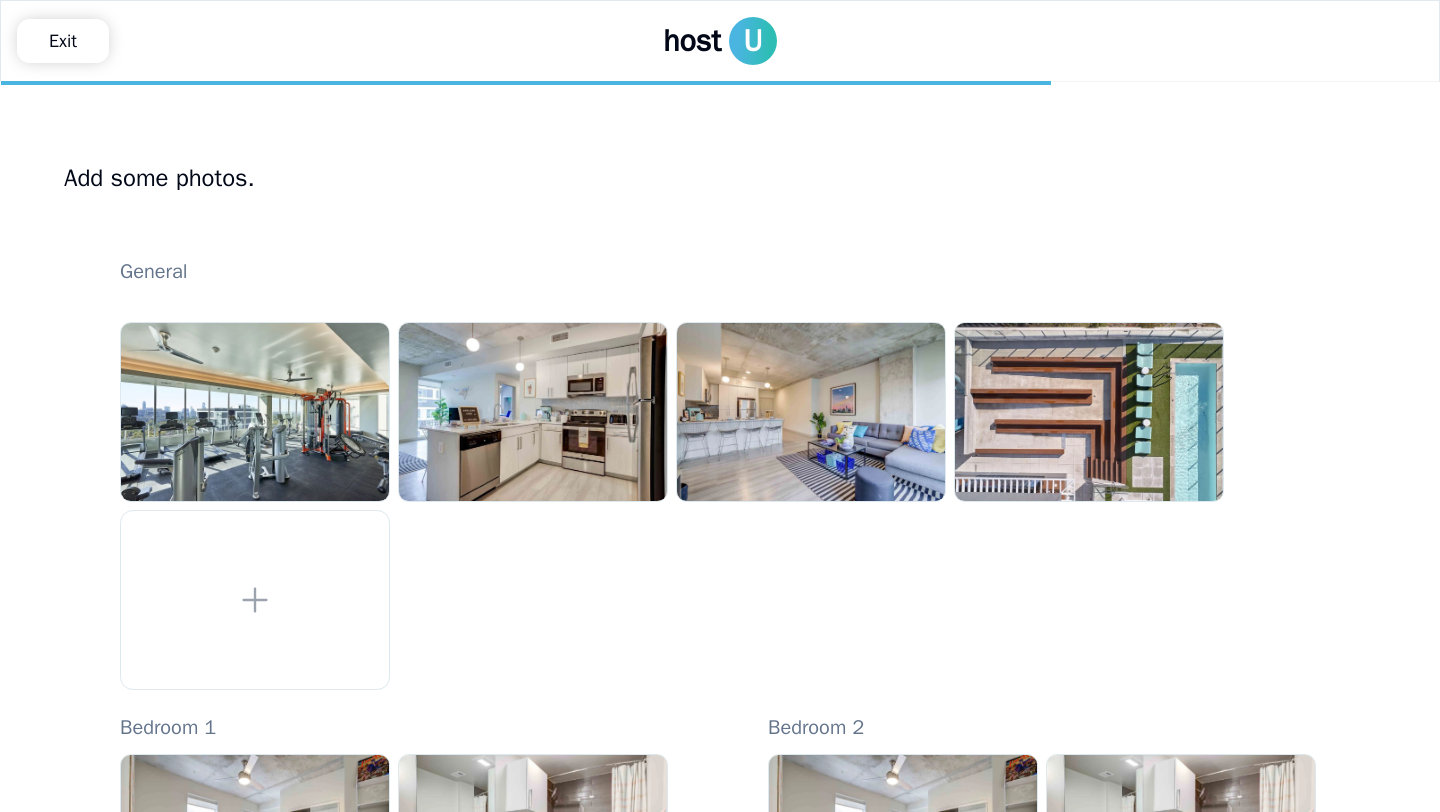 click on "Add some photos. General Bedroom 1 Bedroom 2" at bounding box center (720, 666) 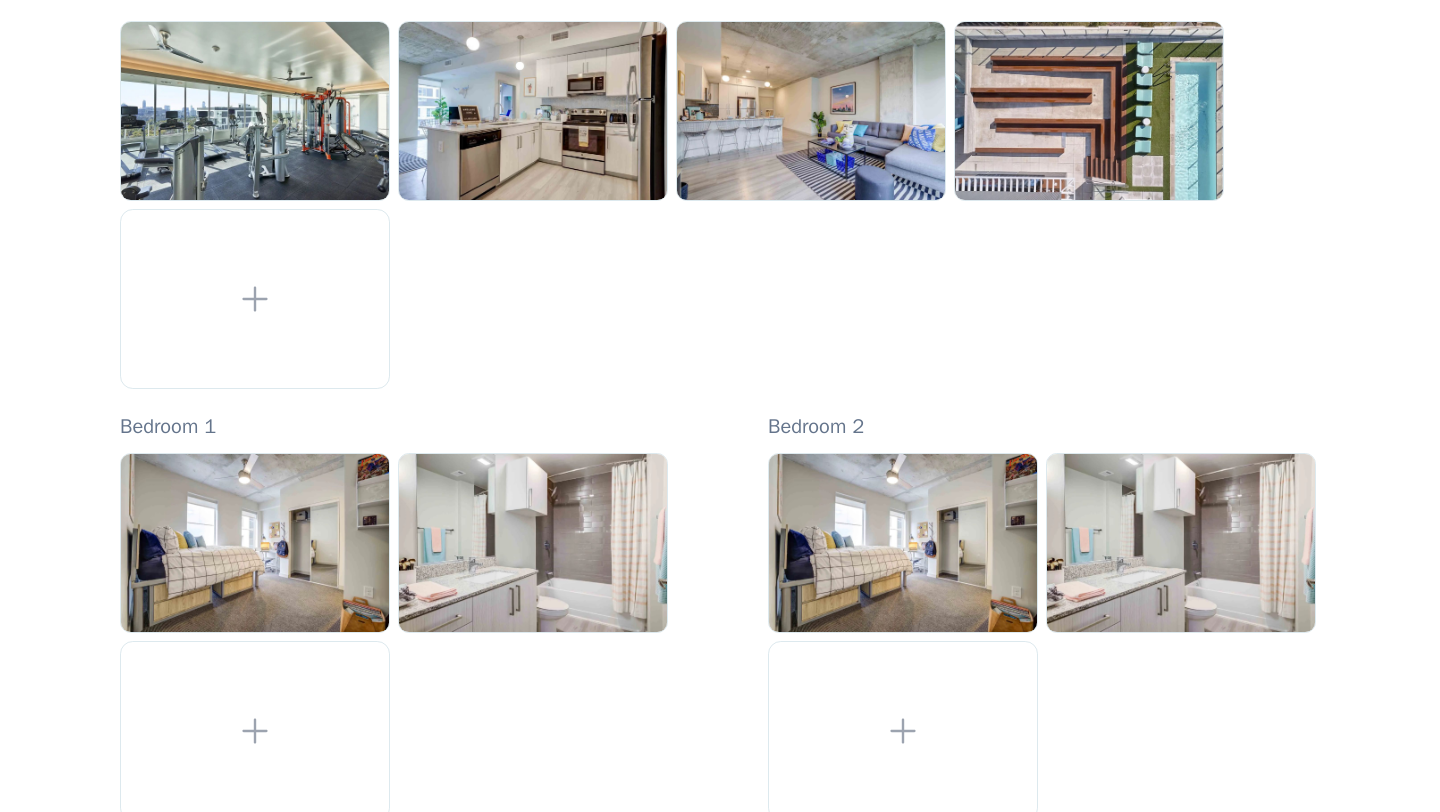scroll, scrollTop: 438, scrollLeft: 0, axis: vertical 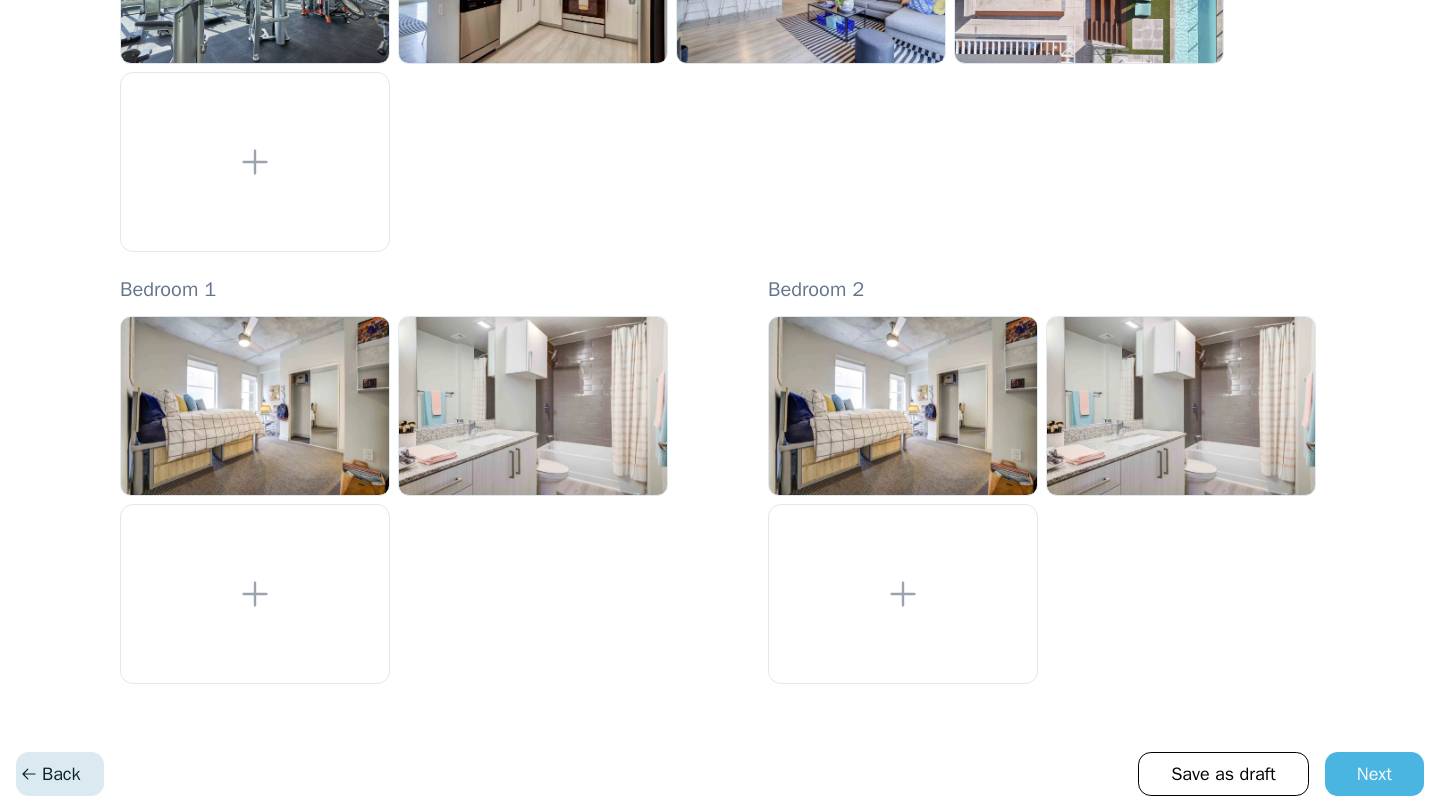 click on "Back" at bounding box center (50, 774) 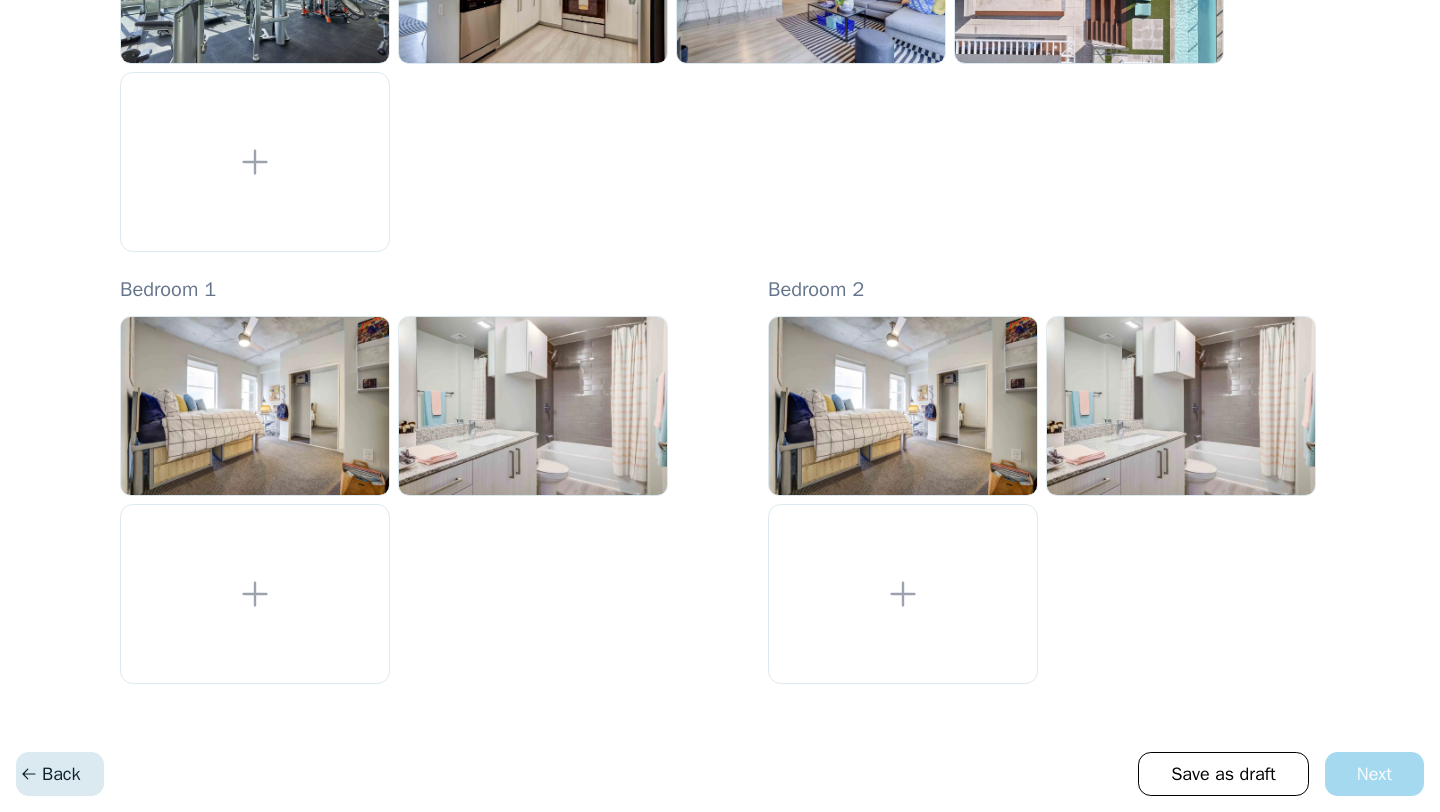 scroll, scrollTop: 0, scrollLeft: 0, axis: both 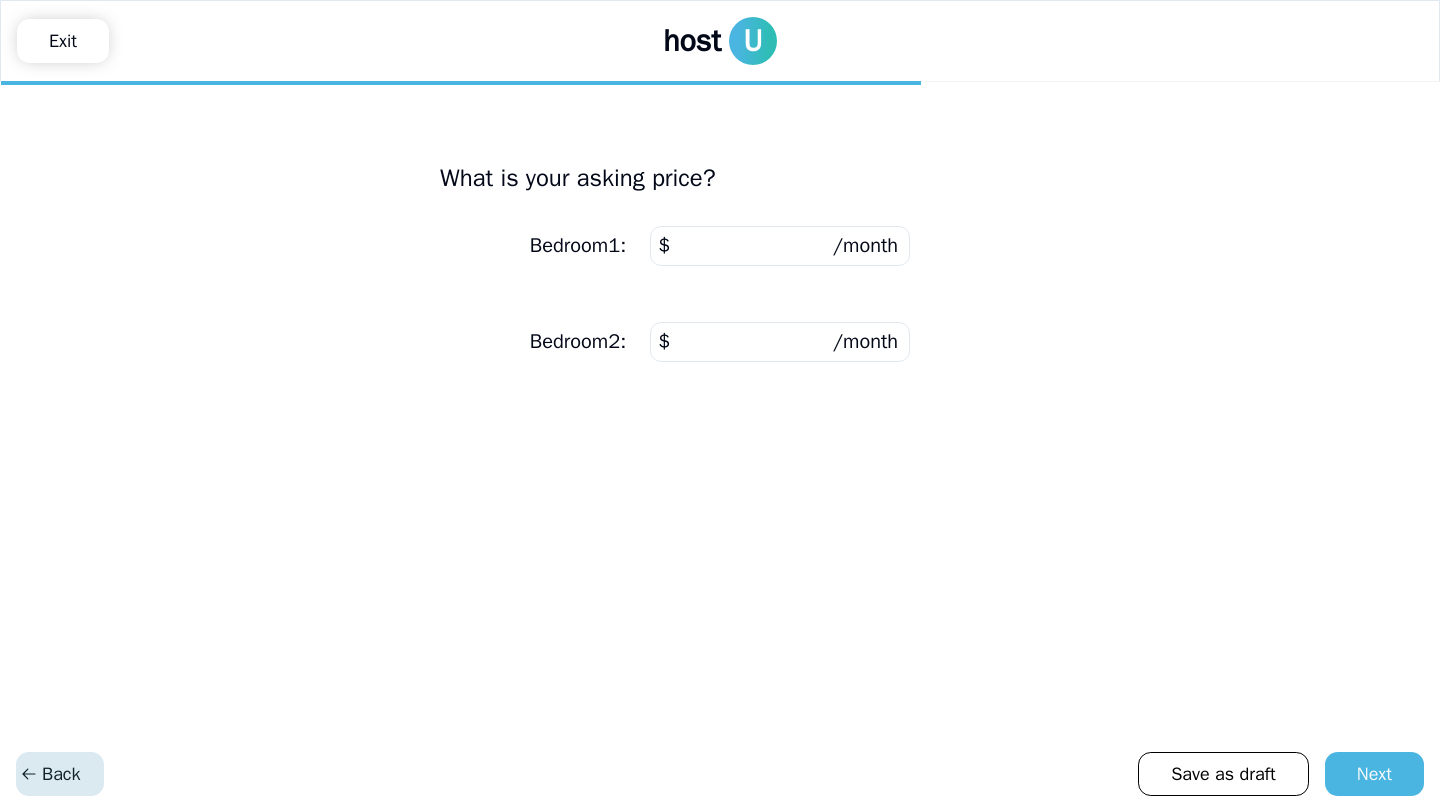 click on "Back" at bounding box center [50, 774] 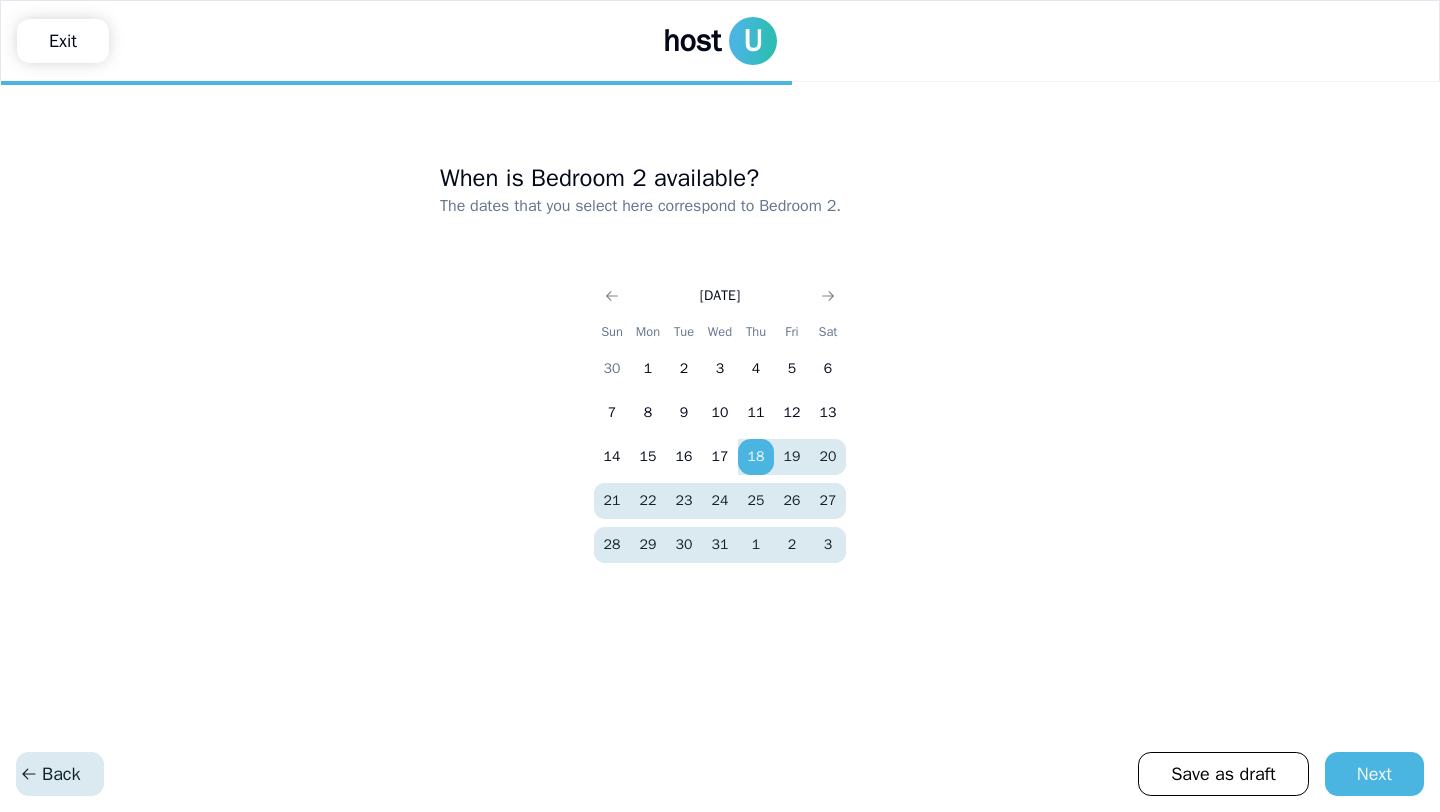 click on "Back" at bounding box center (50, 774) 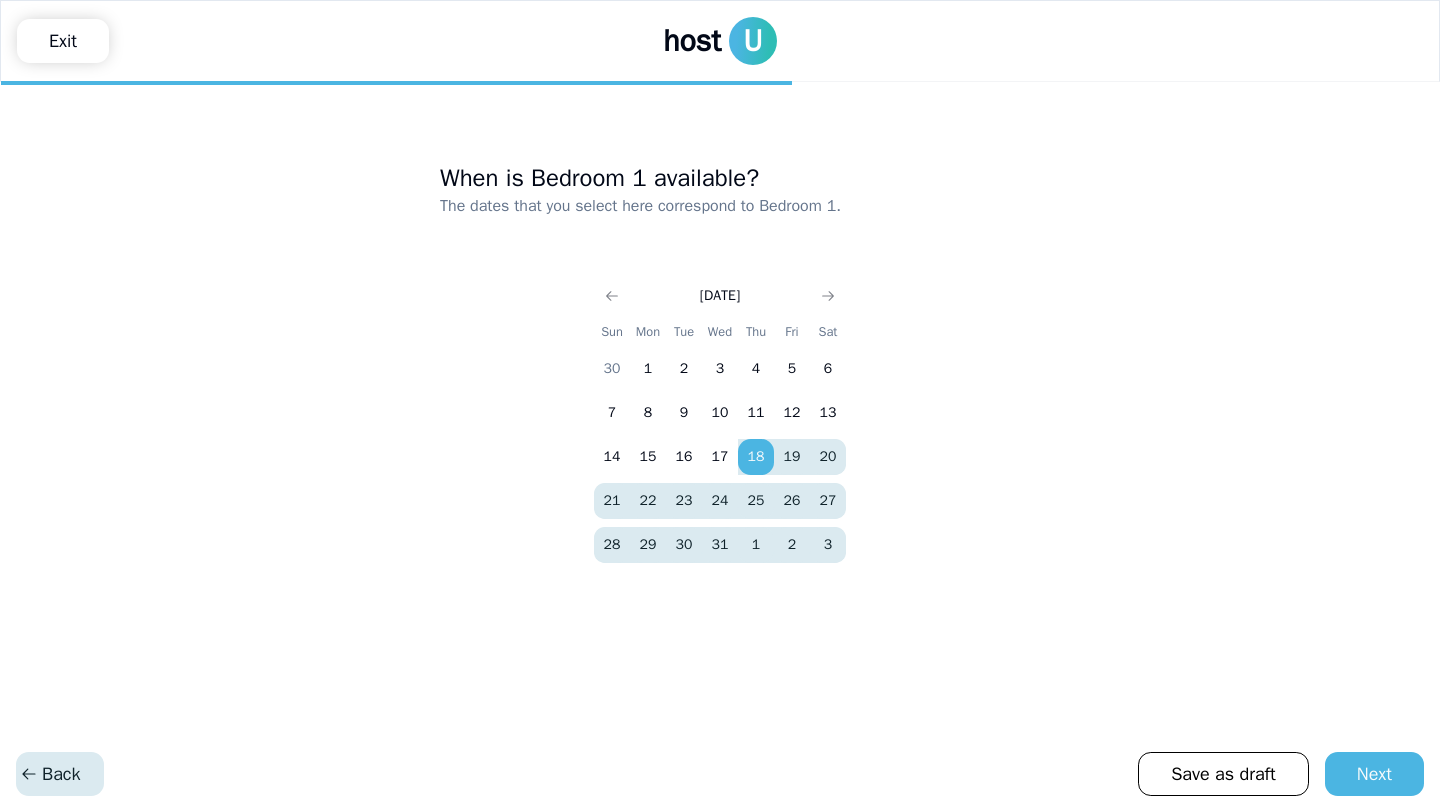 click on "Back" at bounding box center (50, 774) 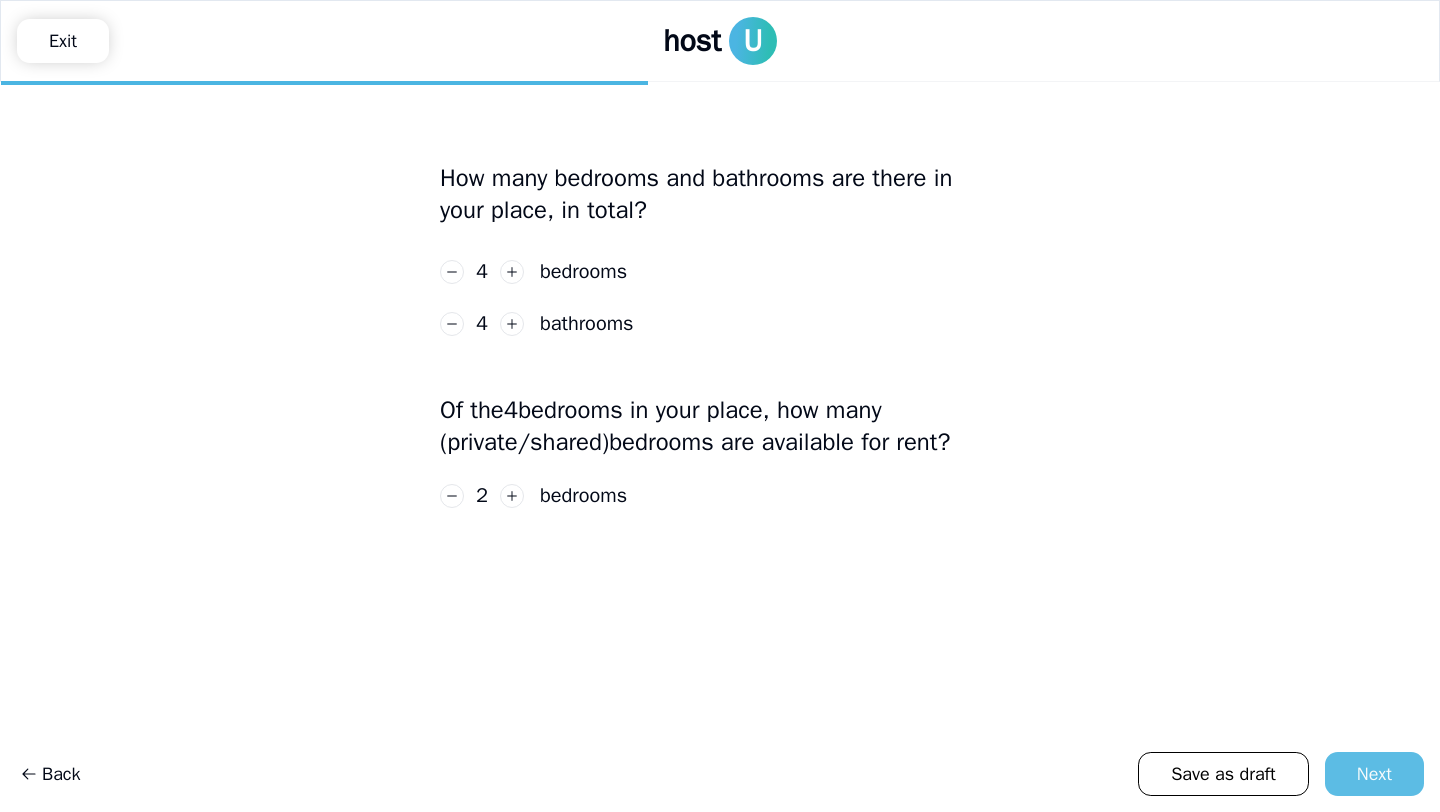 click on "Next" at bounding box center [1374, 774] 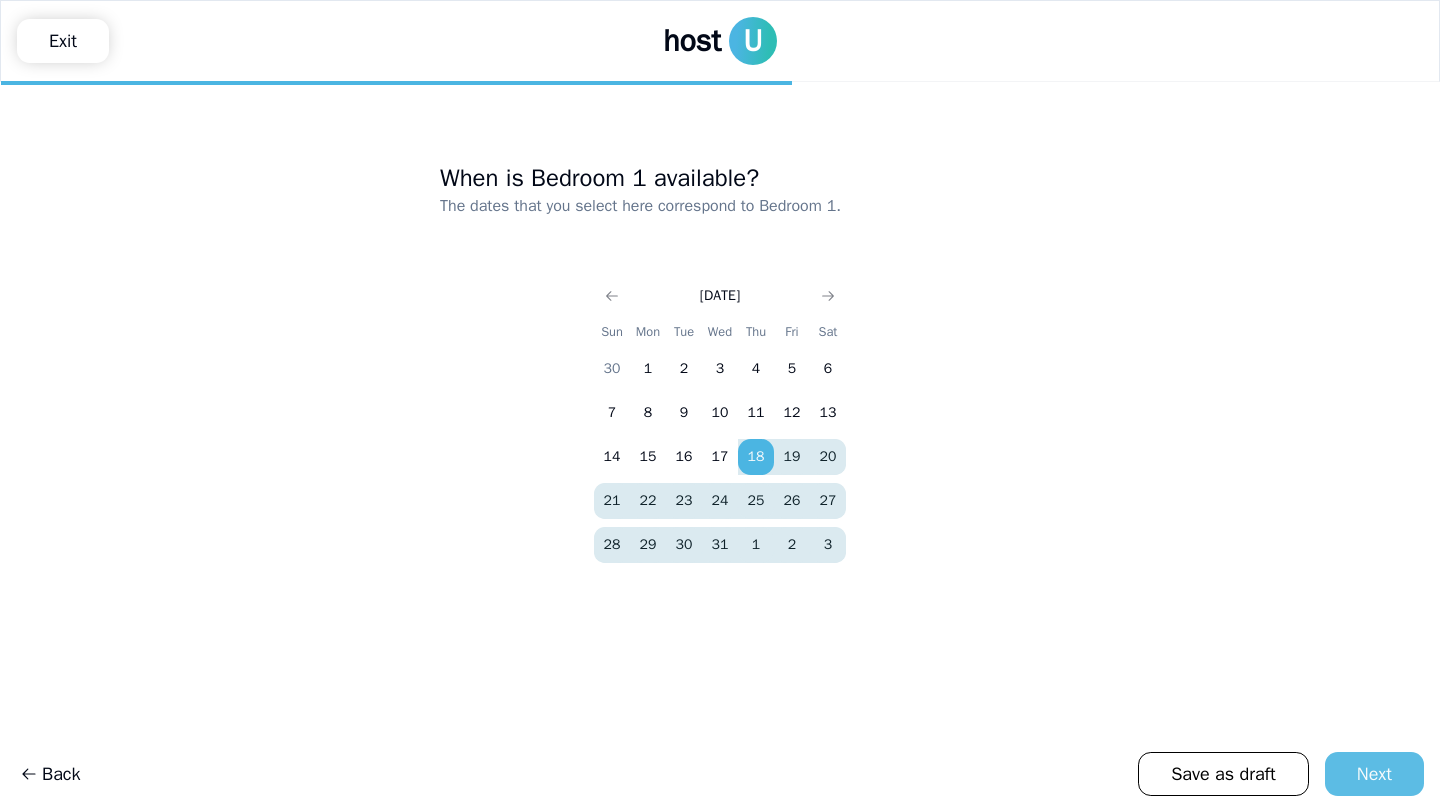 click on "Next" at bounding box center [1374, 774] 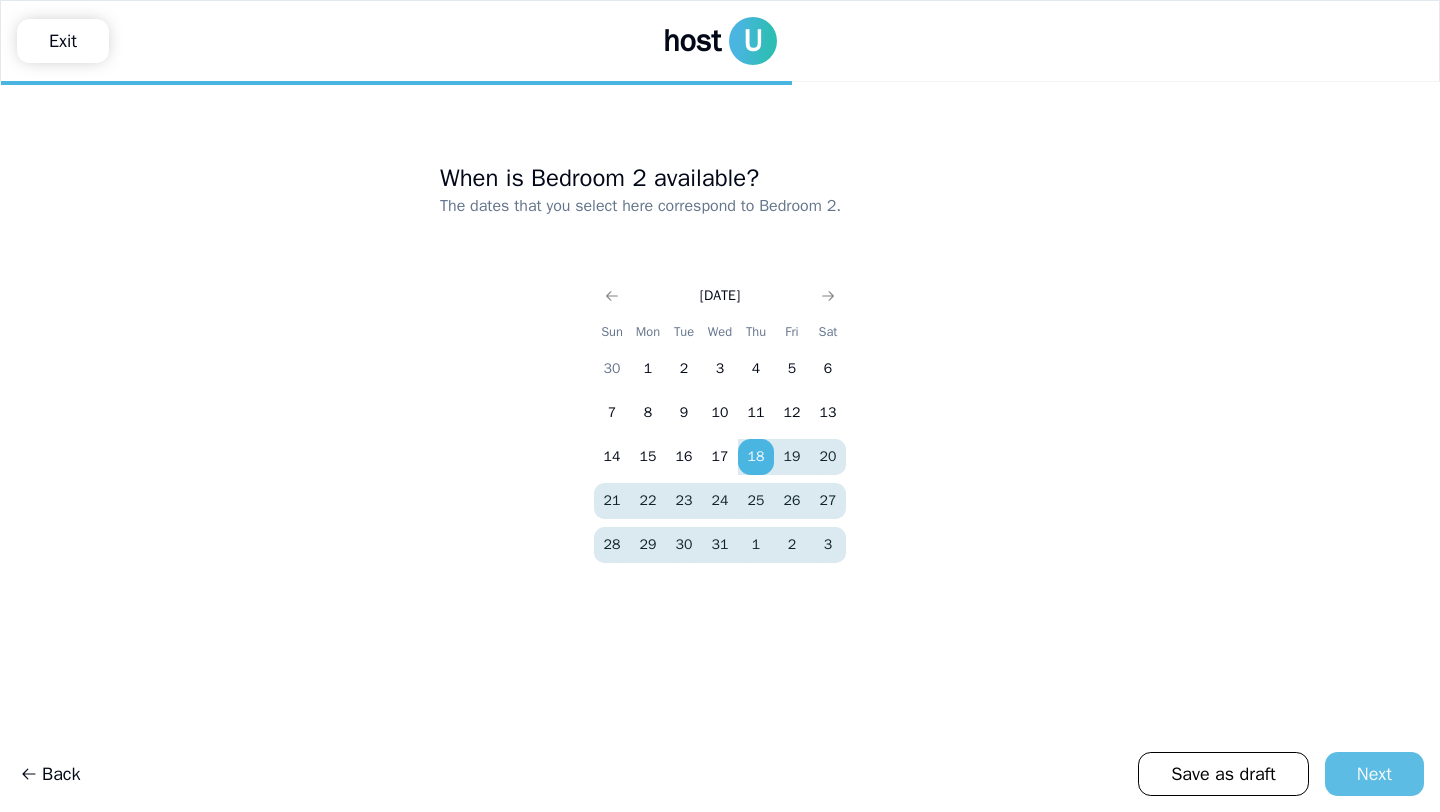 click on "Next" at bounding box center (1374, 774) 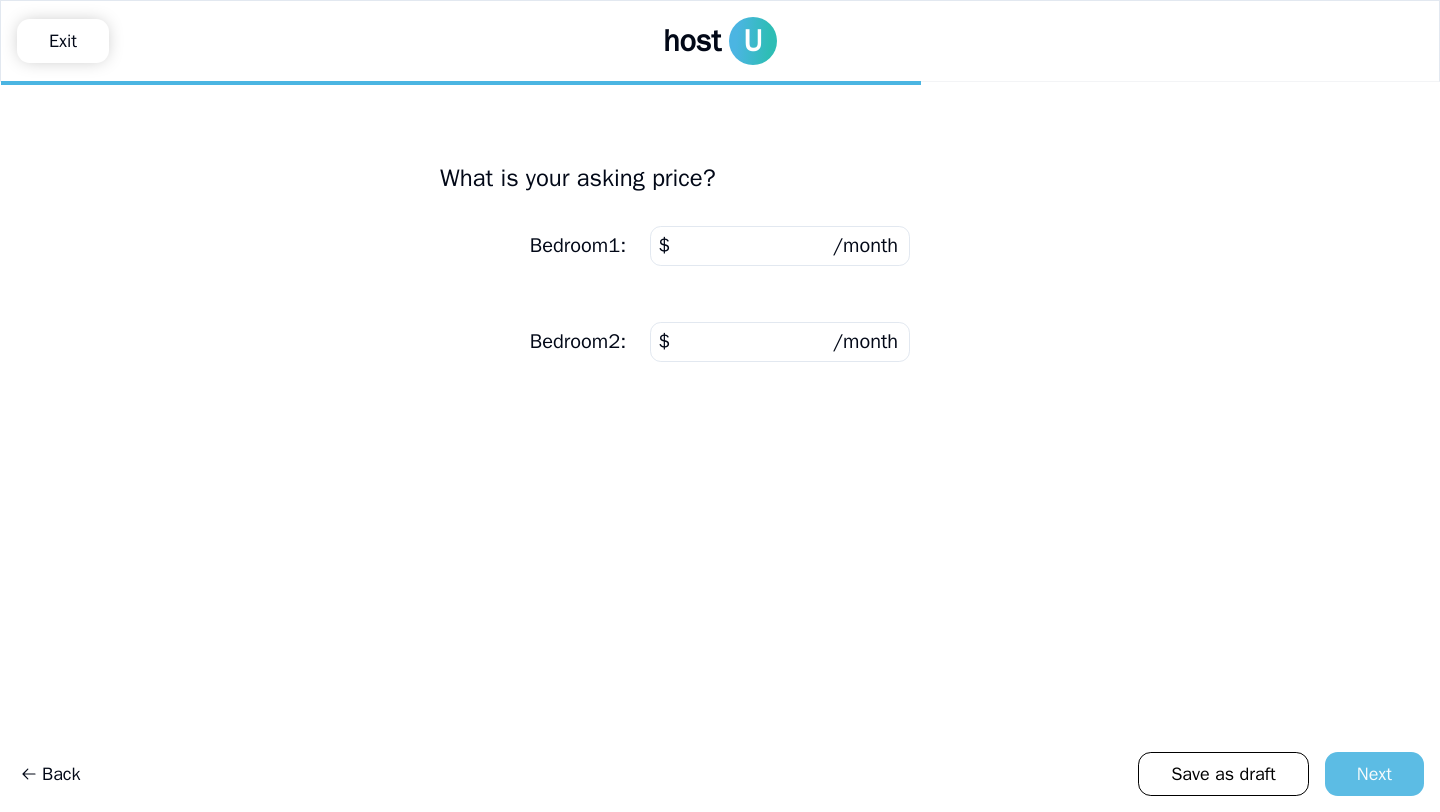 click on "Next" at bounding box center (1374, 774) 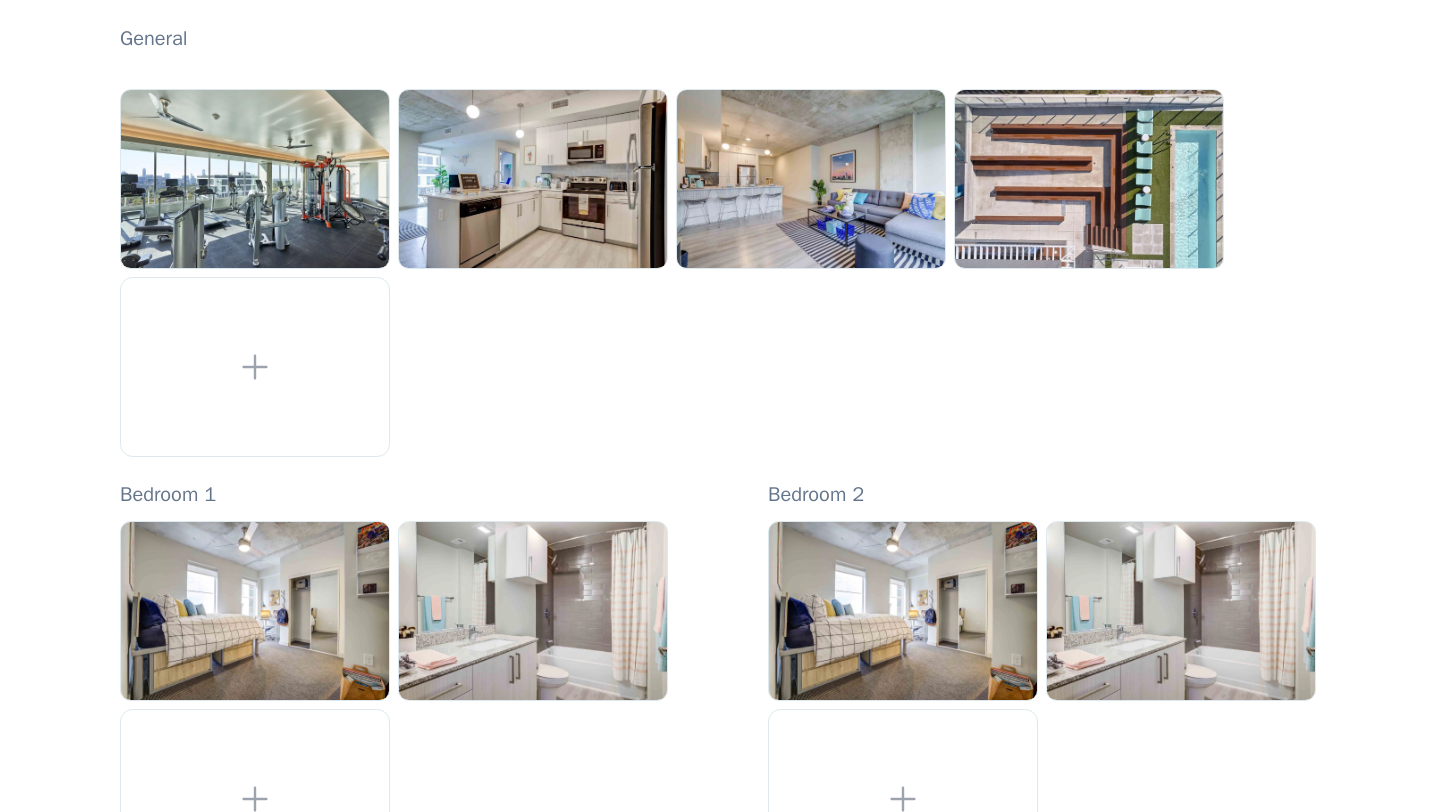 scroll, scrollTop: 438, scrollLeft: 0, axis: vertical 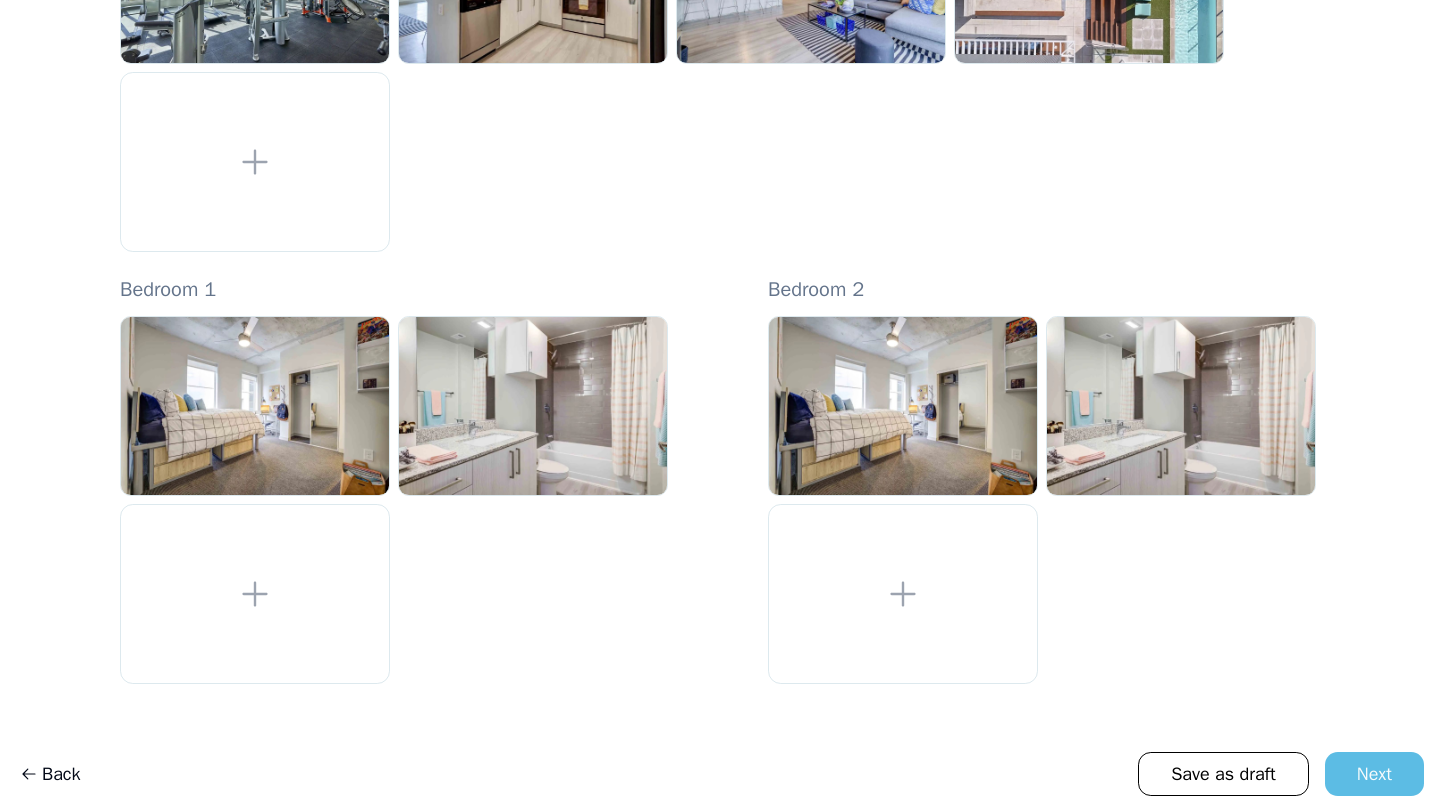 click on "Next" at bounding box center (1374, 774) 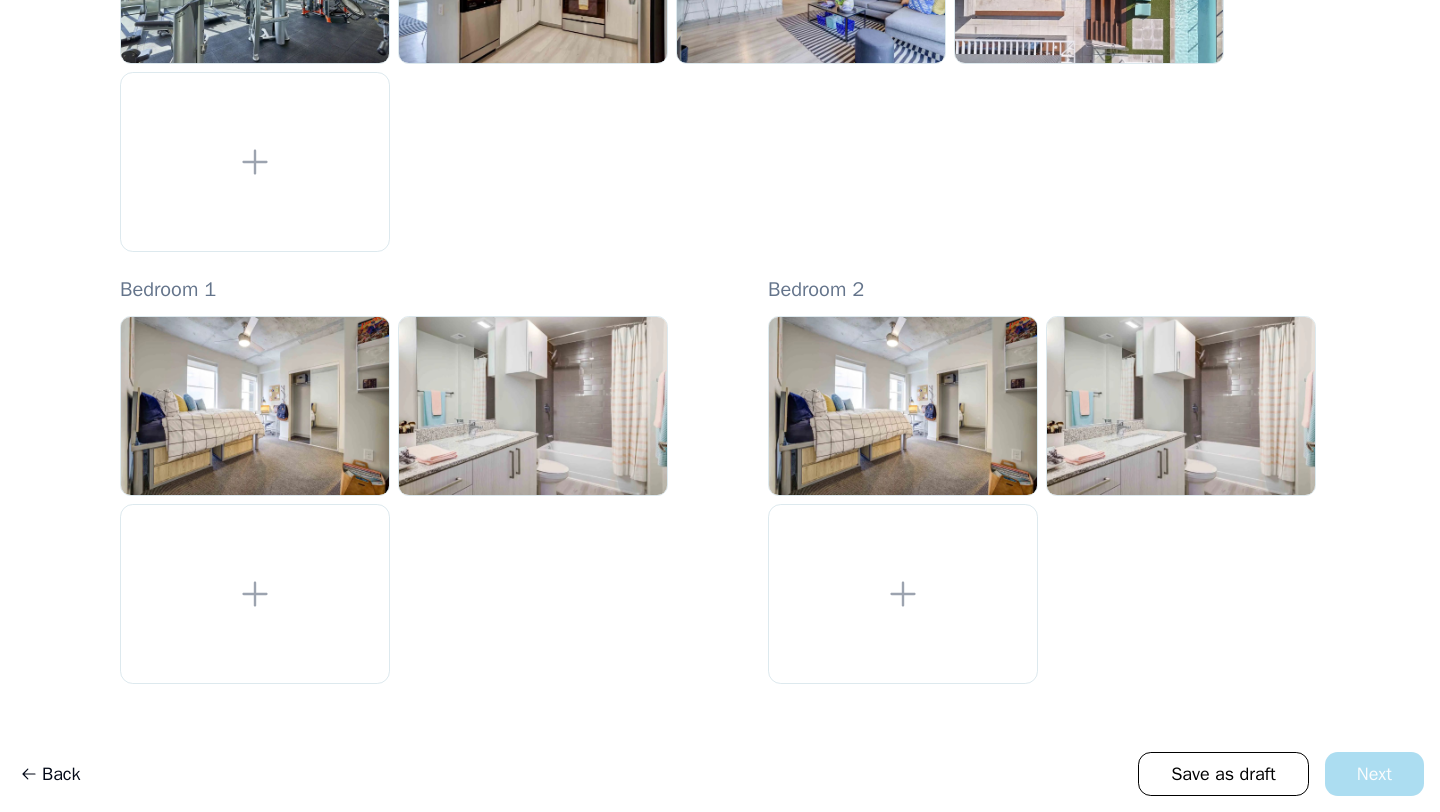 scroll, scrollTop: 0, scrollLeft: 0, axis: both 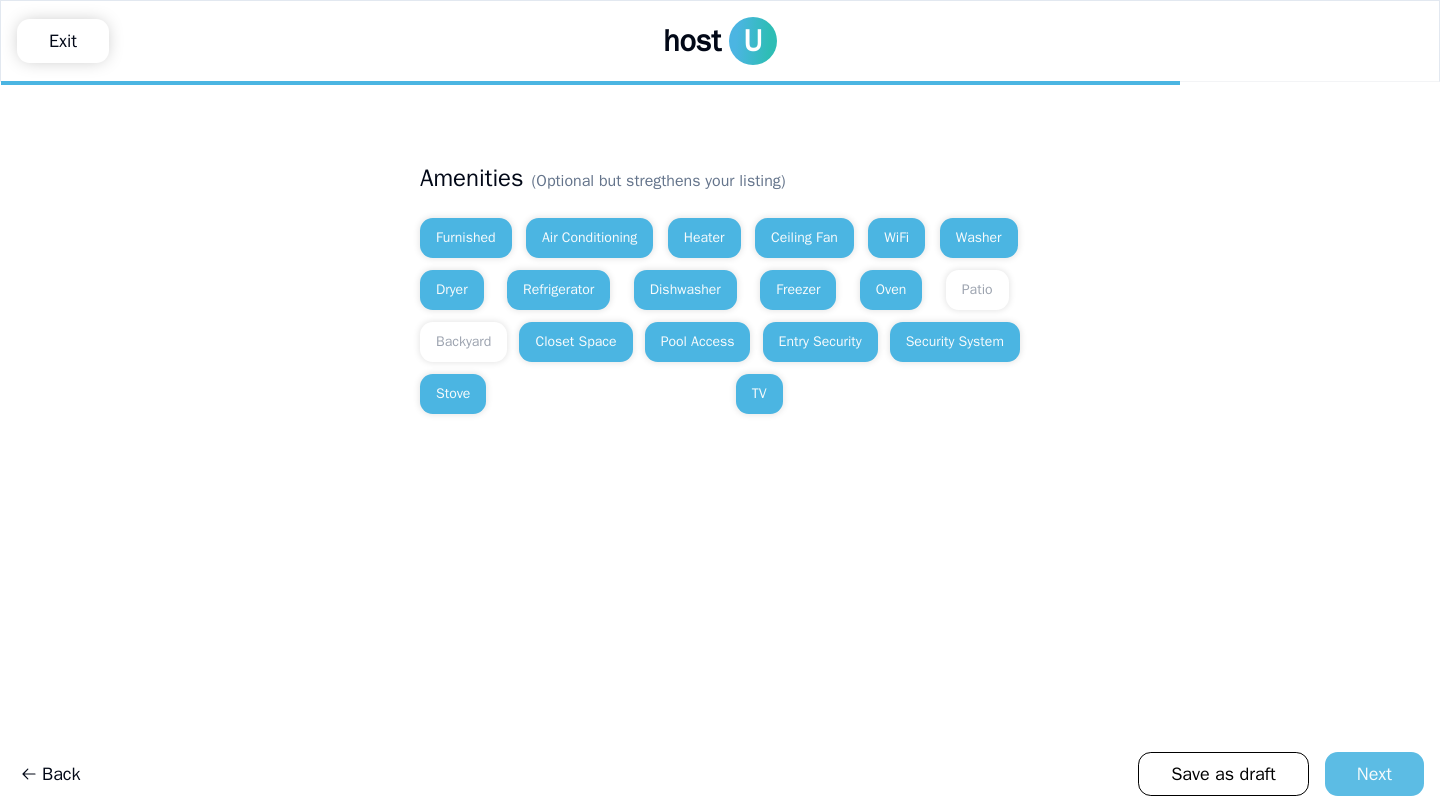 click on "Next" at bounding box center (1374, 774) 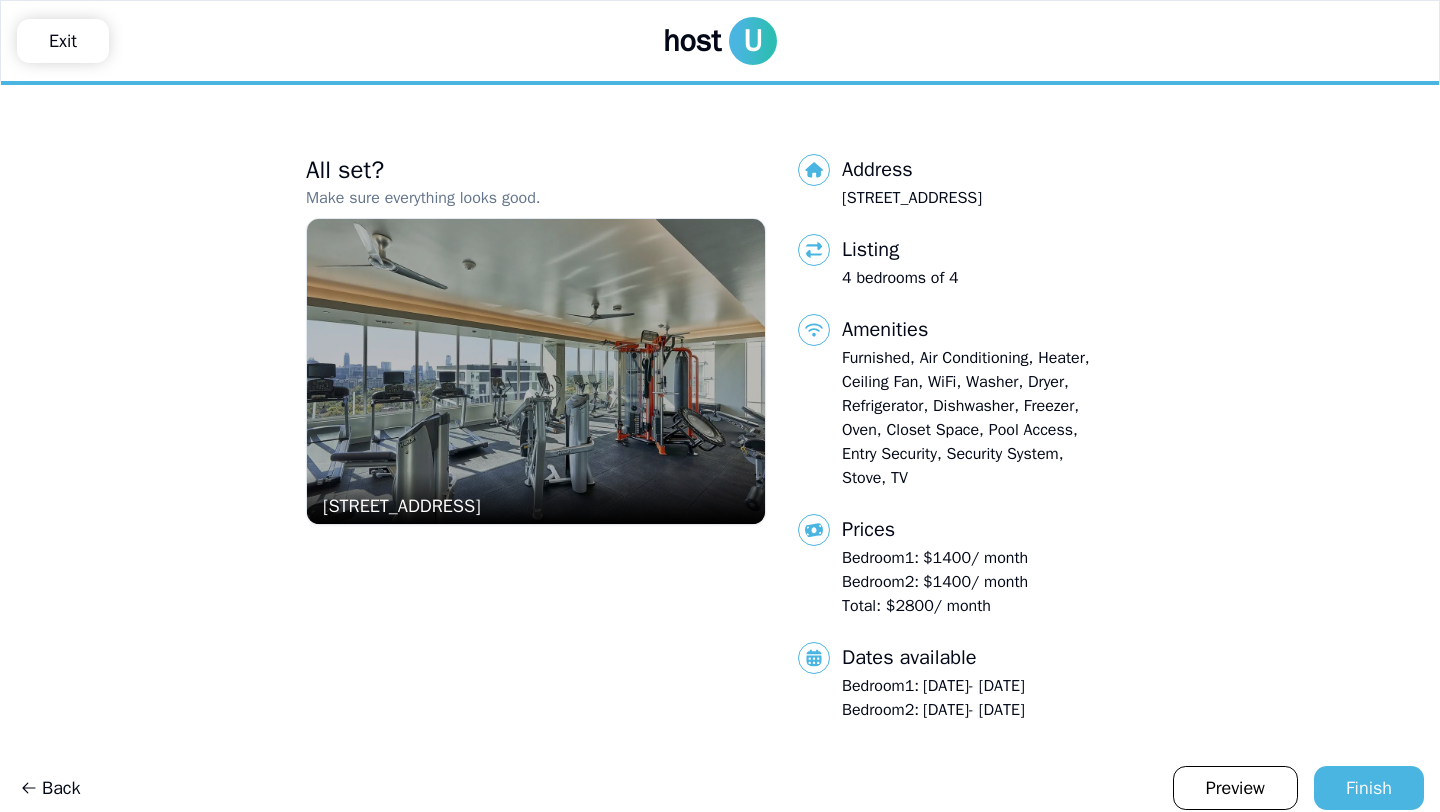 scroll, scrollTop: 14, scrollLeft: 0, axis: vertical 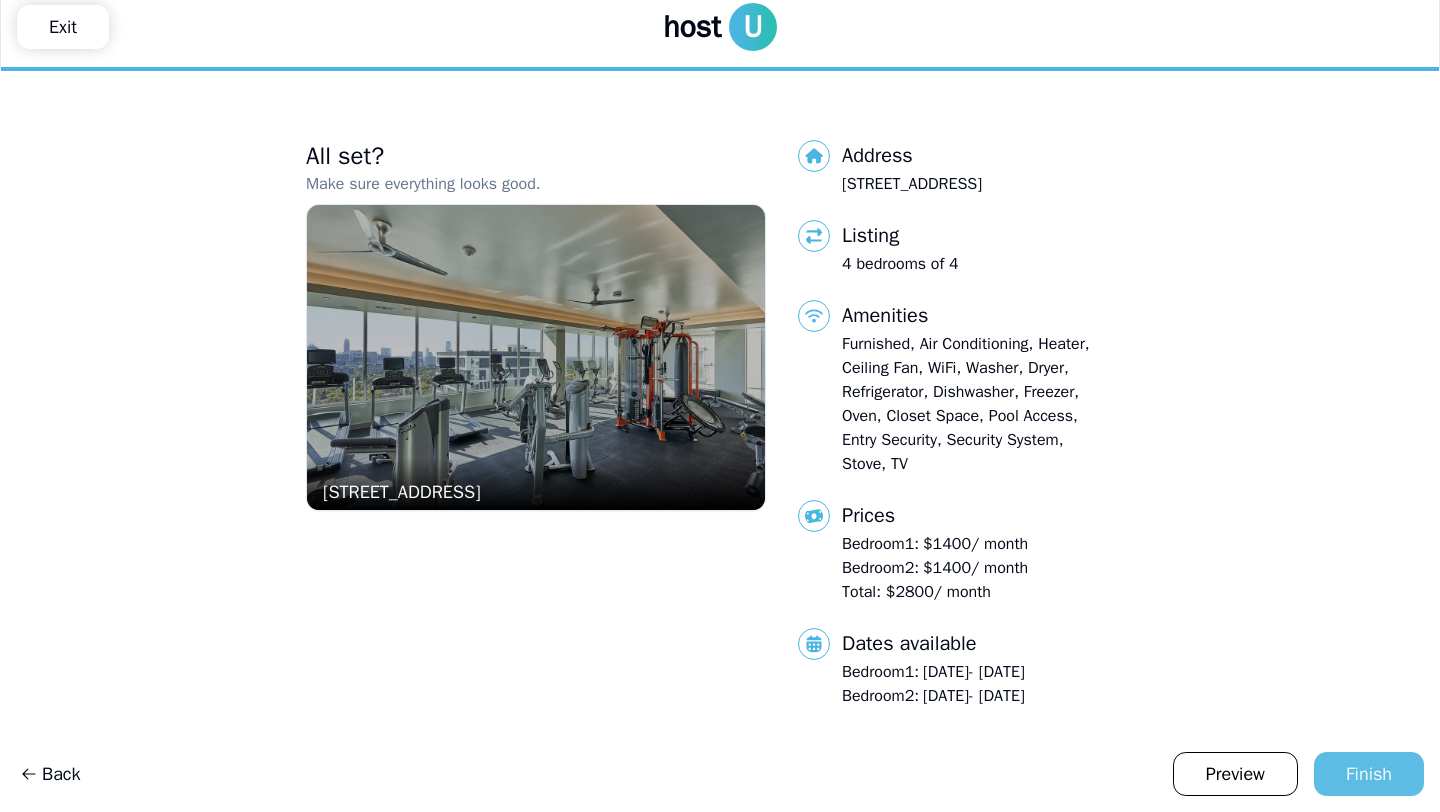 click on "Finish" at bounding box center (1369, 774) 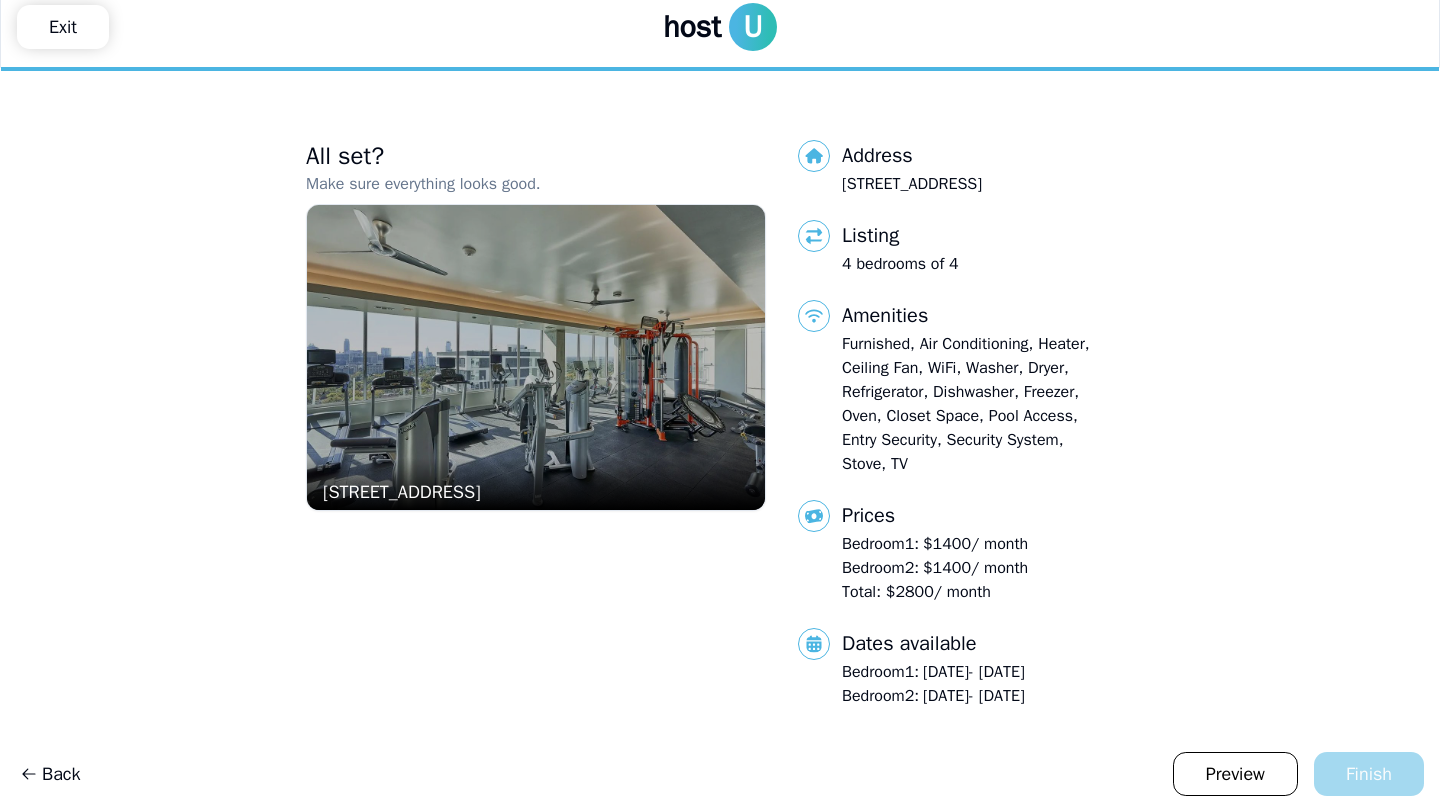 scroll, scrollTop: 0, scrollLeft: 0, axis: both 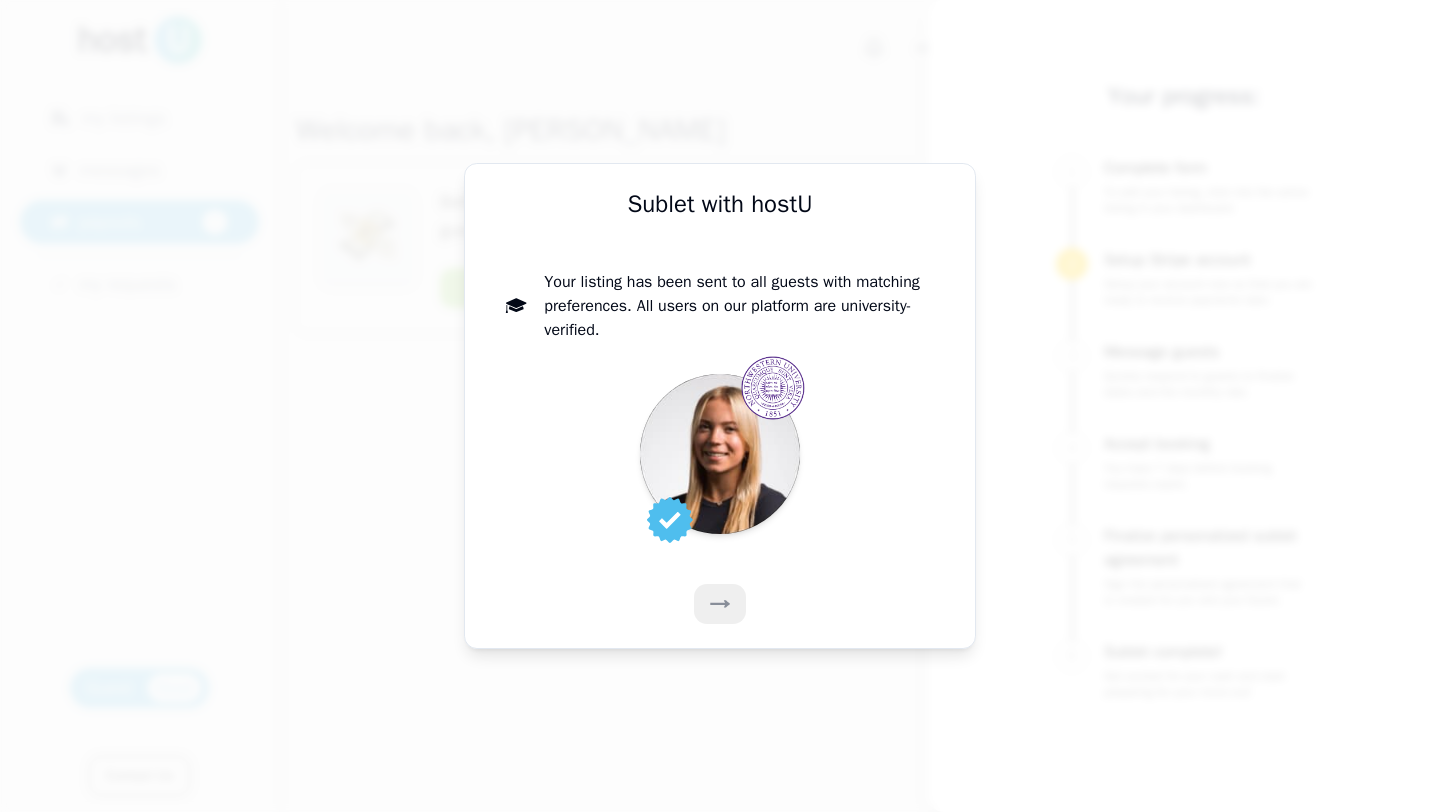 click 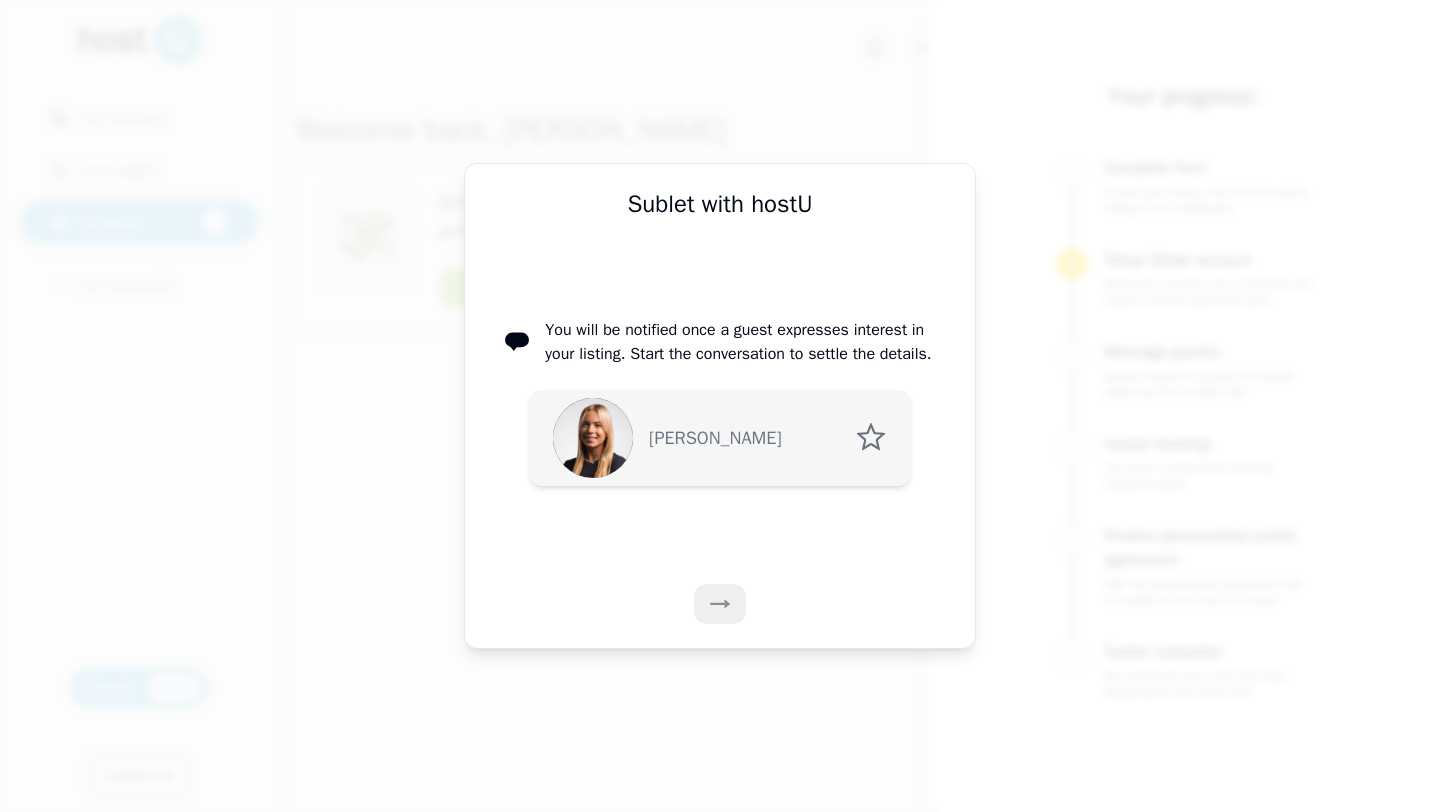 click 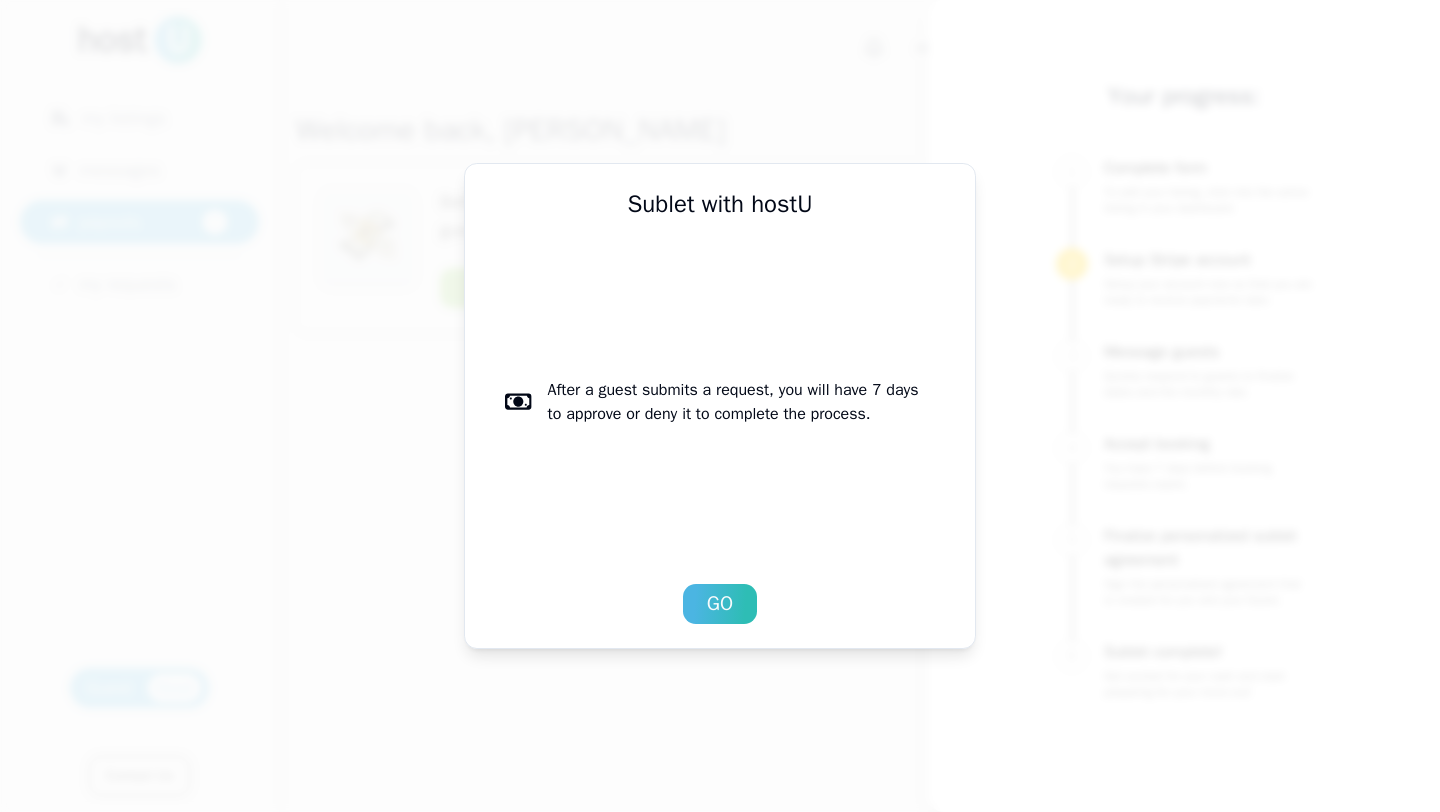 click on "Go" at bounding box center (720, 604) 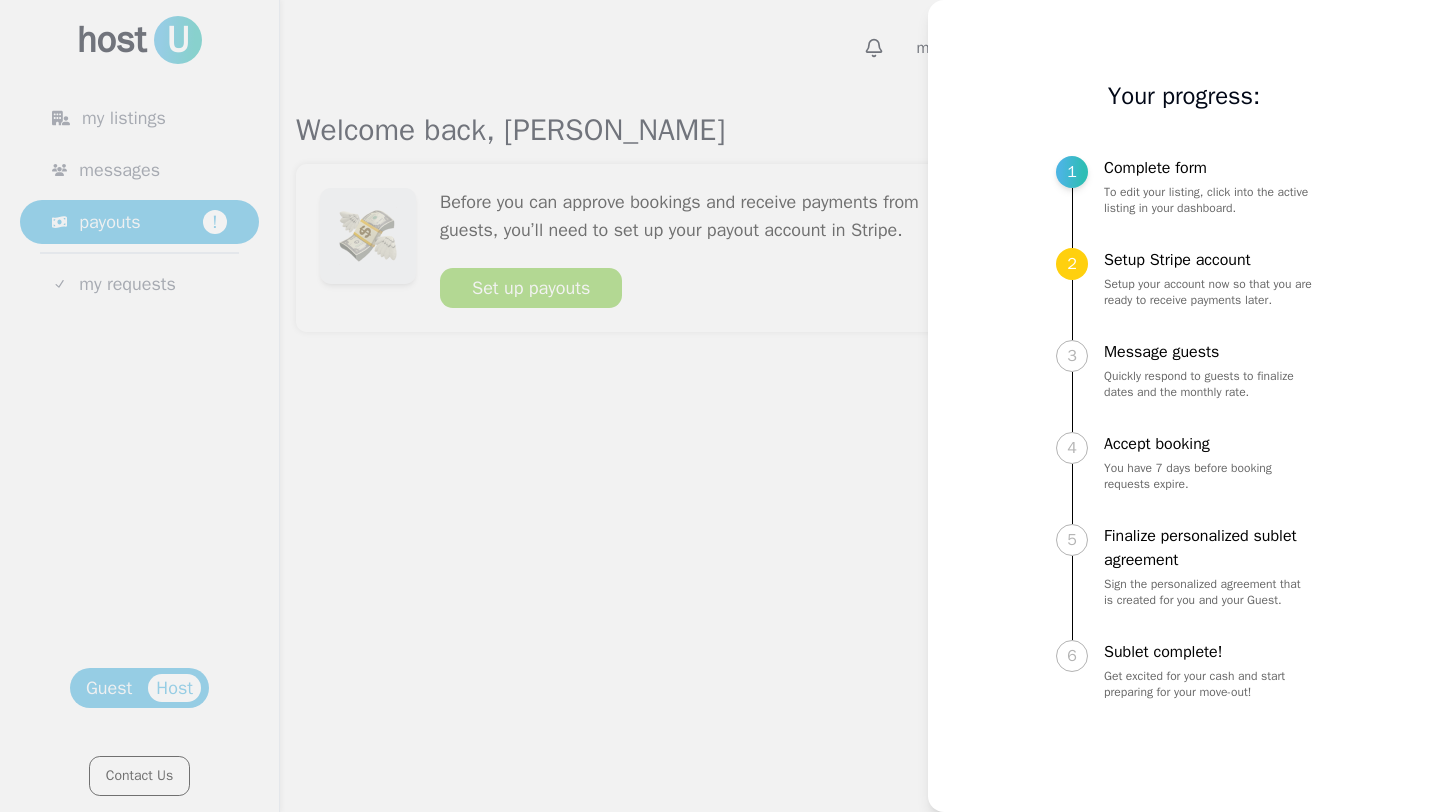 click at bounding box center [720, 406] 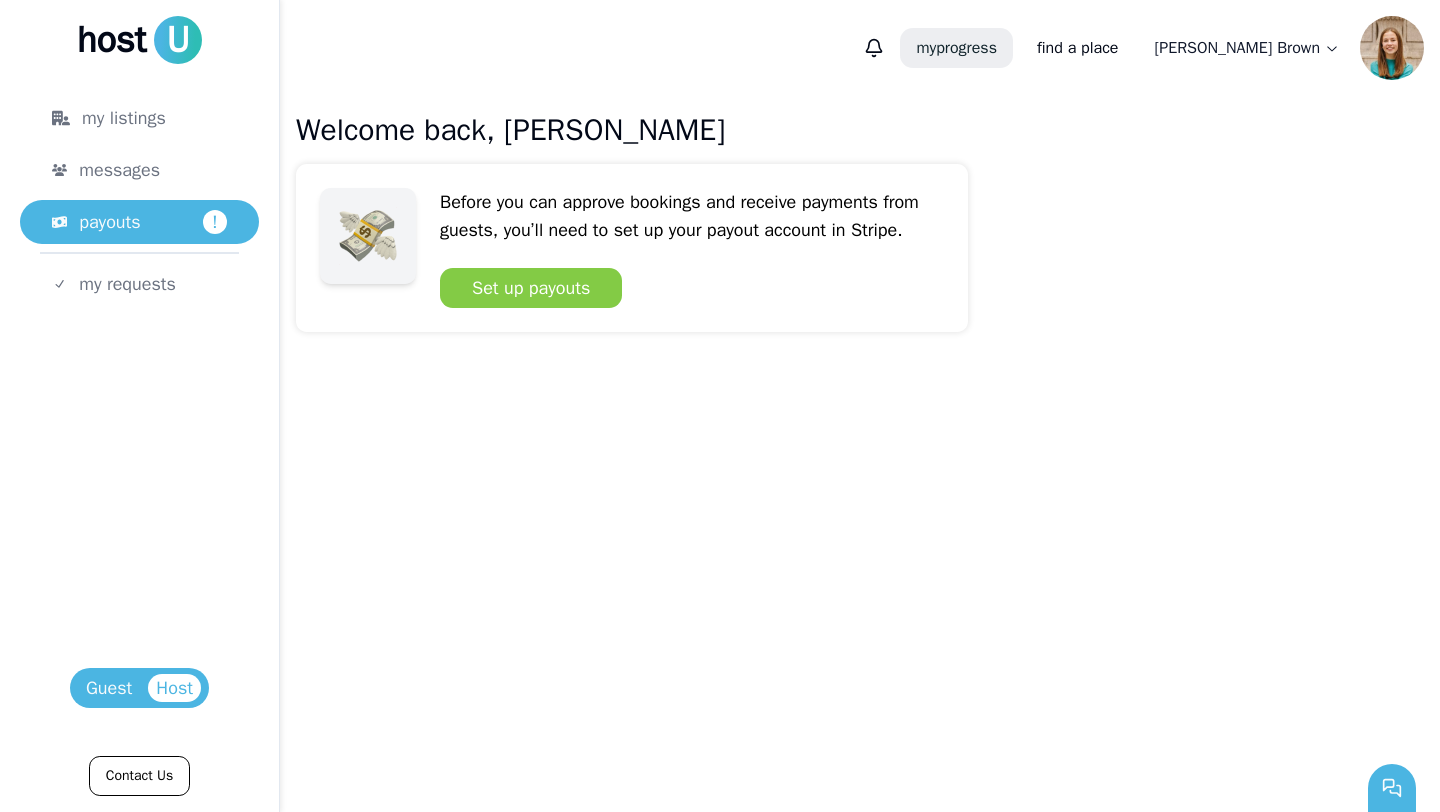 click on "my  progress" at bounding box center [956, 48] 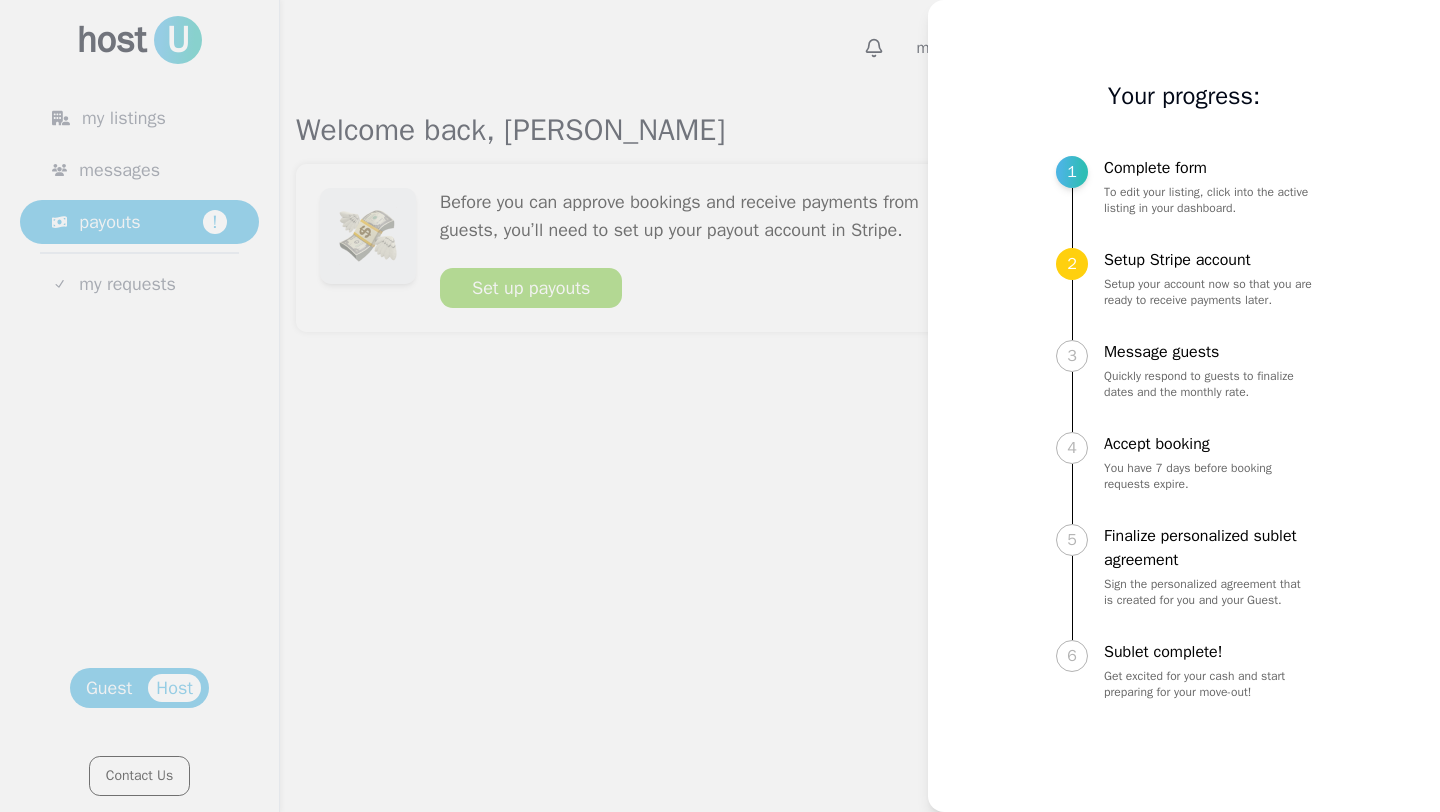 click at bounding box center [720, 406] 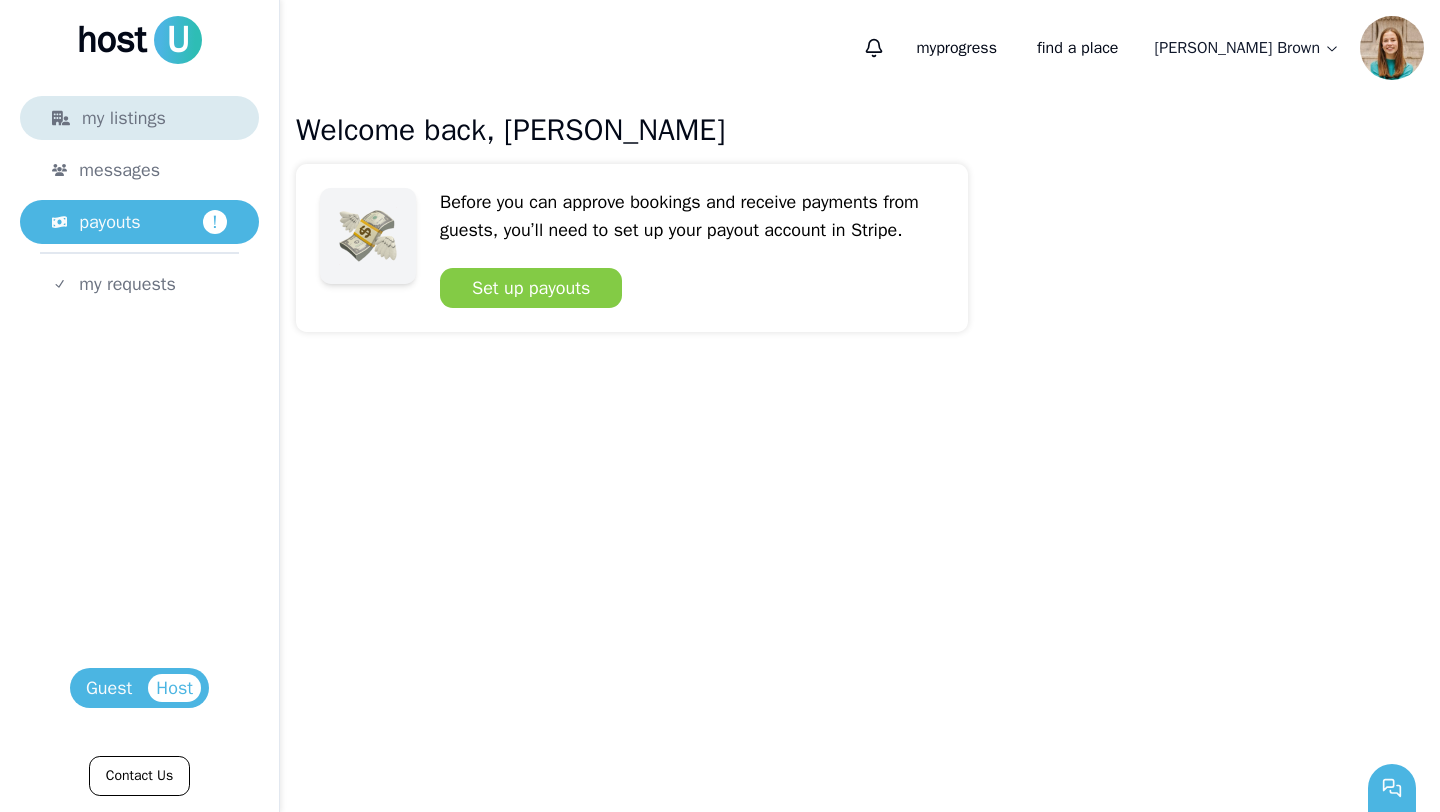 click on "my listings" at bounding box center (139, 118) 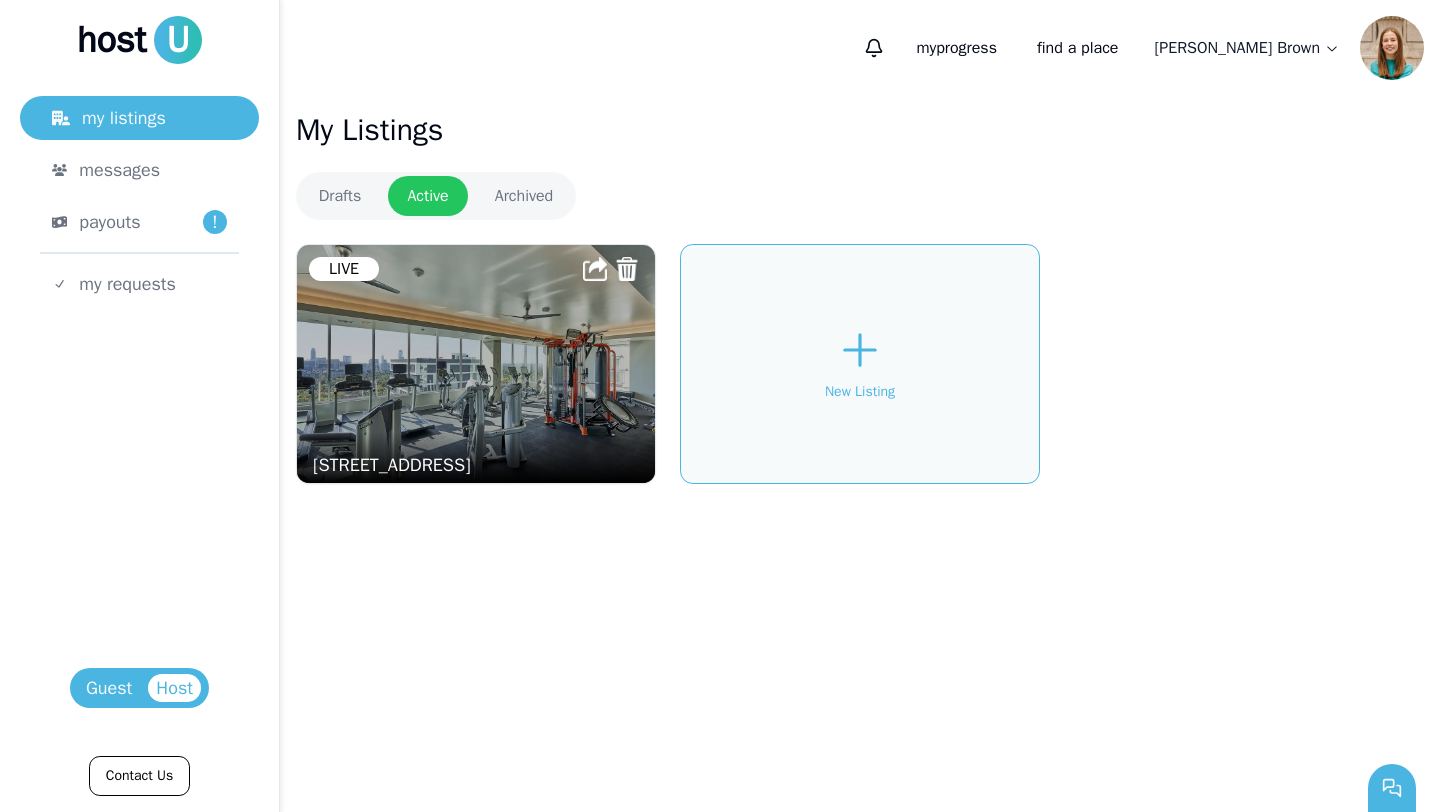 click at bounding box center (476, 364) 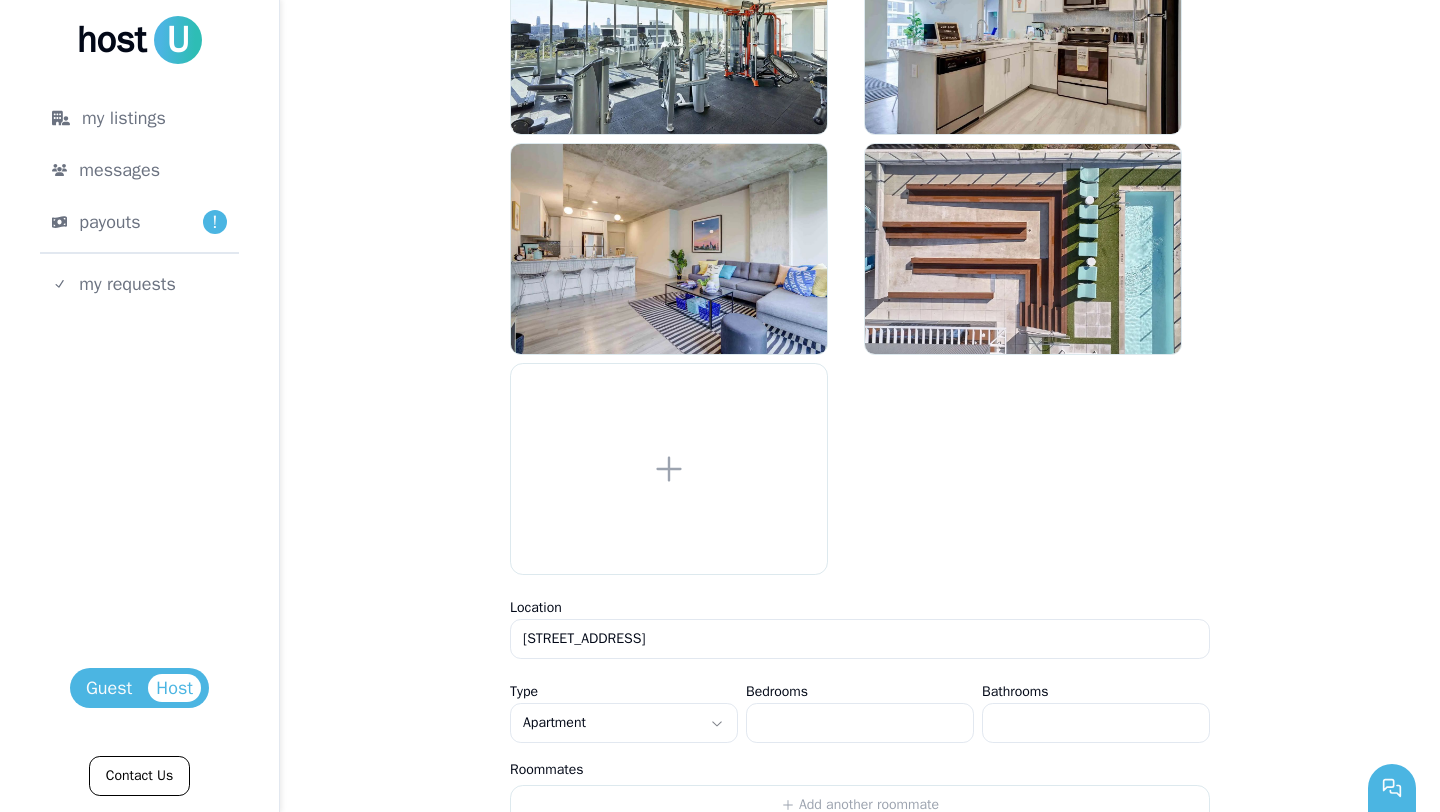 scroll, scrollTop: 0, scrollLeft: 0, axis: both 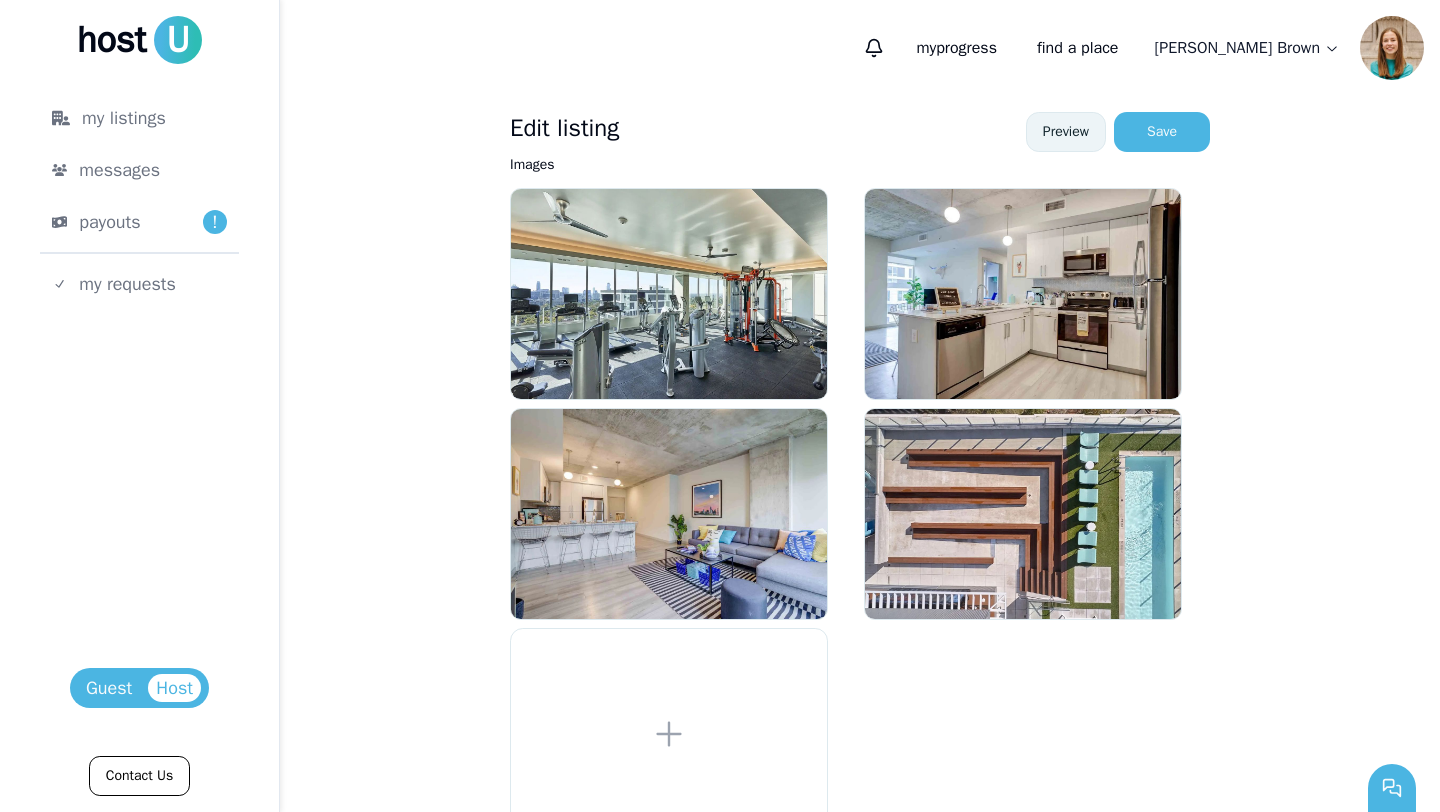 click on "Preview" at bounding box center (1066, 132) 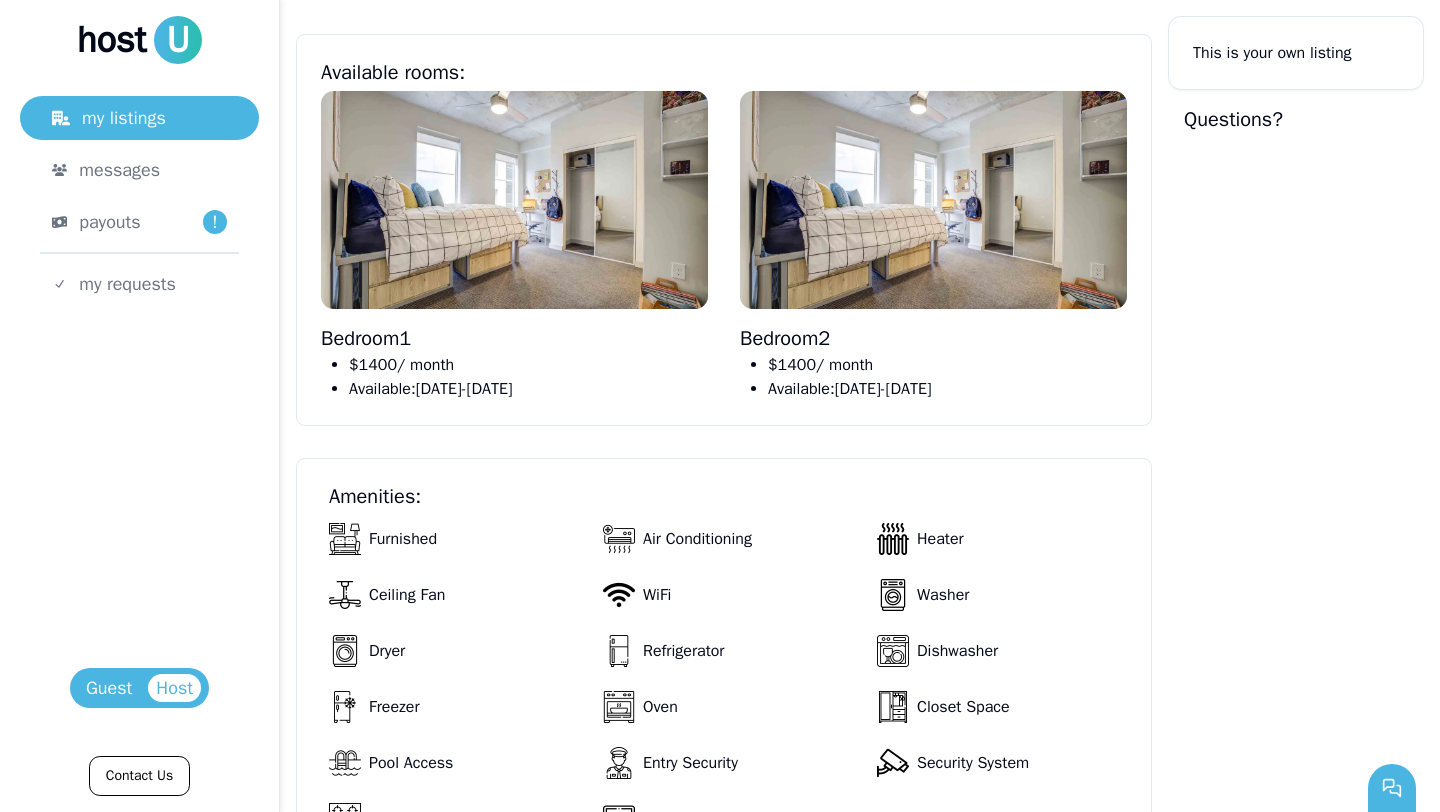 scroll, scrollTop: 1027, scrollLeft: 0, axis: vertical 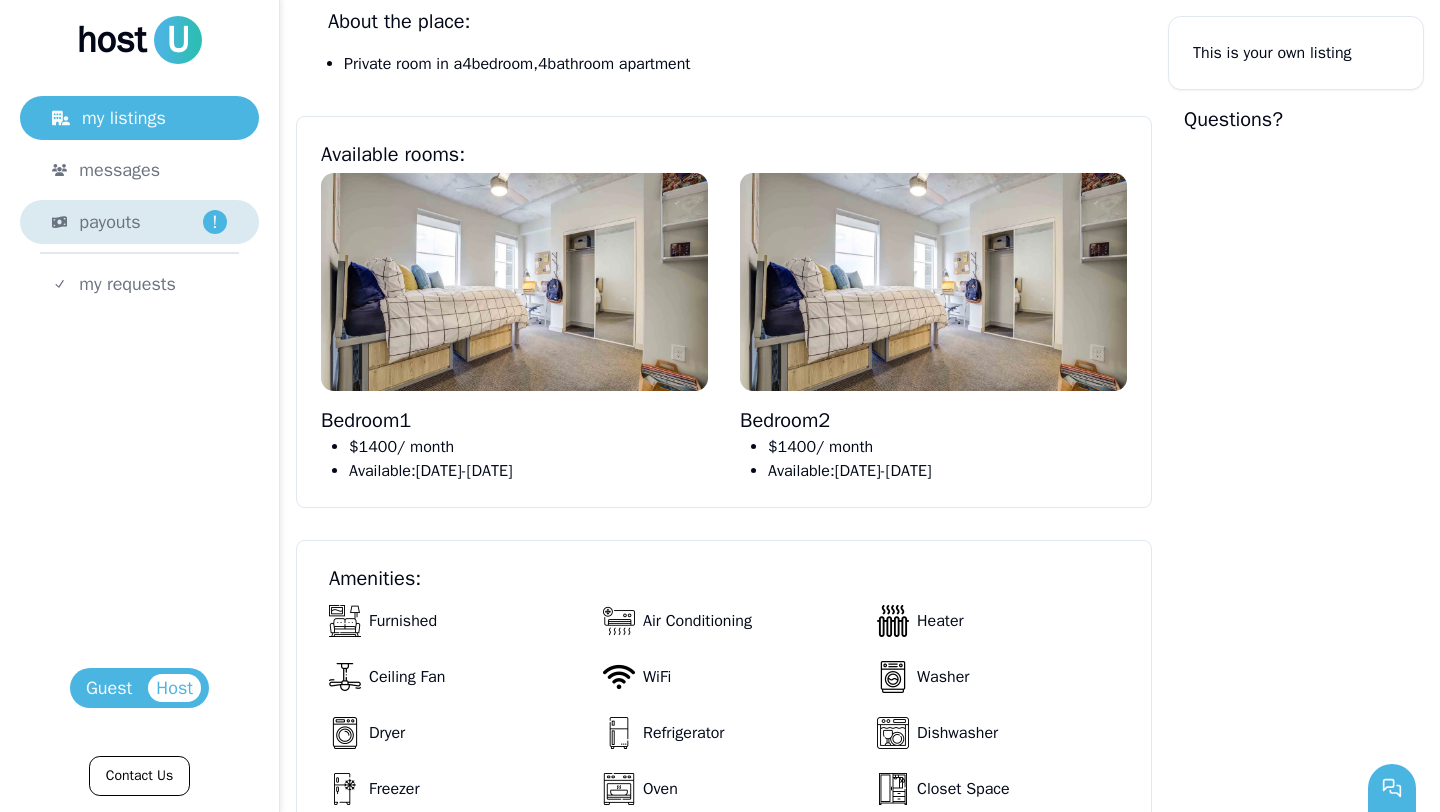 click on "payouts !" at bounding box center [153, 222] 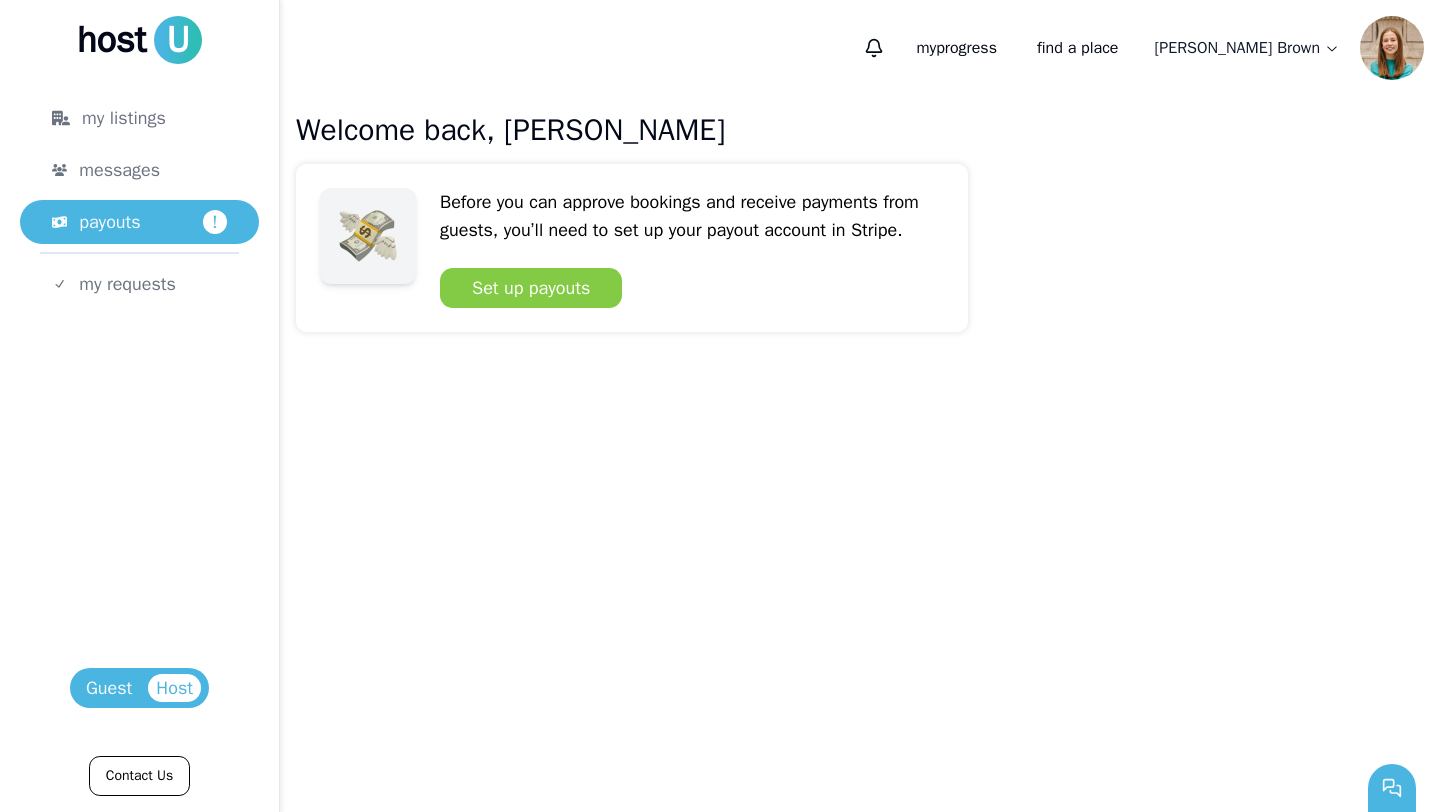 scroll, scrollTop: 0, scrollLeft: 0, axis: both 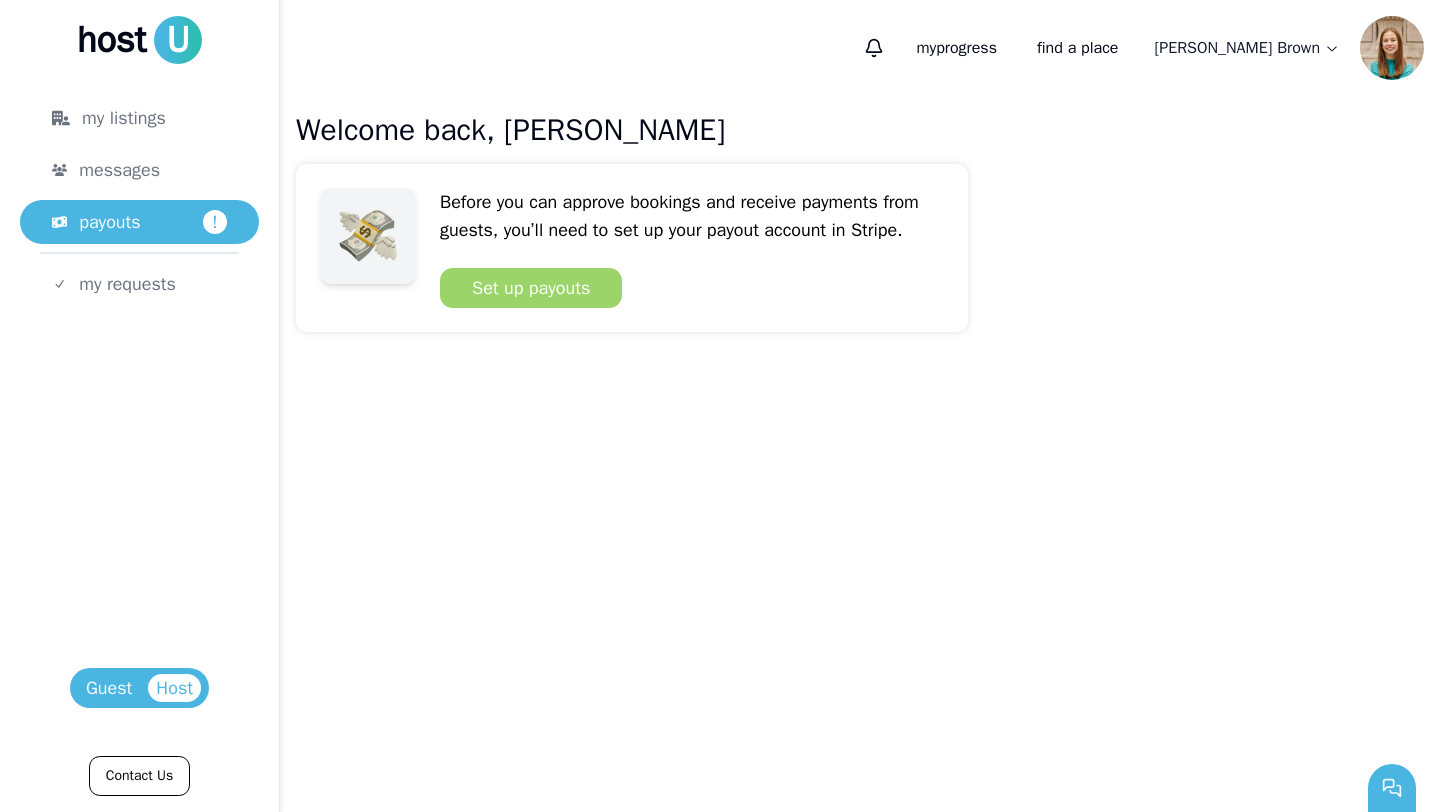 click on "Set up payouts" at bounding box center [531, 288] 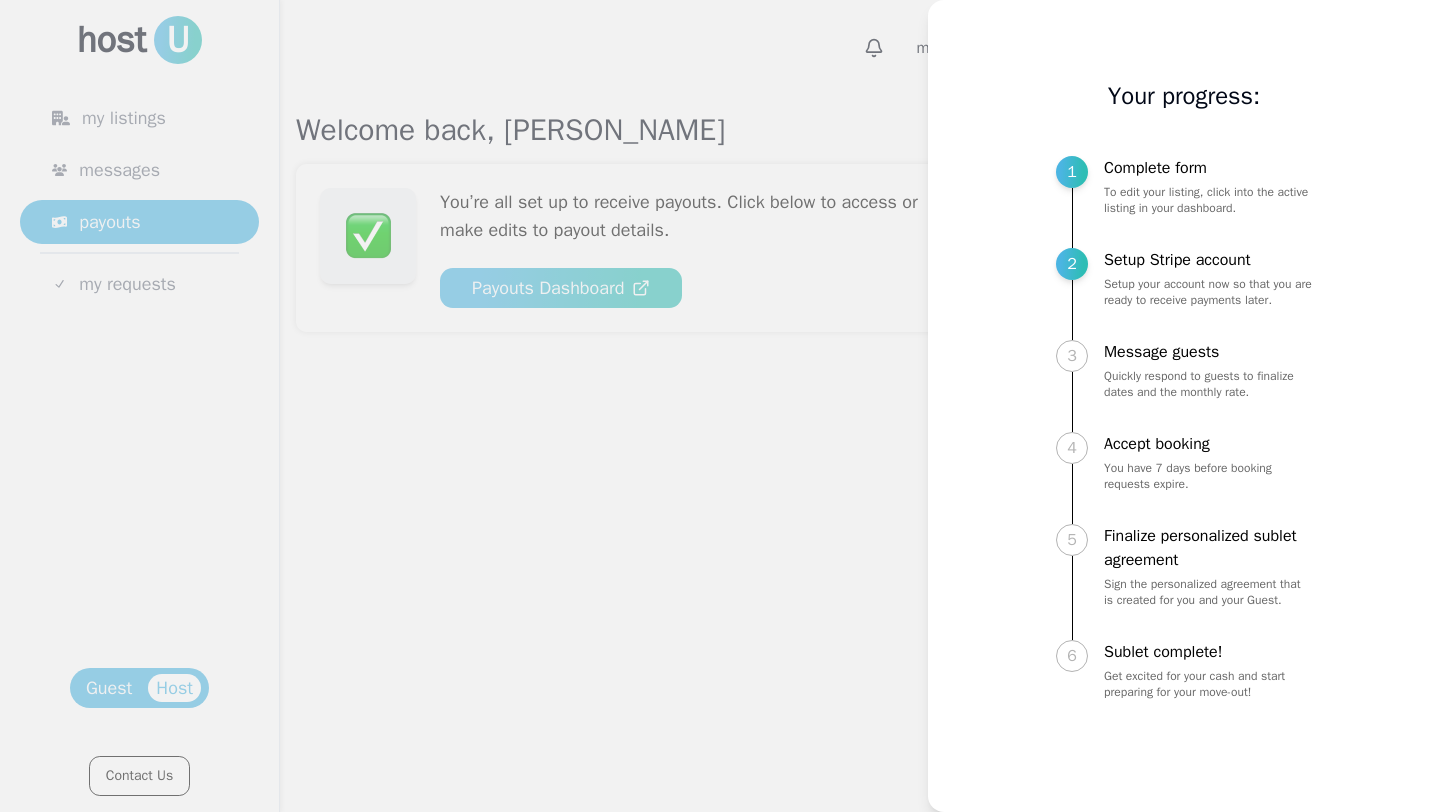 scroll, scrollTop: 0, scrollLeft: 0, axis: both 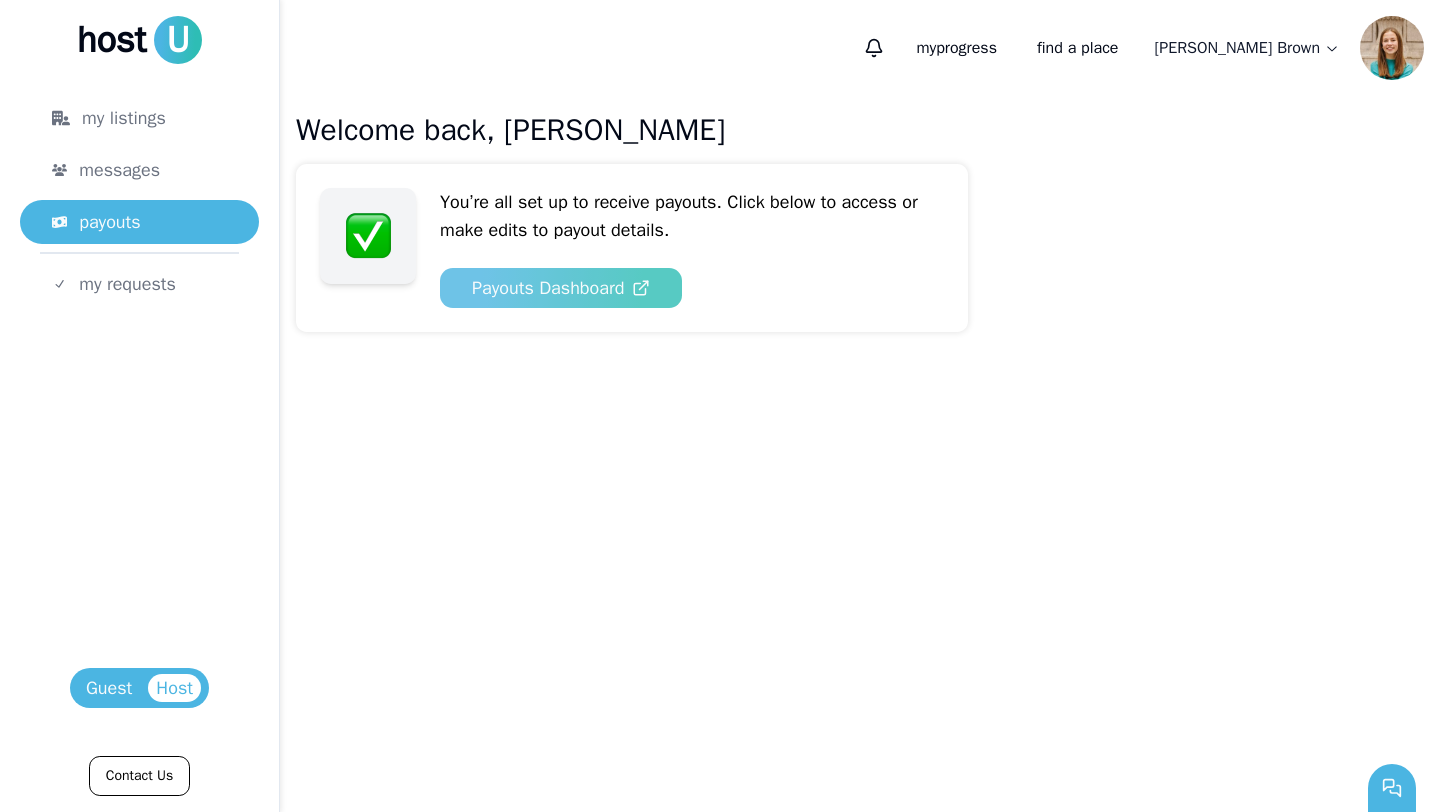 click 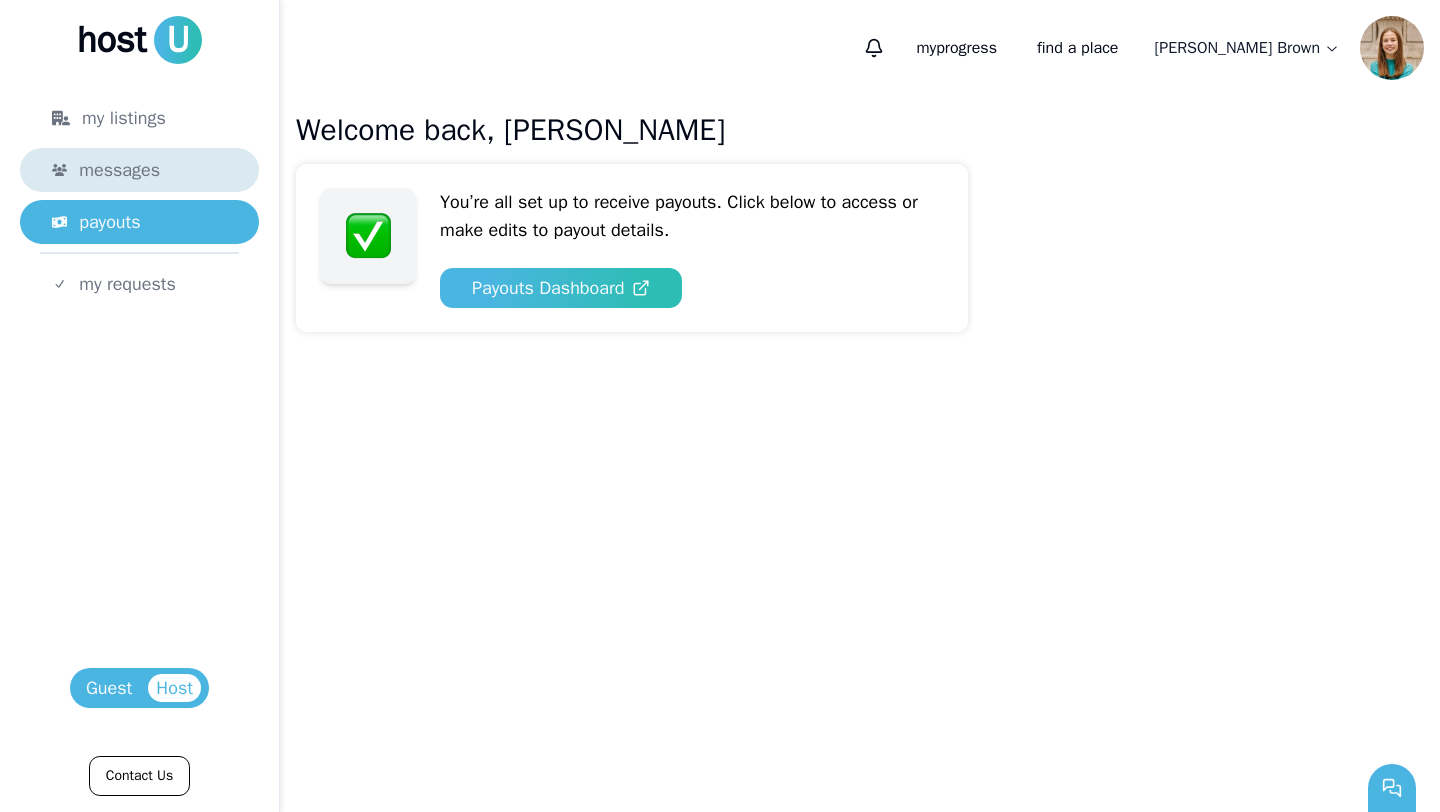 click on "messages" at bounding box center (153, 170) 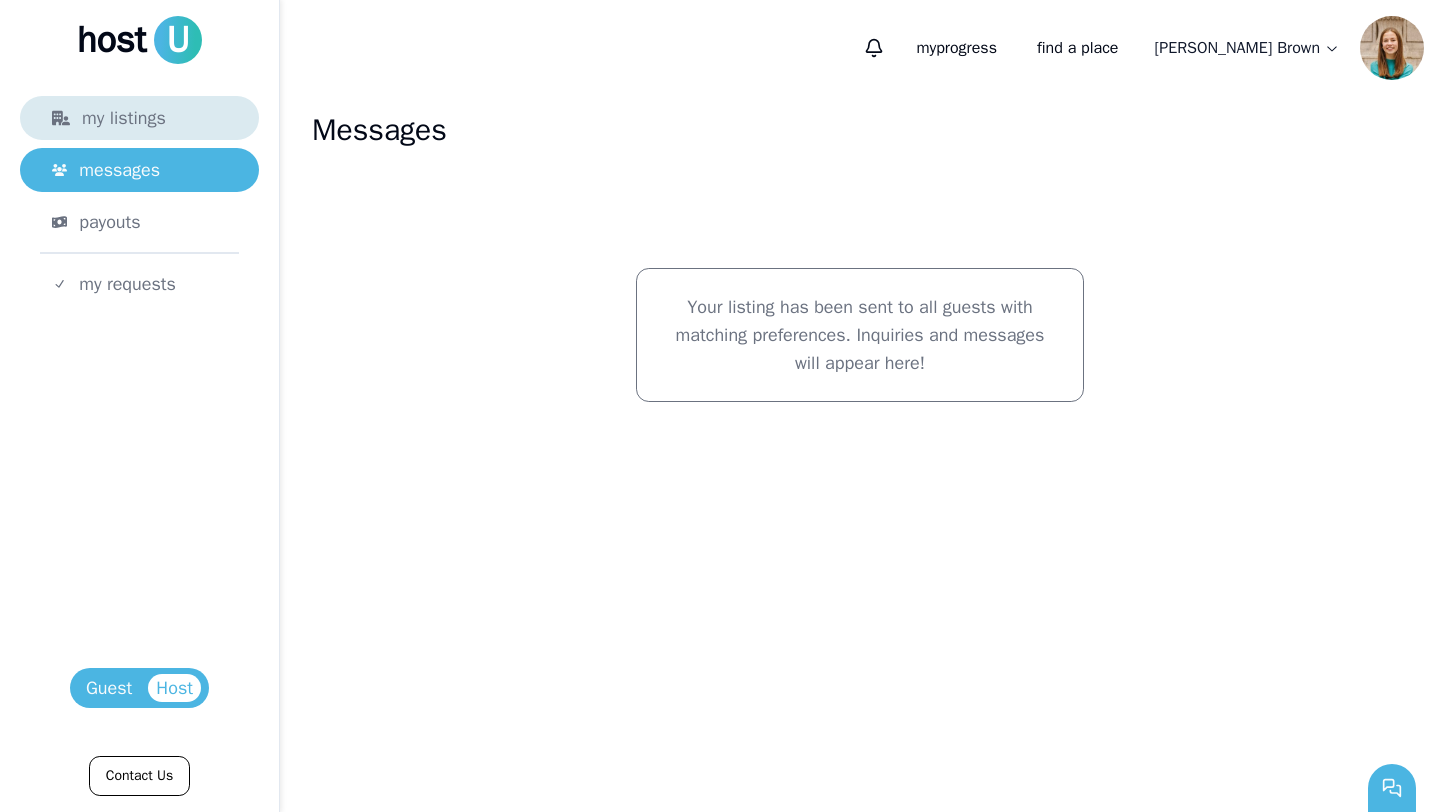 click on "my listings" at bounding box center [139, 118] 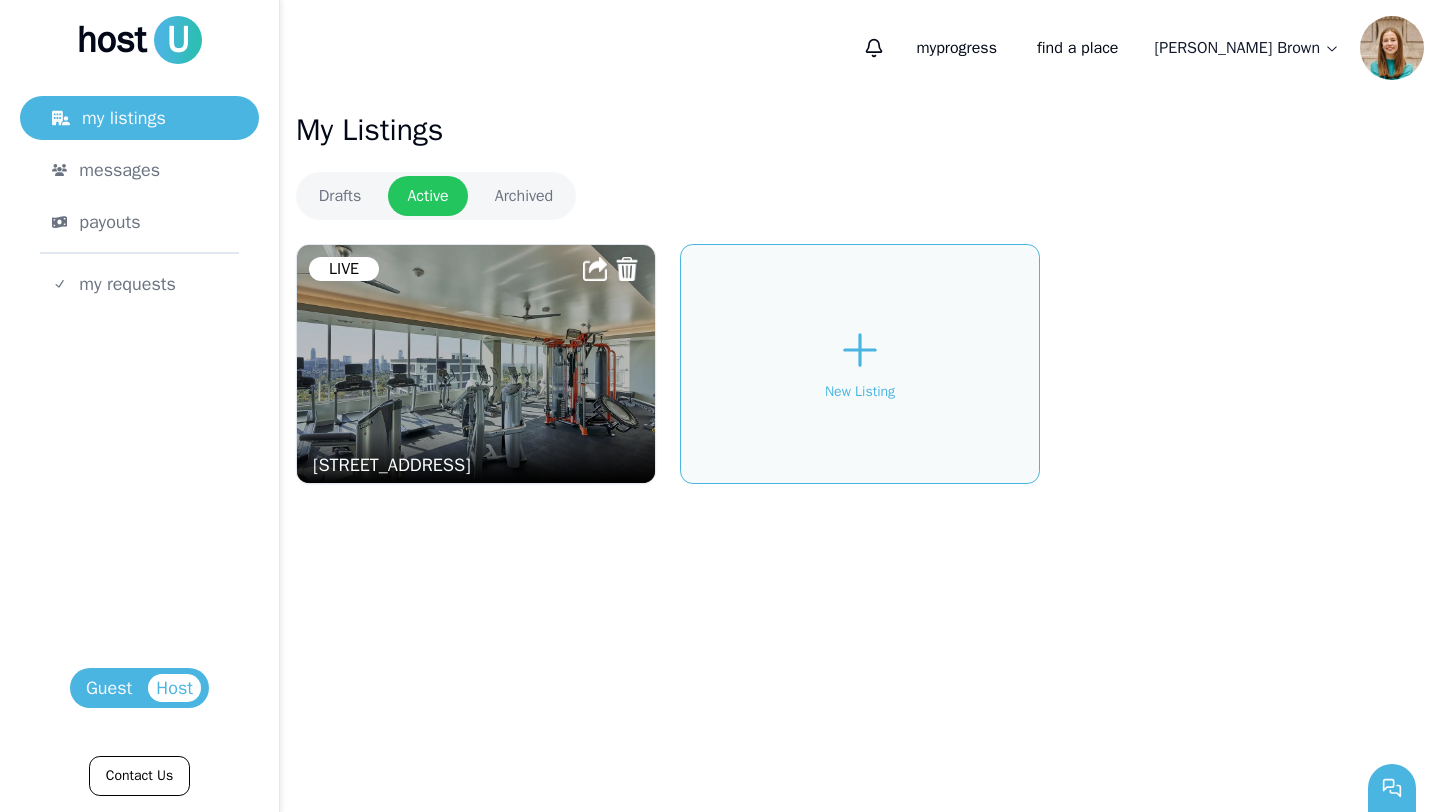 click at bounding box center [476, 364] 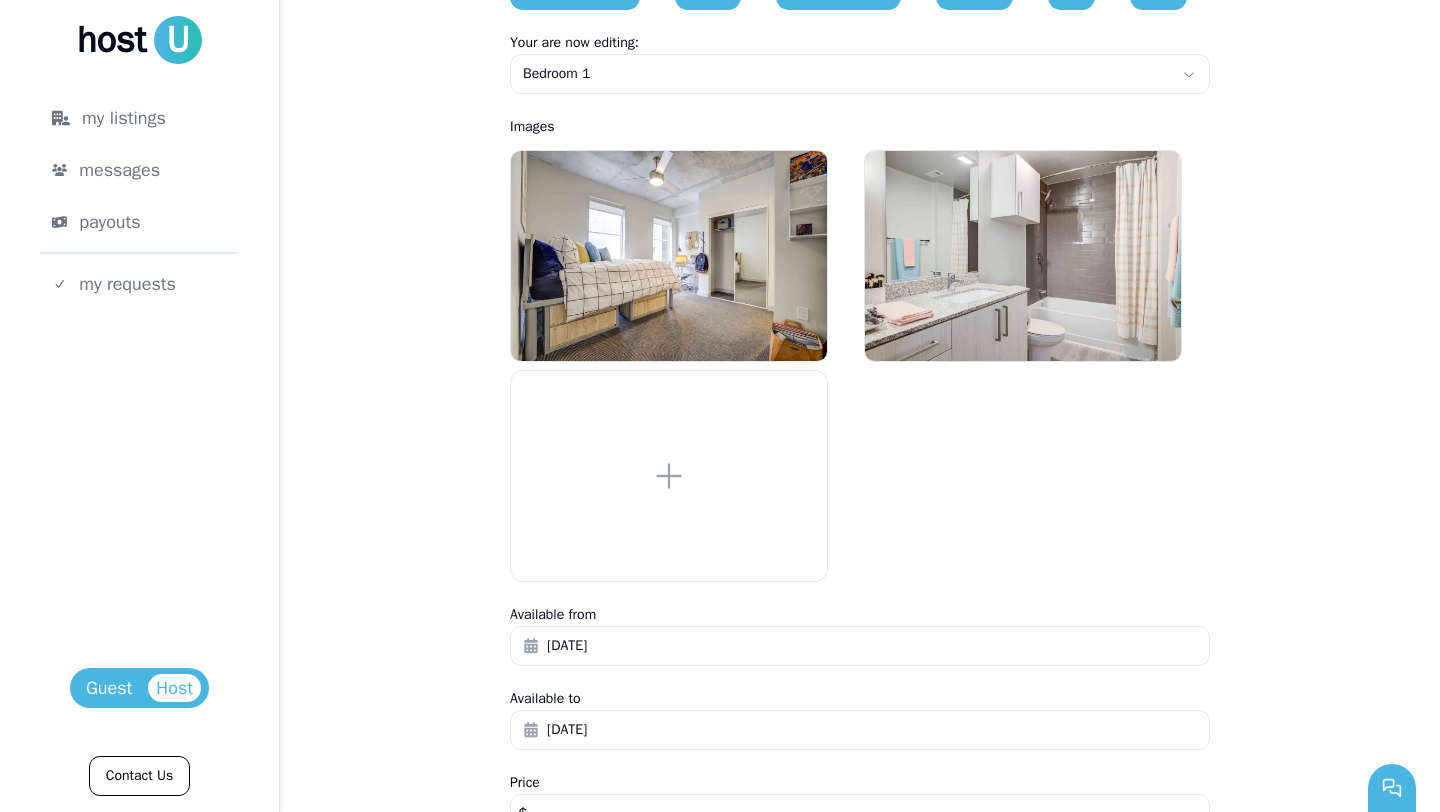 scroll, scrollTop: 1412, scrollLeft: 0, axis: vertical 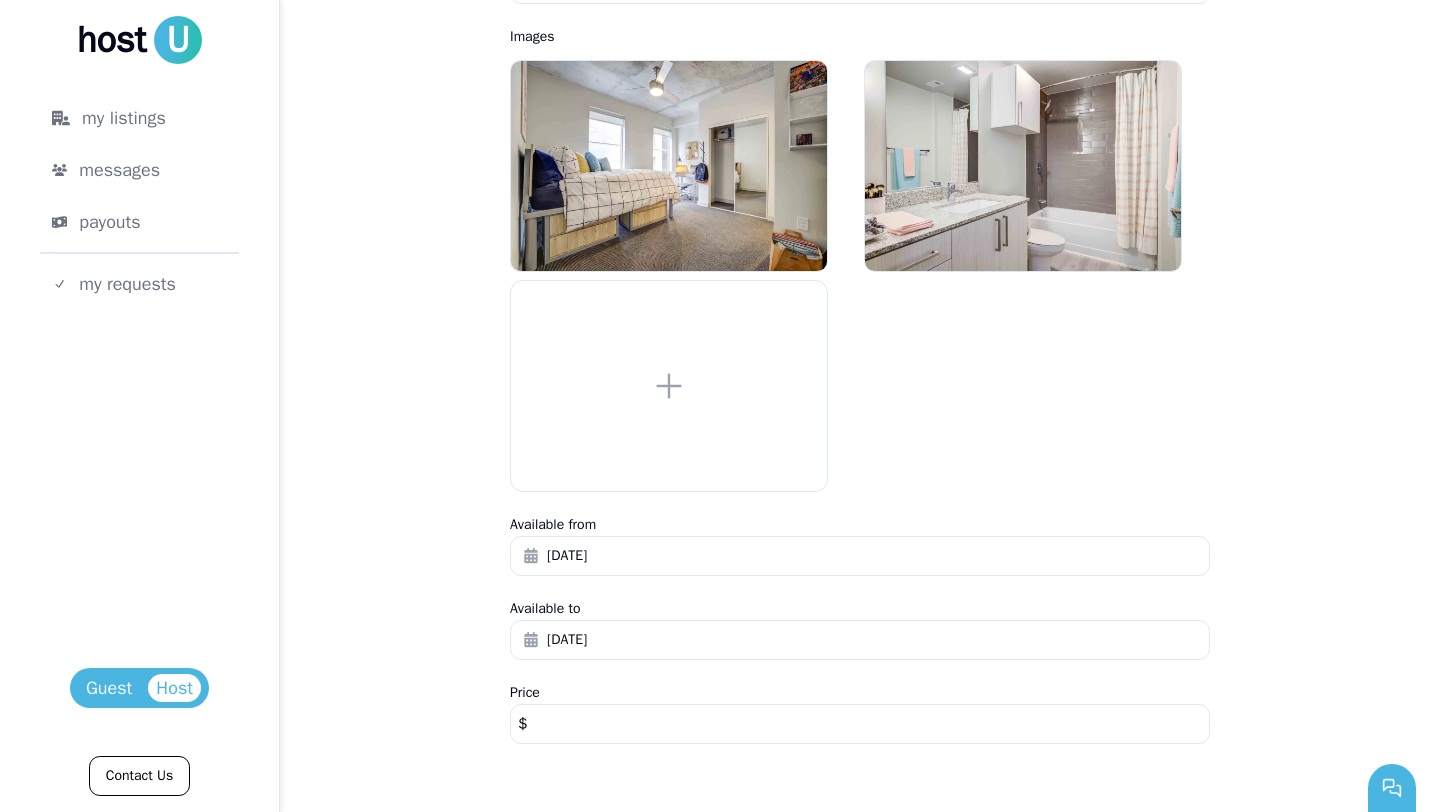 click on "****" at bounding box center [860, 724] 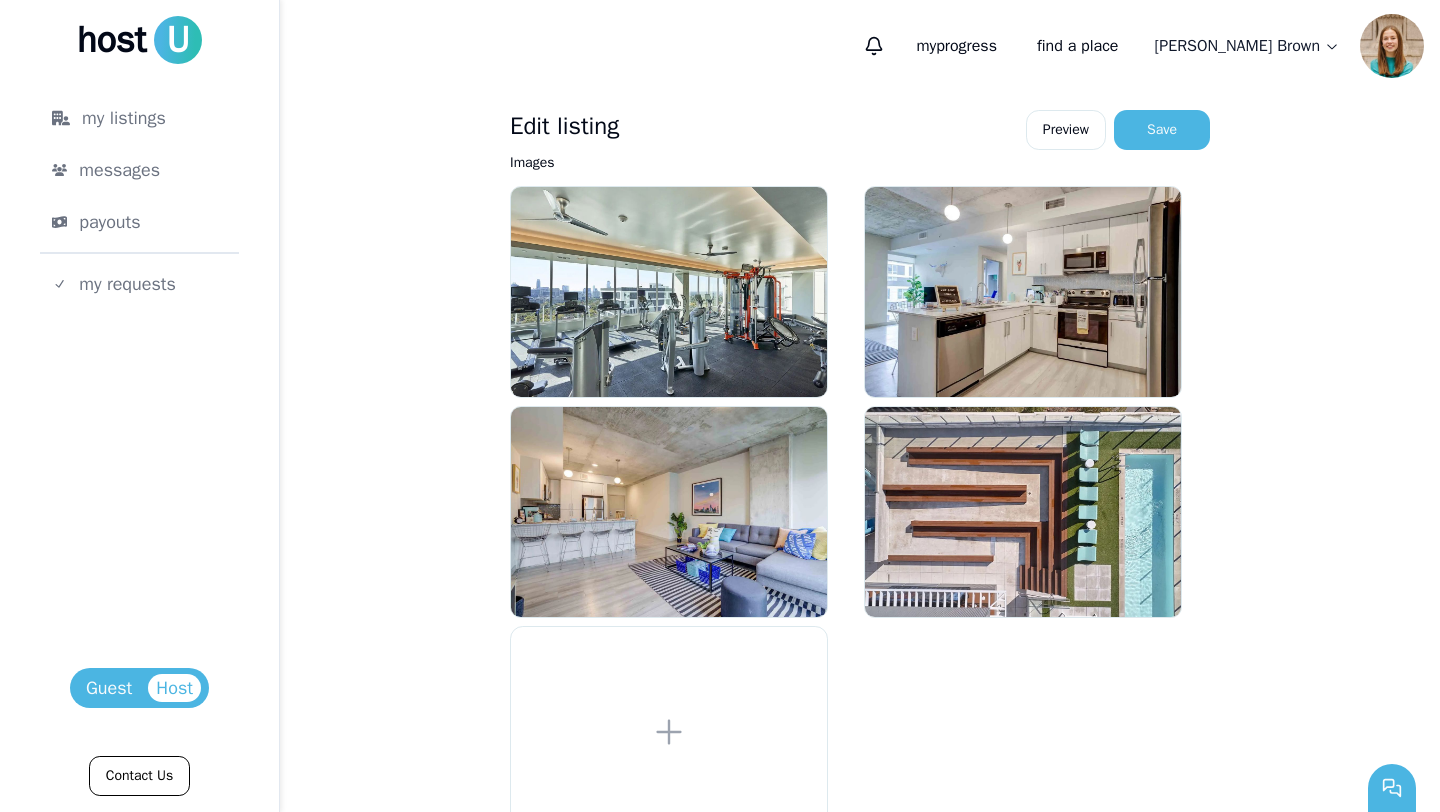 scroll, scrollTop: 0, scrollLeft: 0, axis: both 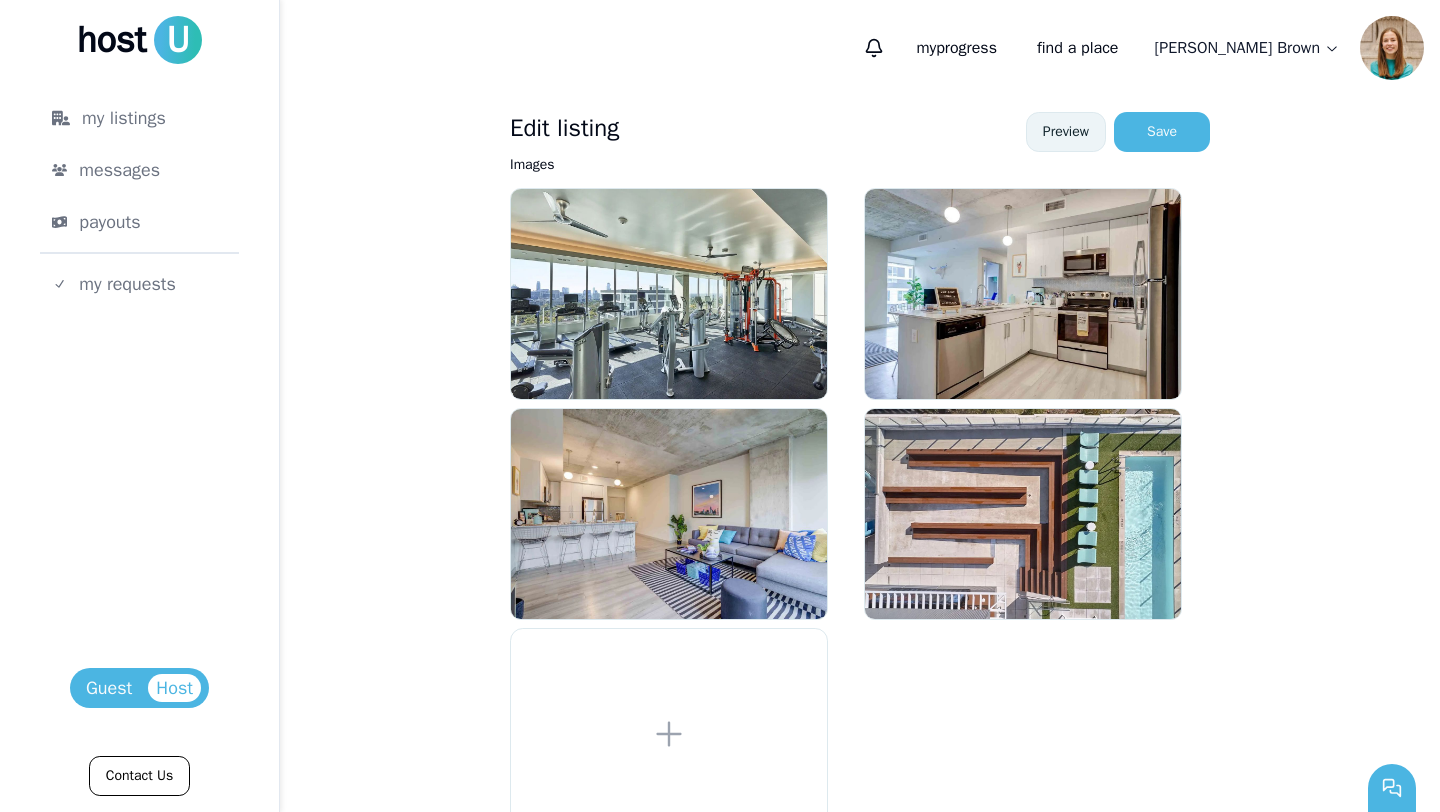 click on "Preview" at bounding box center [1066, 132] 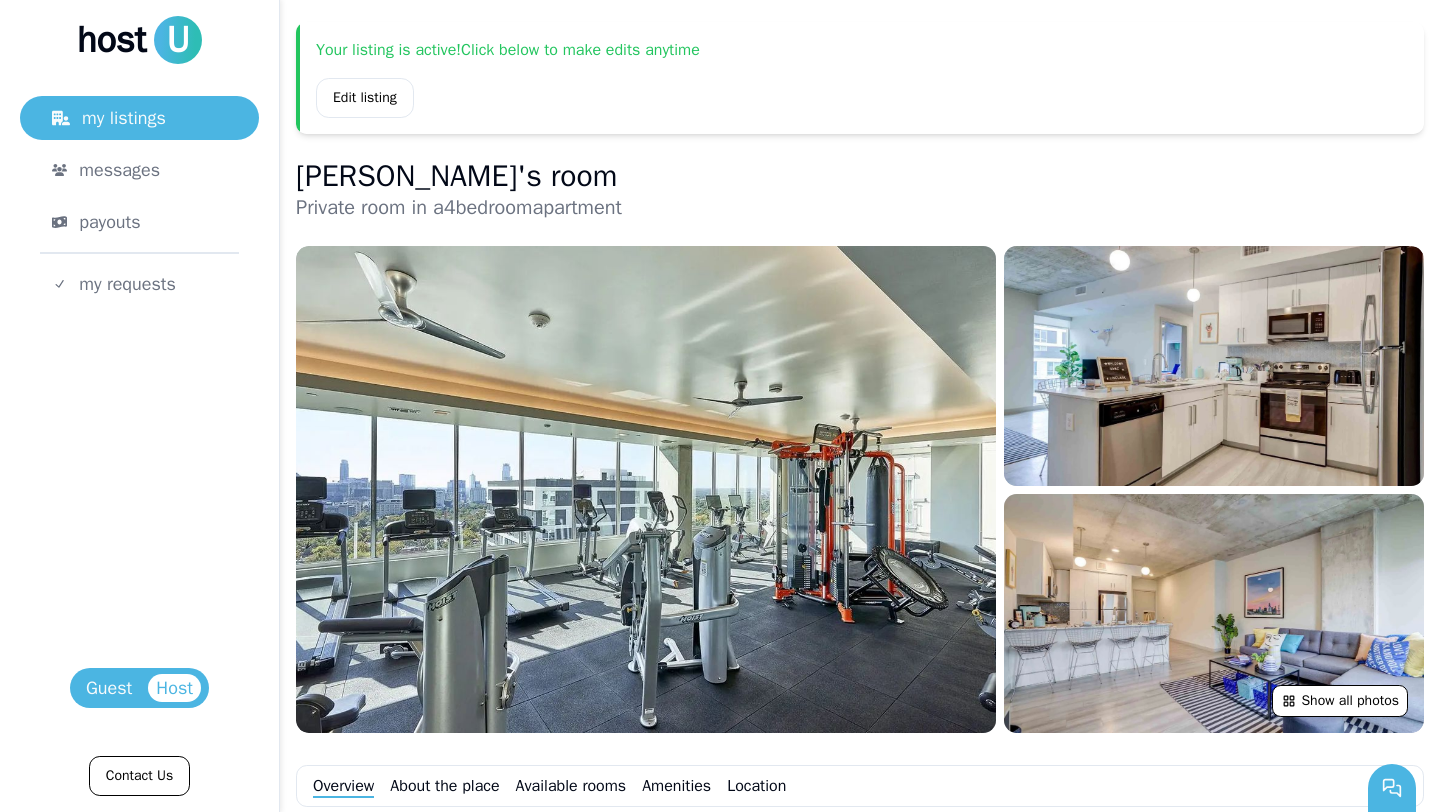 scroll, scrollTop: 0, scrollLeft: 0, axis: both 